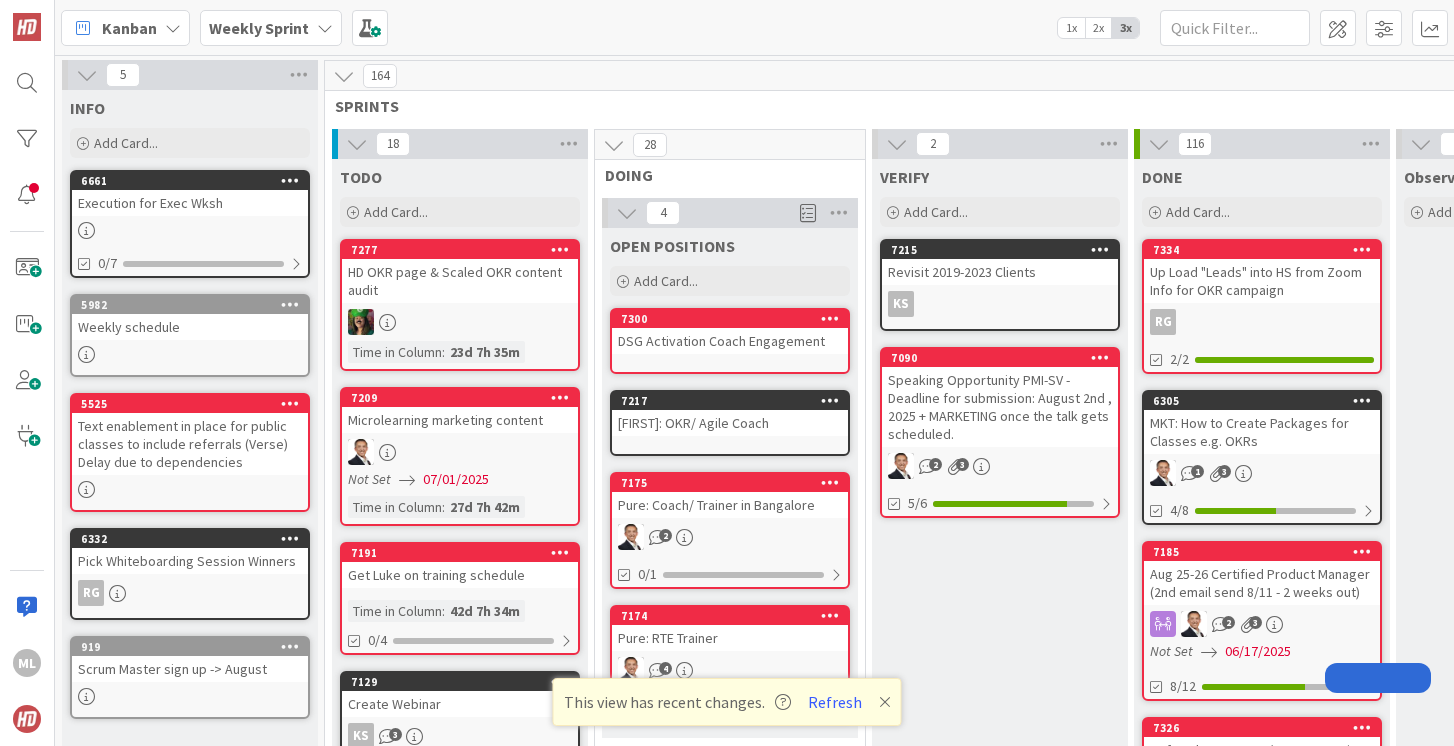 scroll, scrollTop: 0, scrollLeft: 0, axis: both 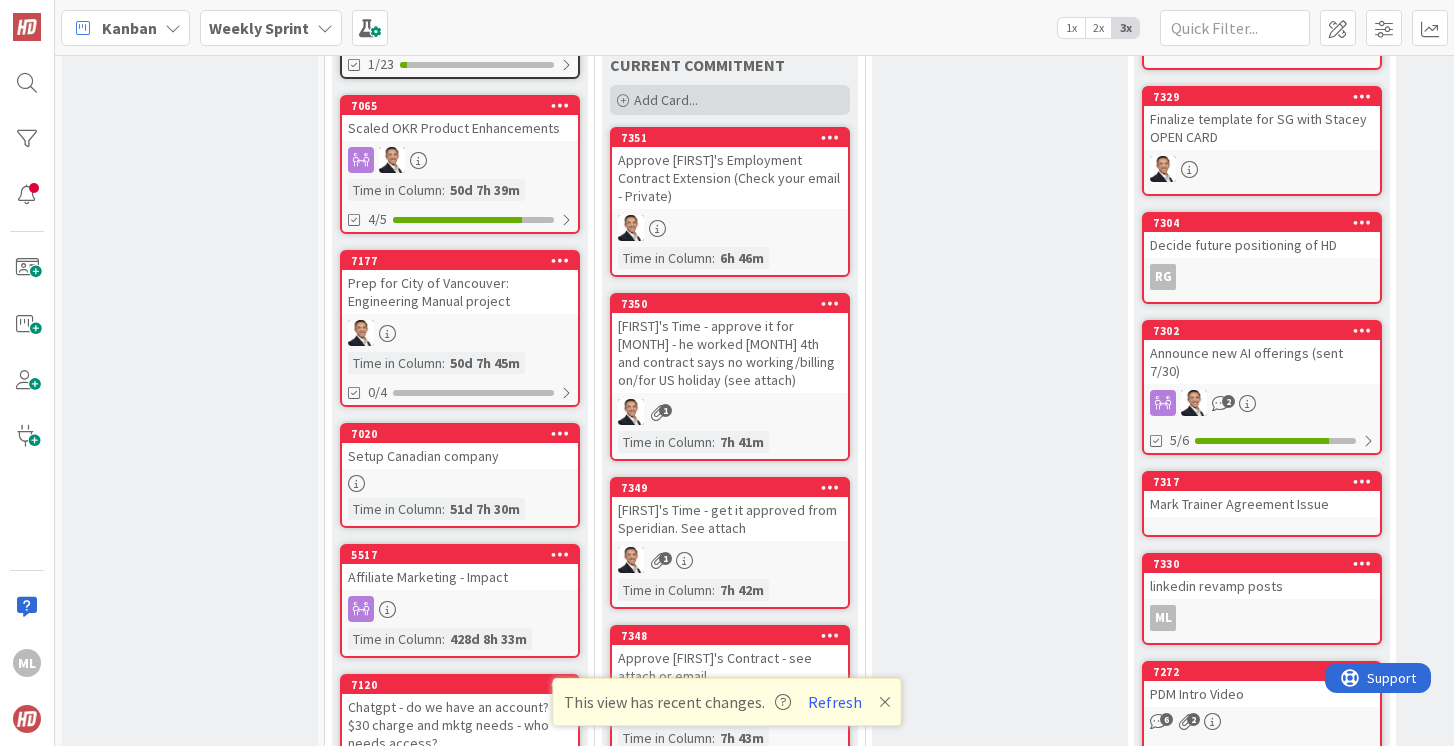 click on "Add Card..." at bounding box center (666, 100) 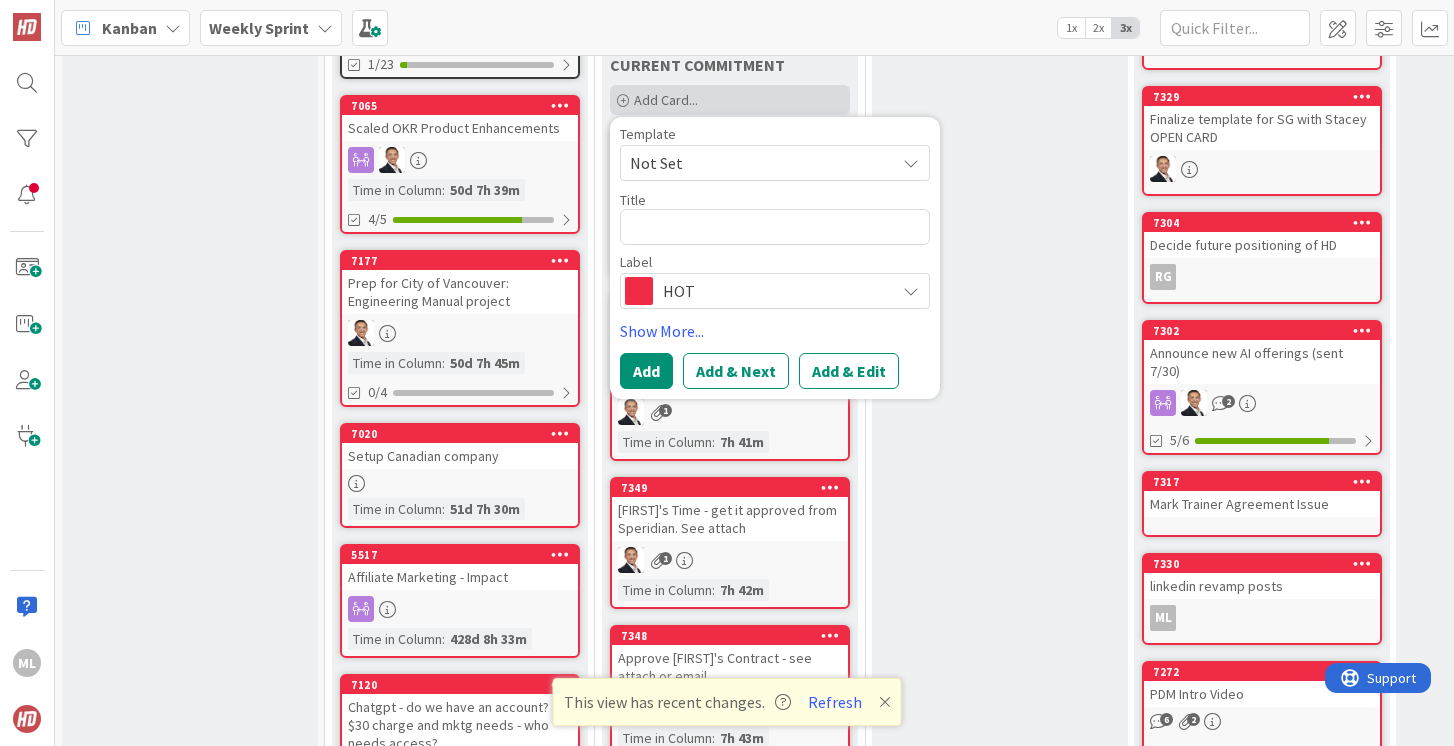 type on "x" 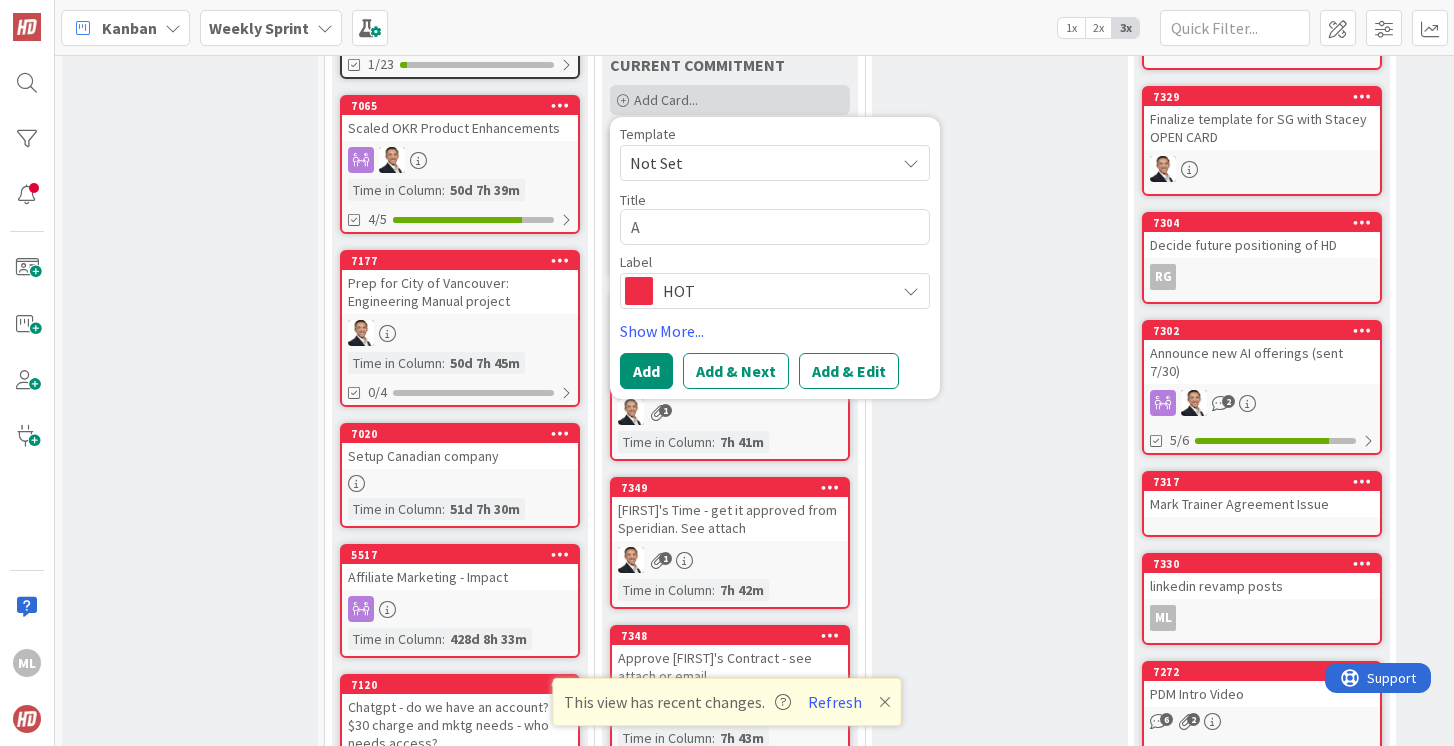 type on "x" 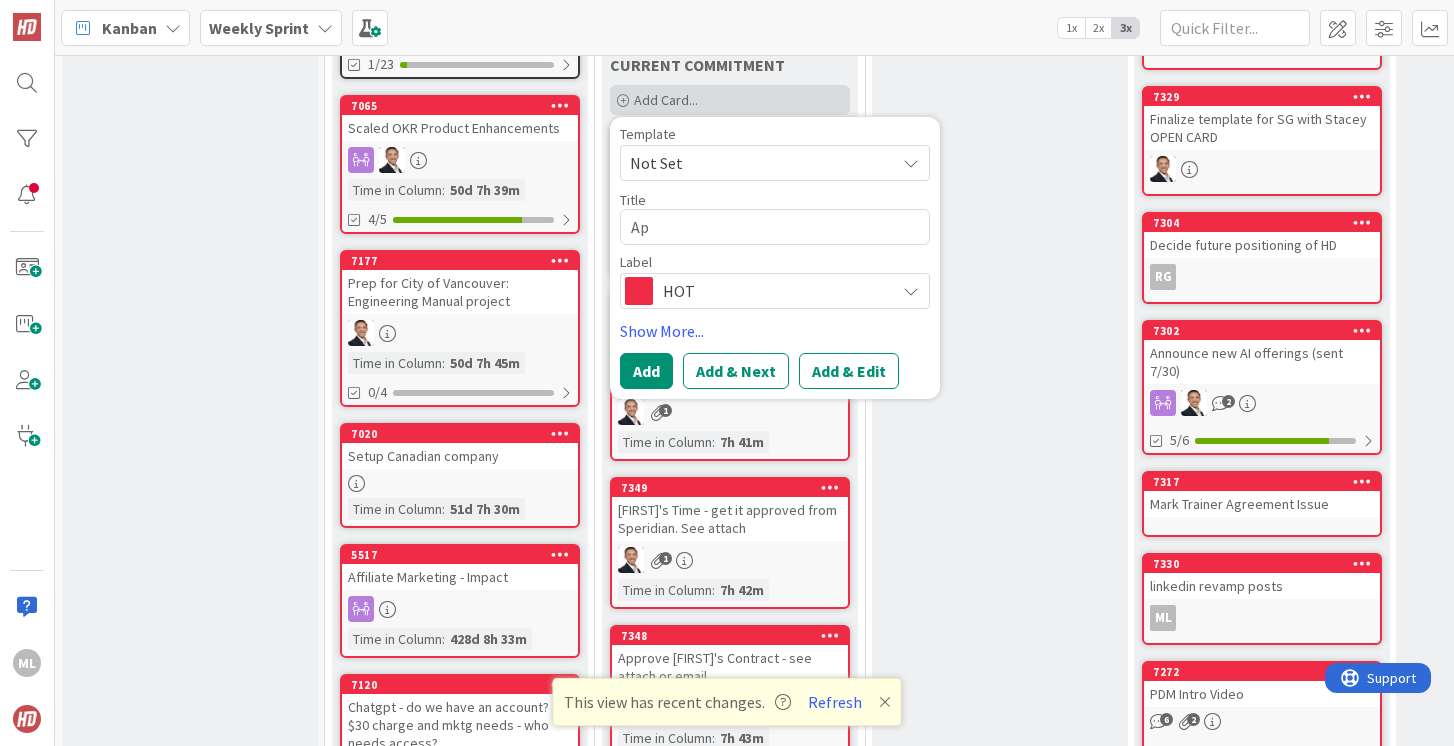 type on "x" 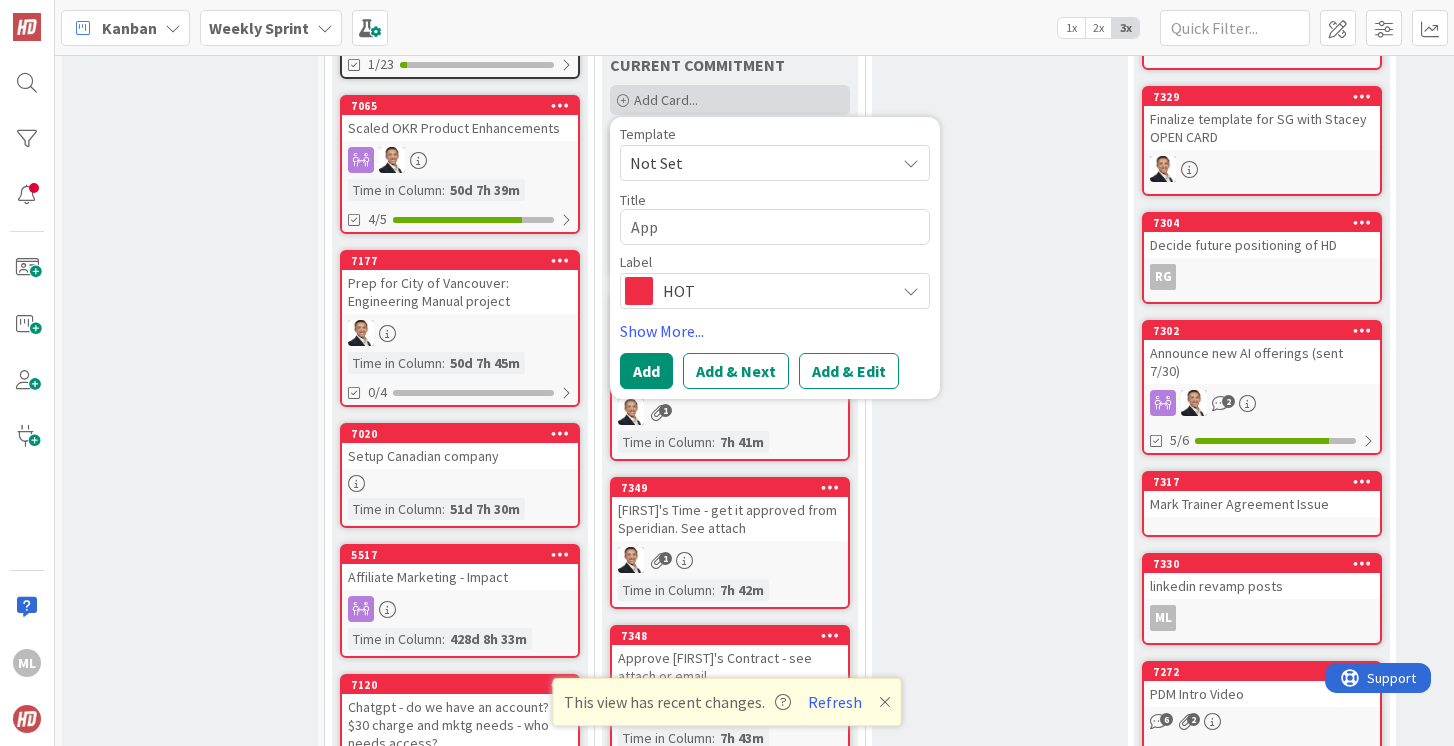type on "x" 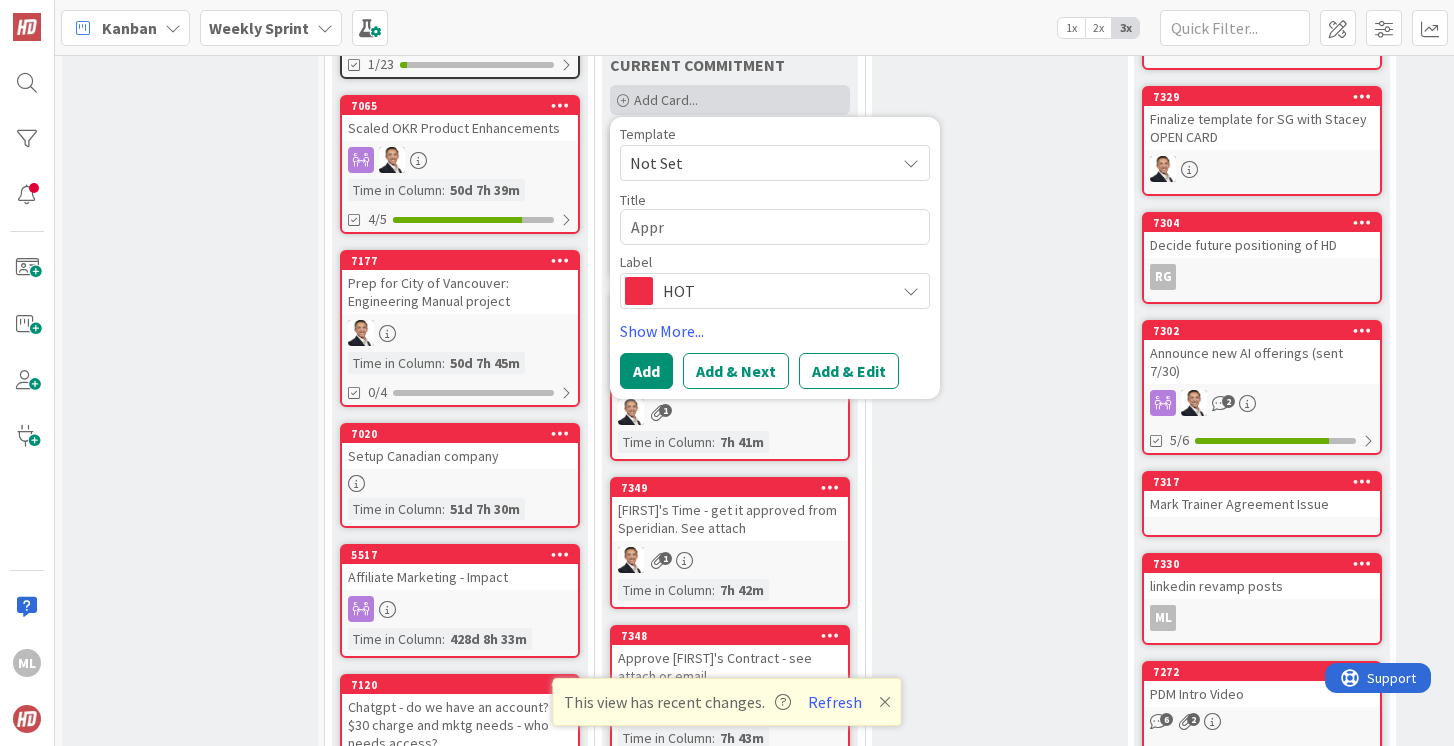 type on "Appro" 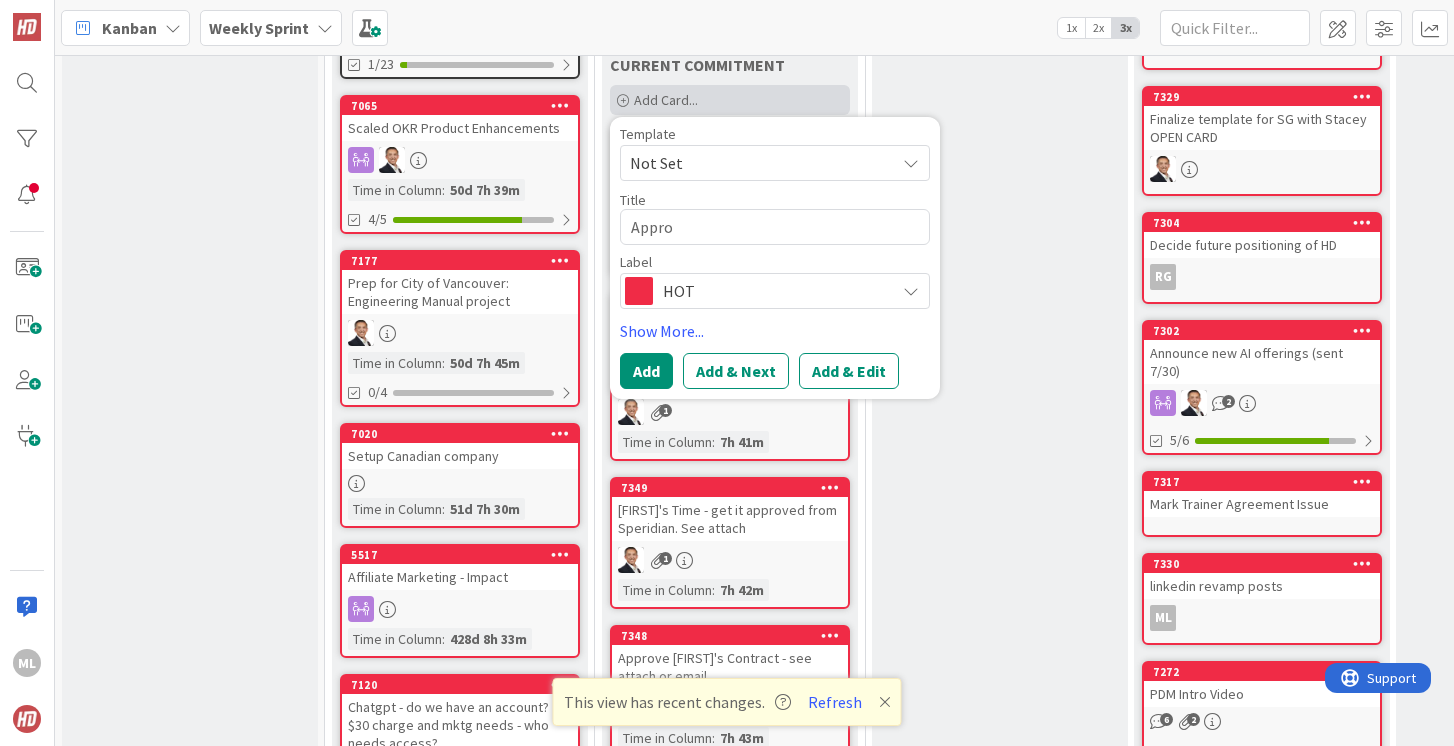 type on "x" 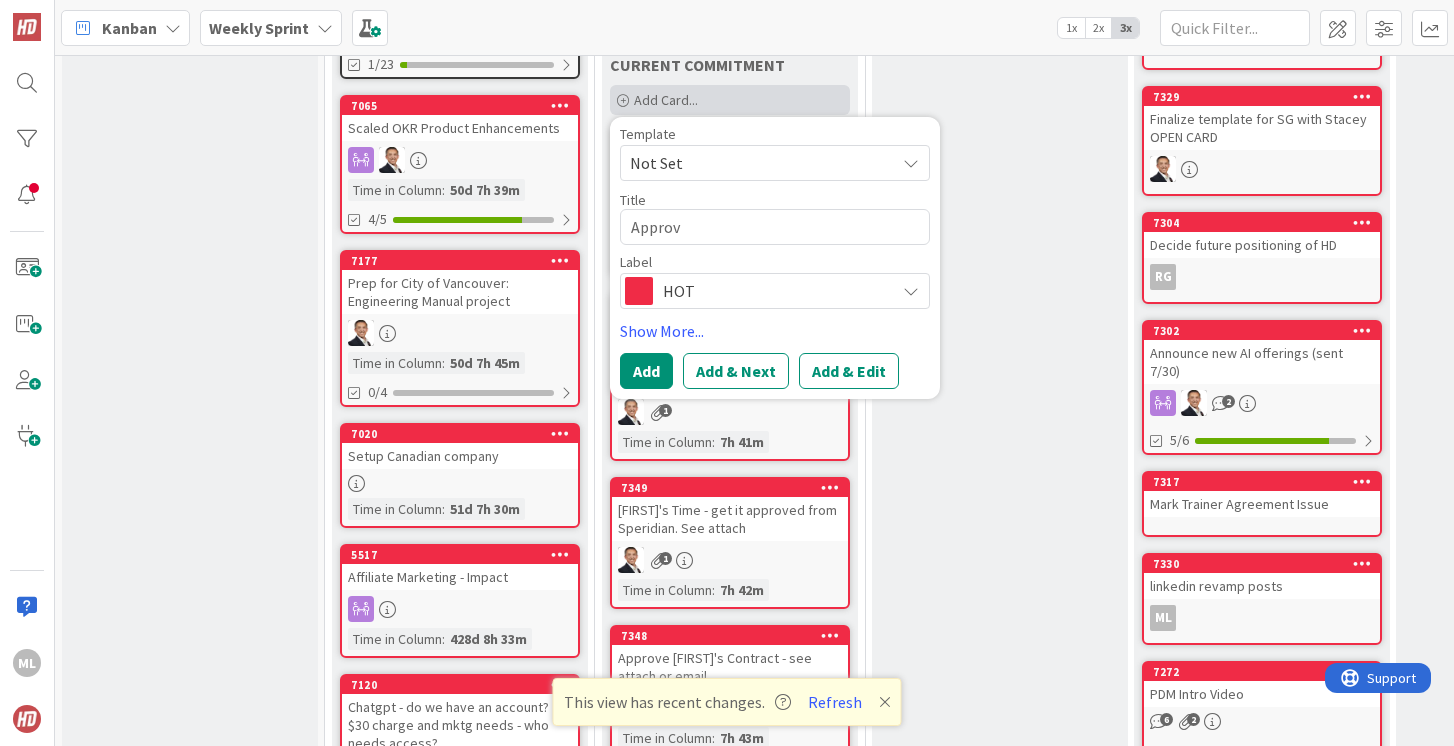 type on "x" 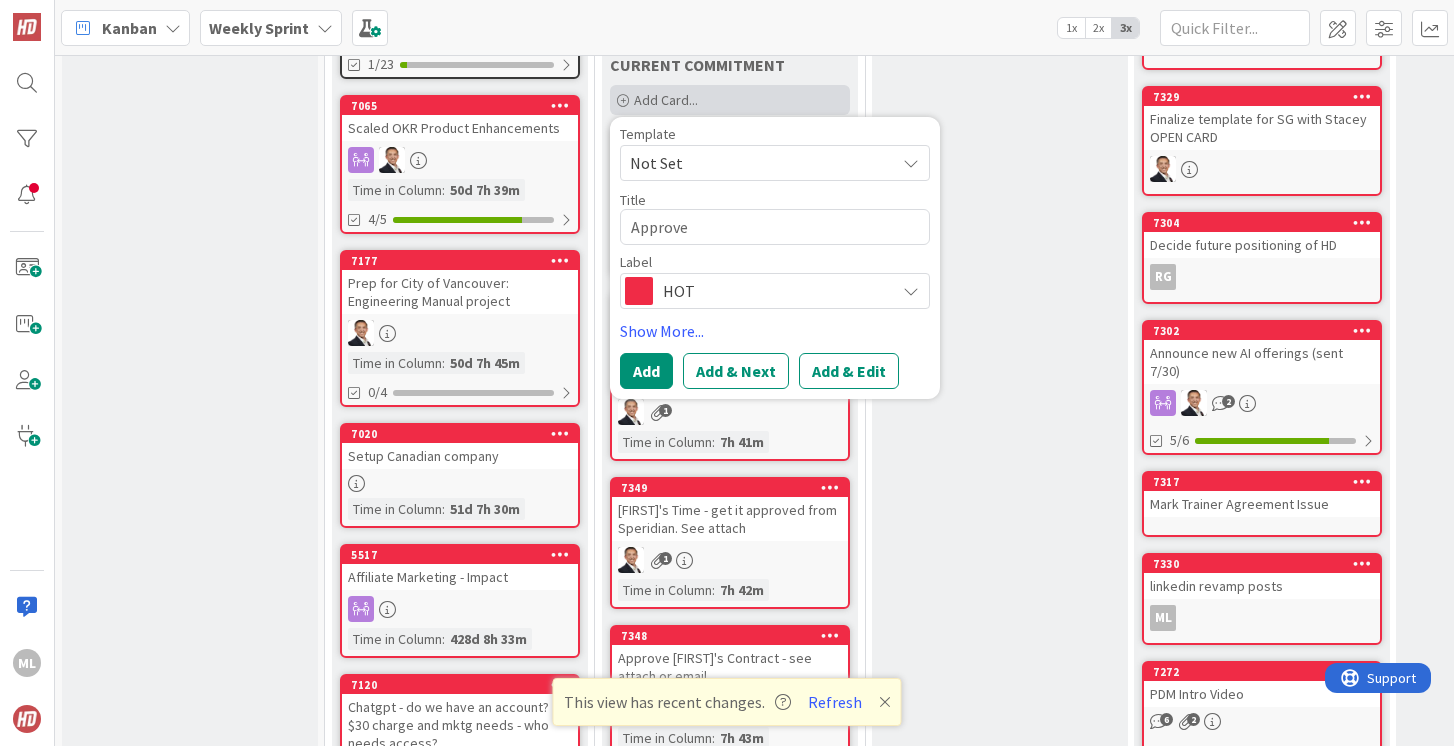 type on "x" 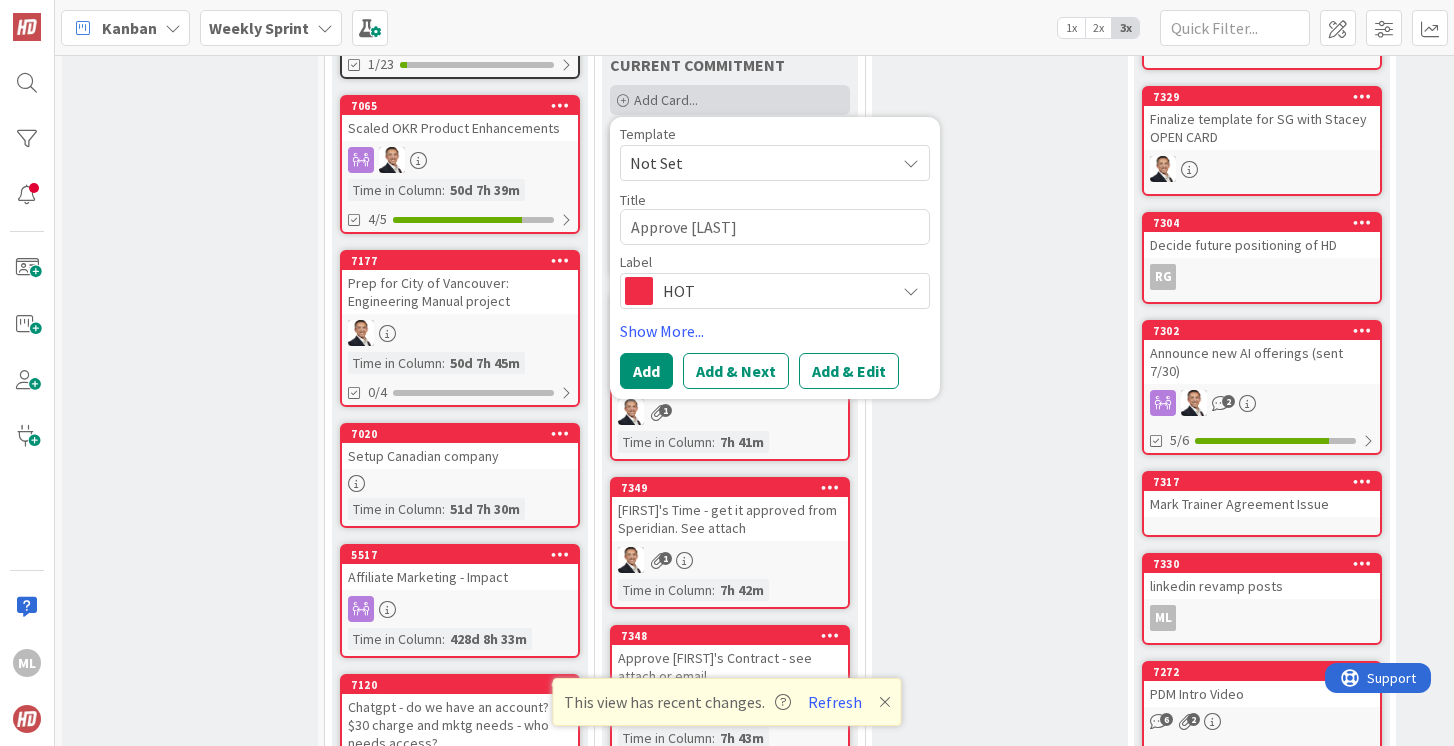 type on "x" 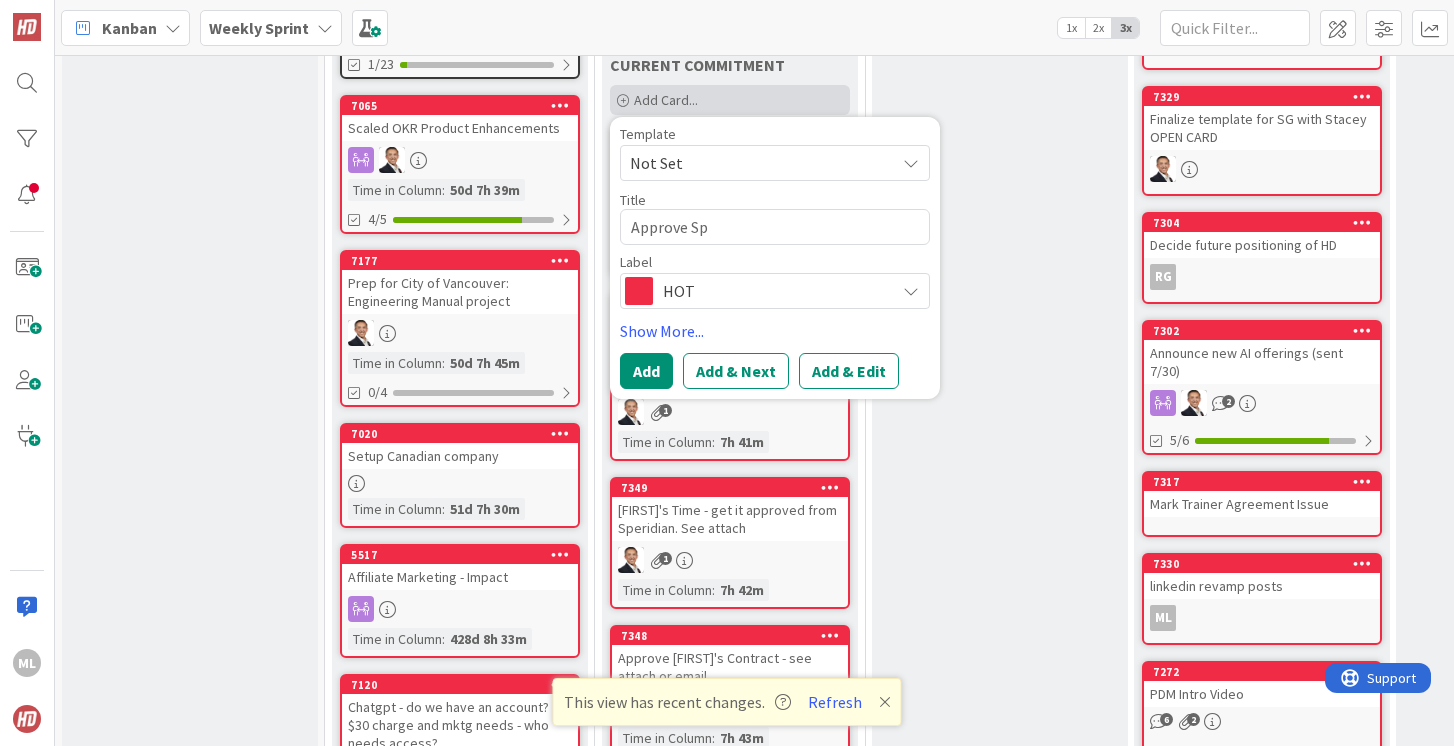 type on "x" 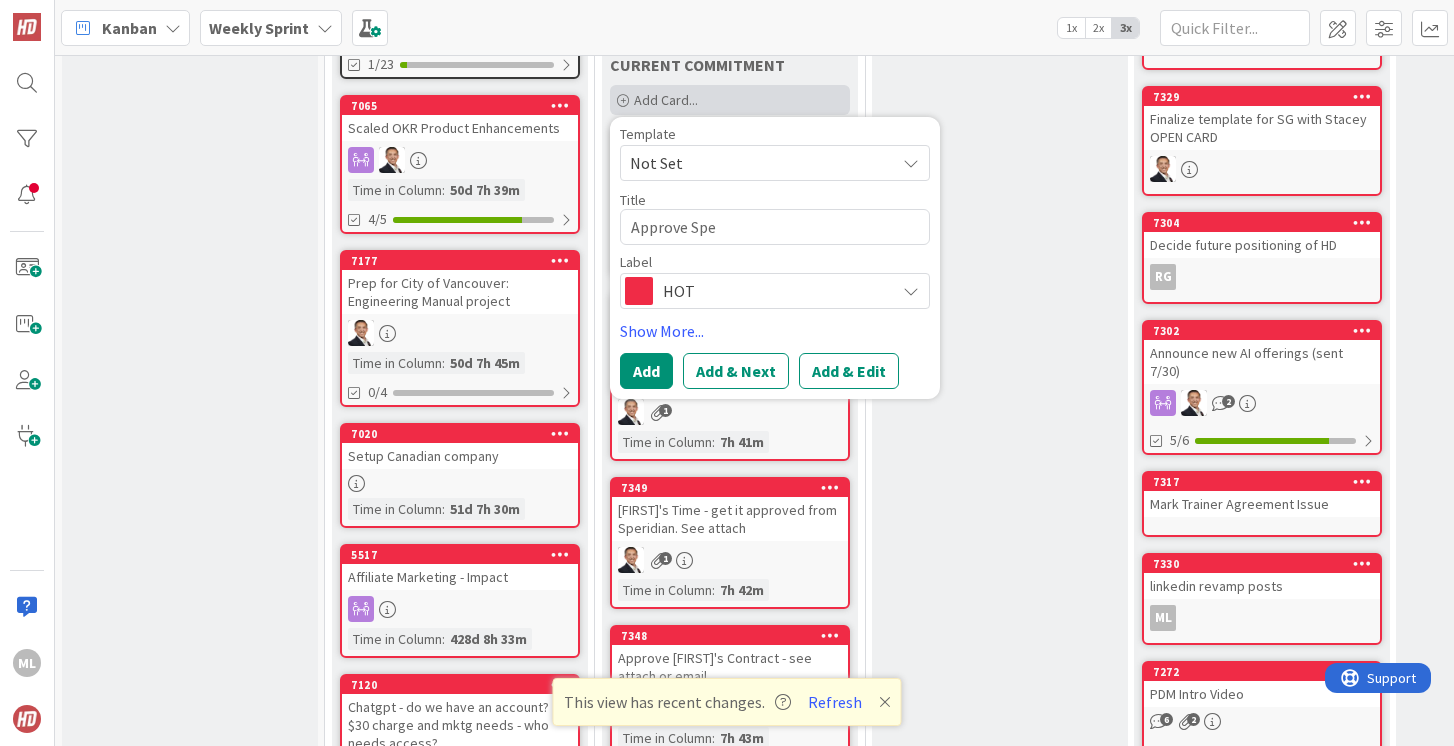 type on "x" 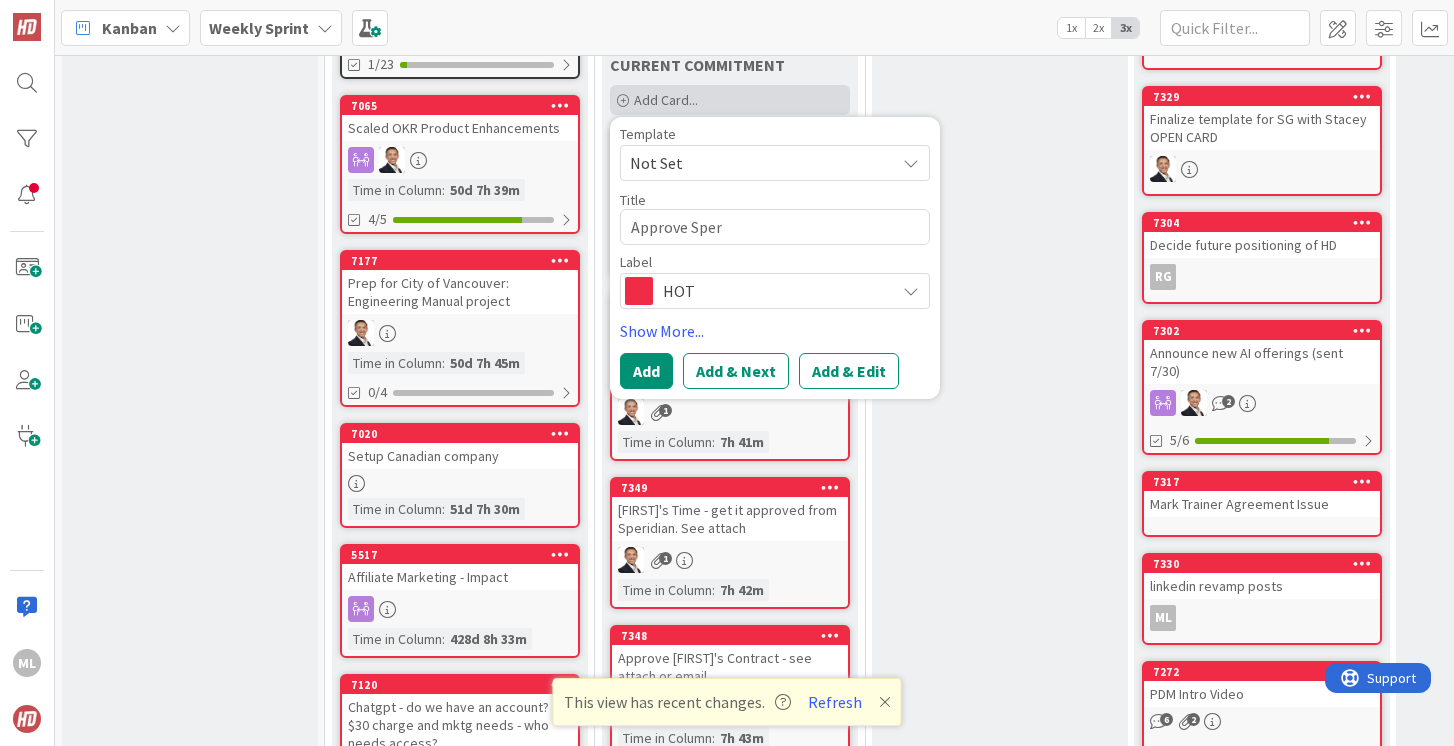 type on "x" 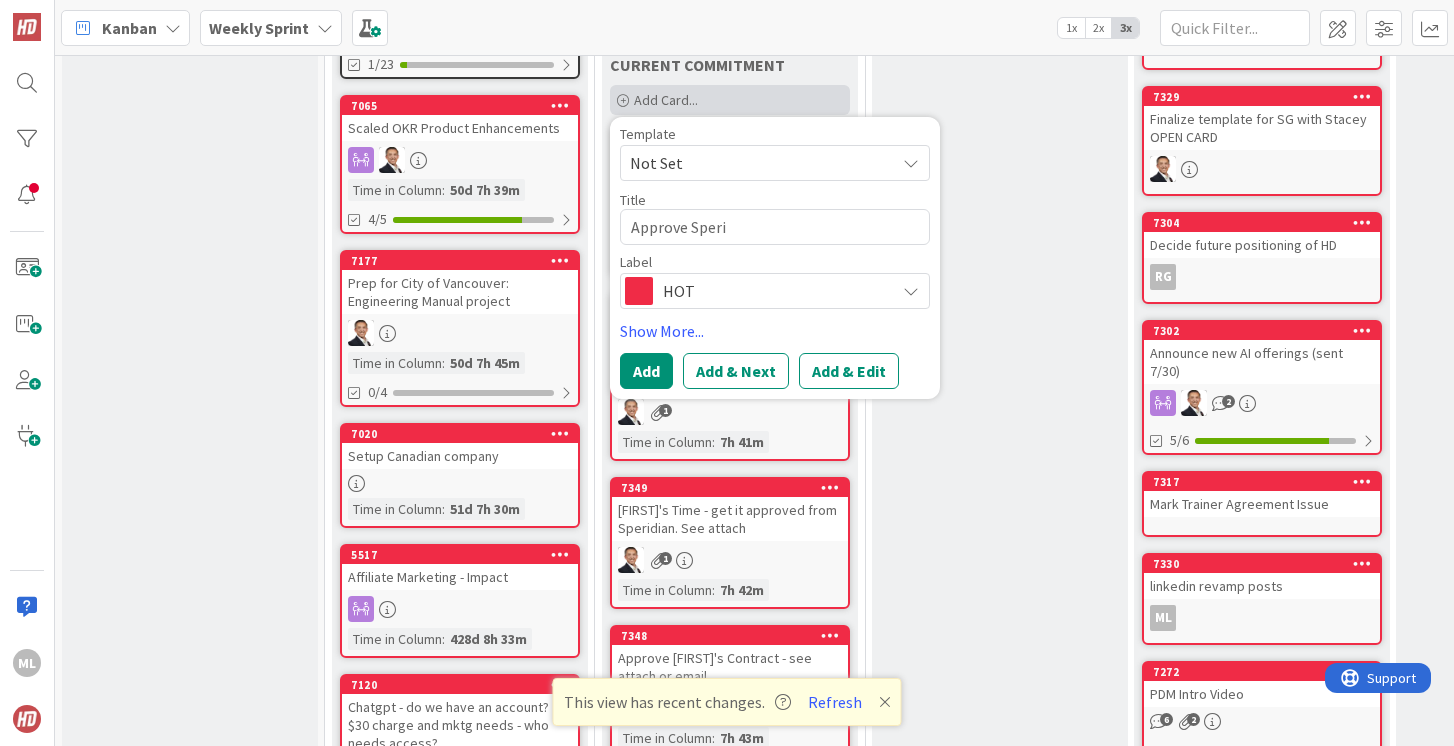 type on "x" 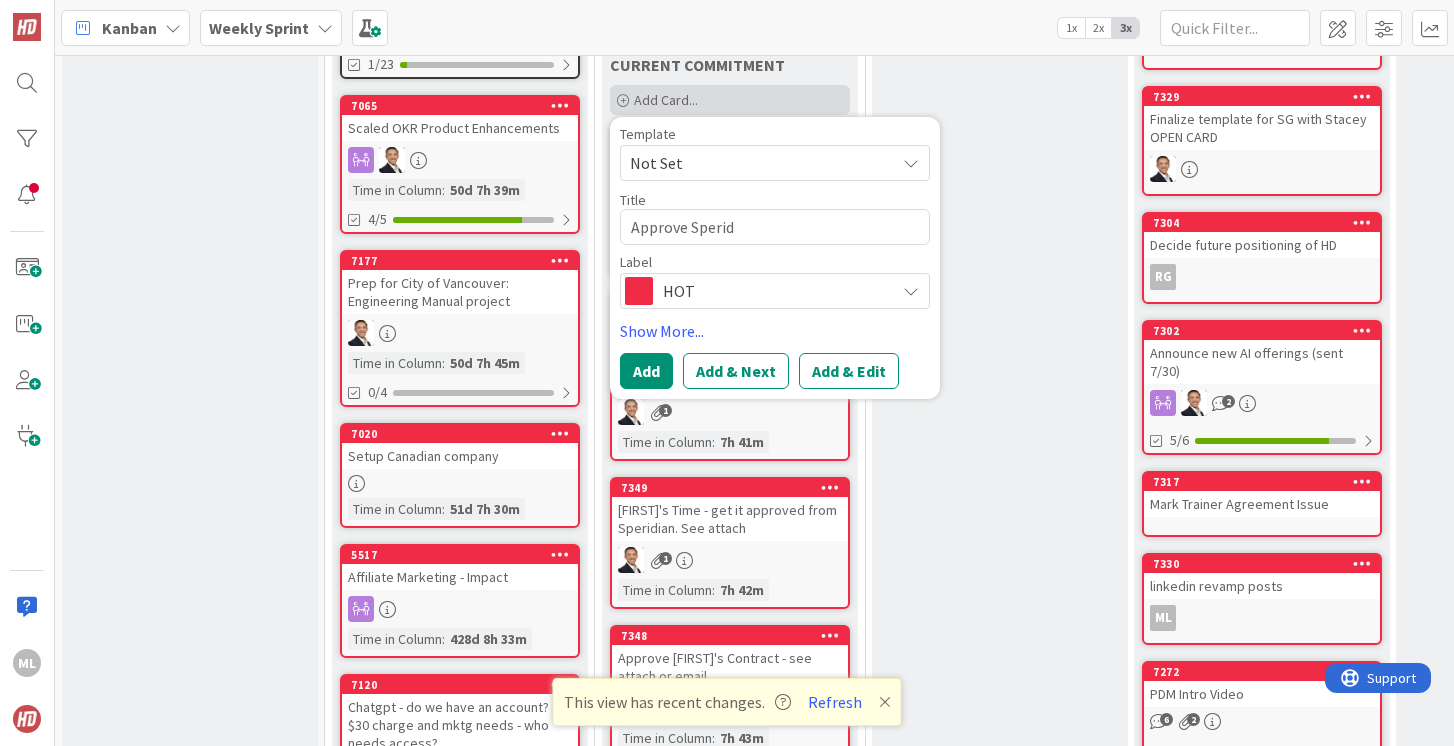 type on "x" 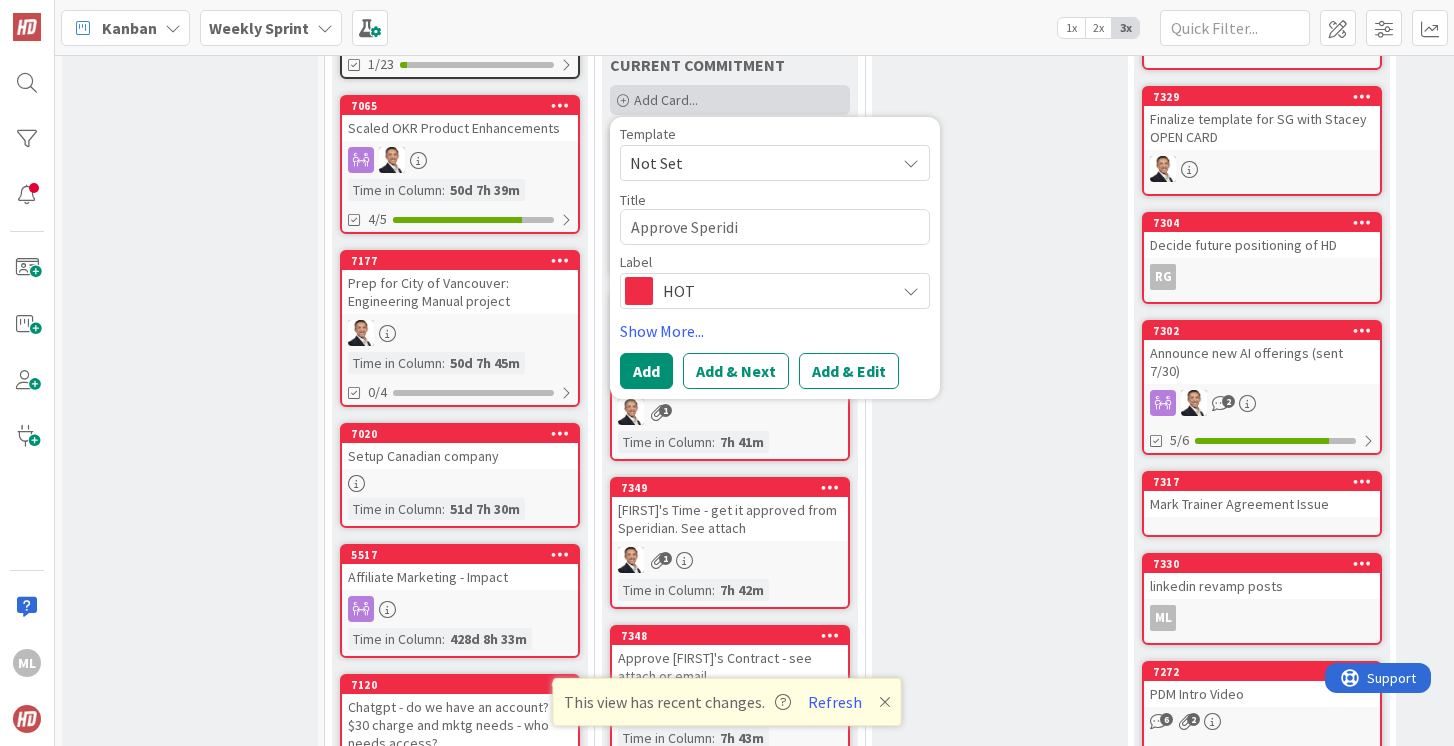 type on "x" 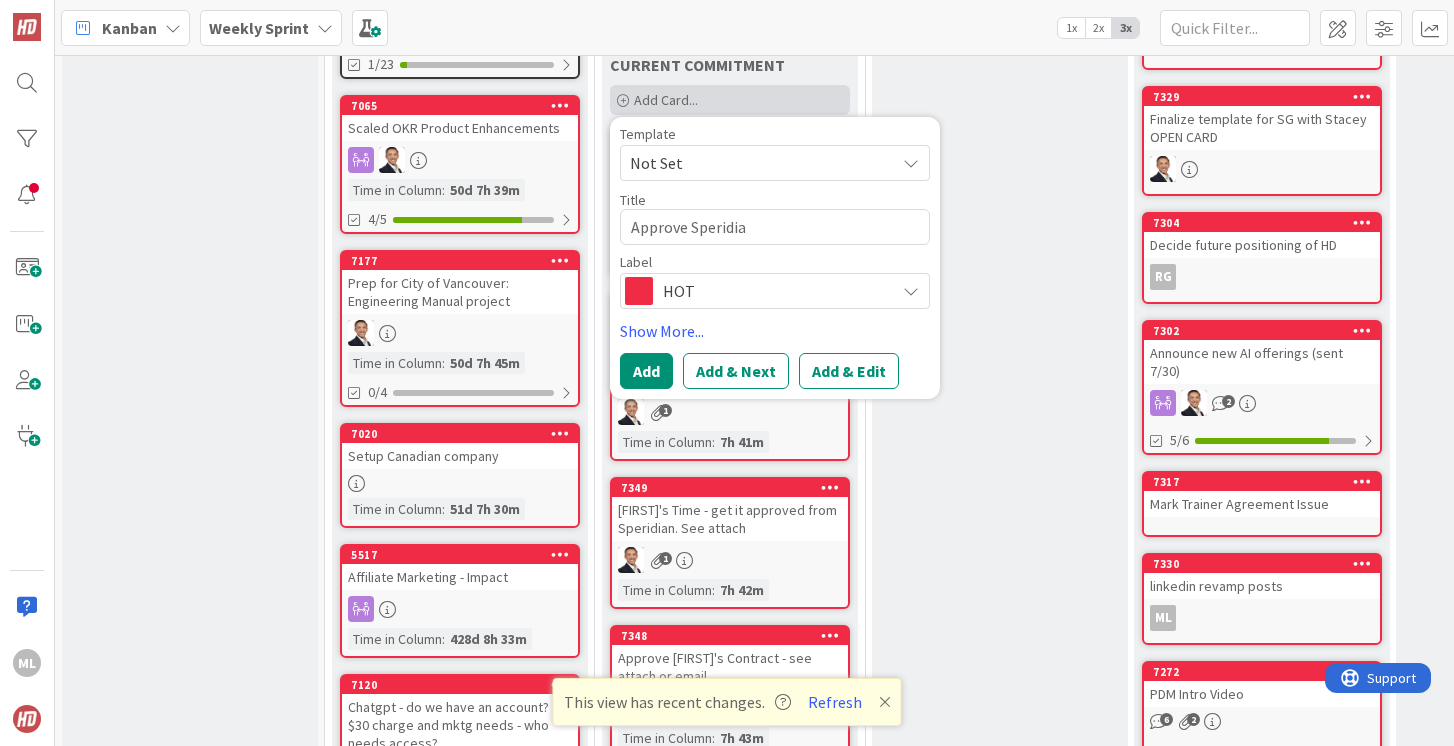 type on "x" 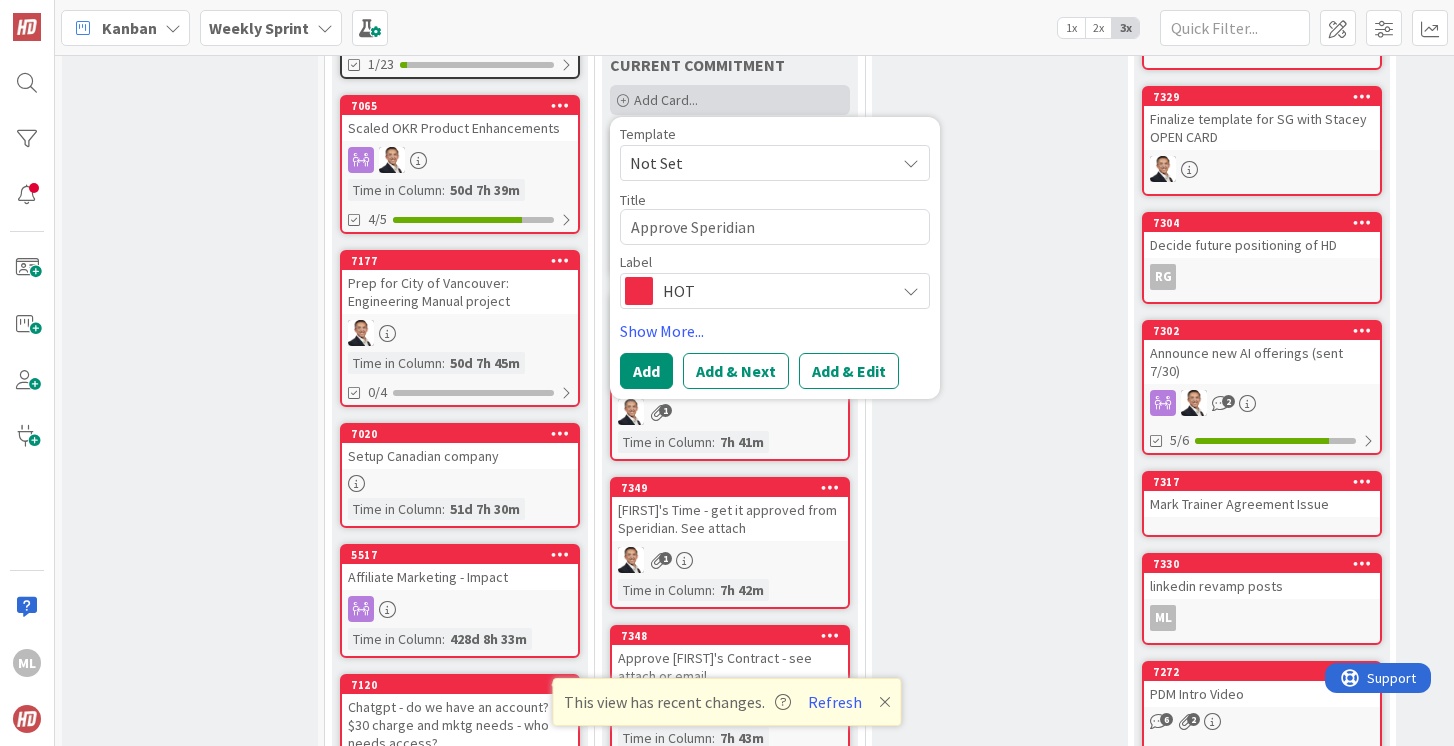 type on "x" 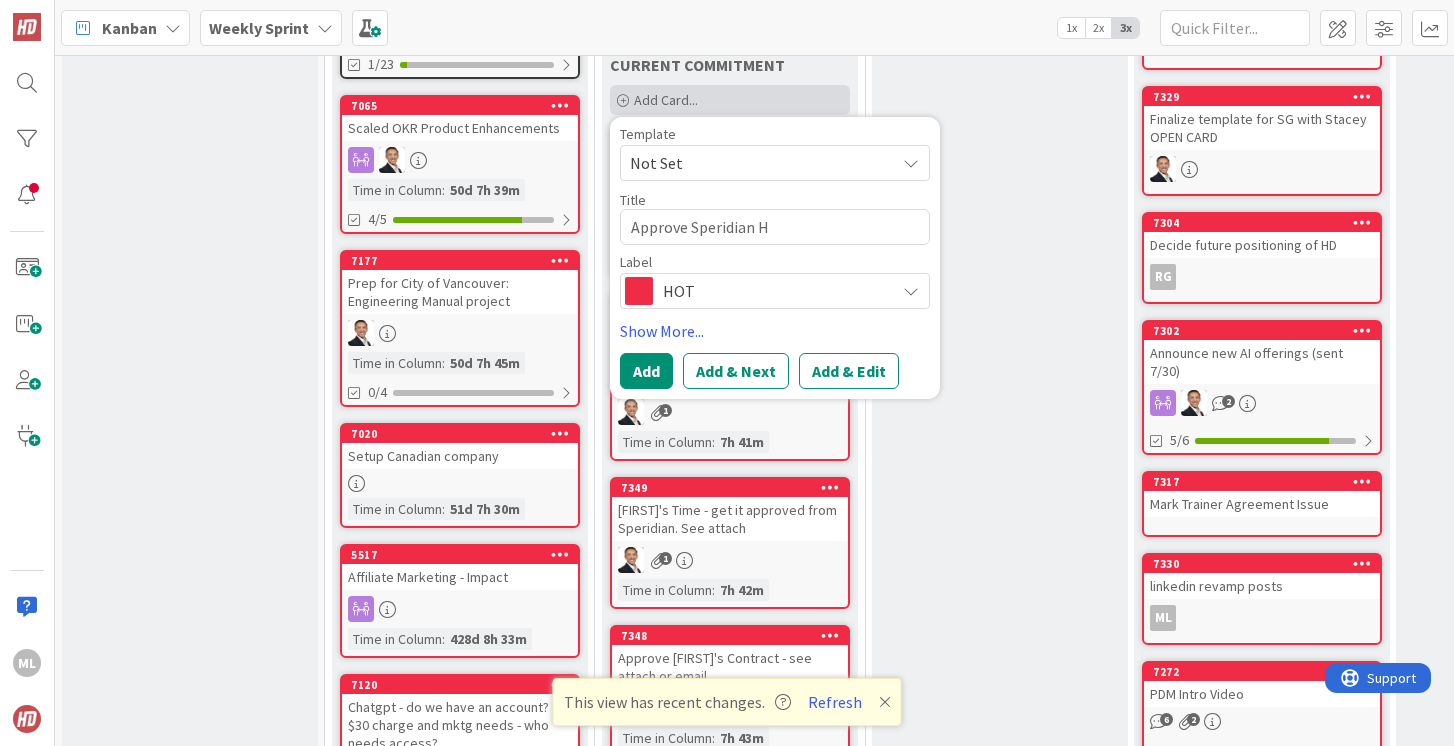 type on "x" 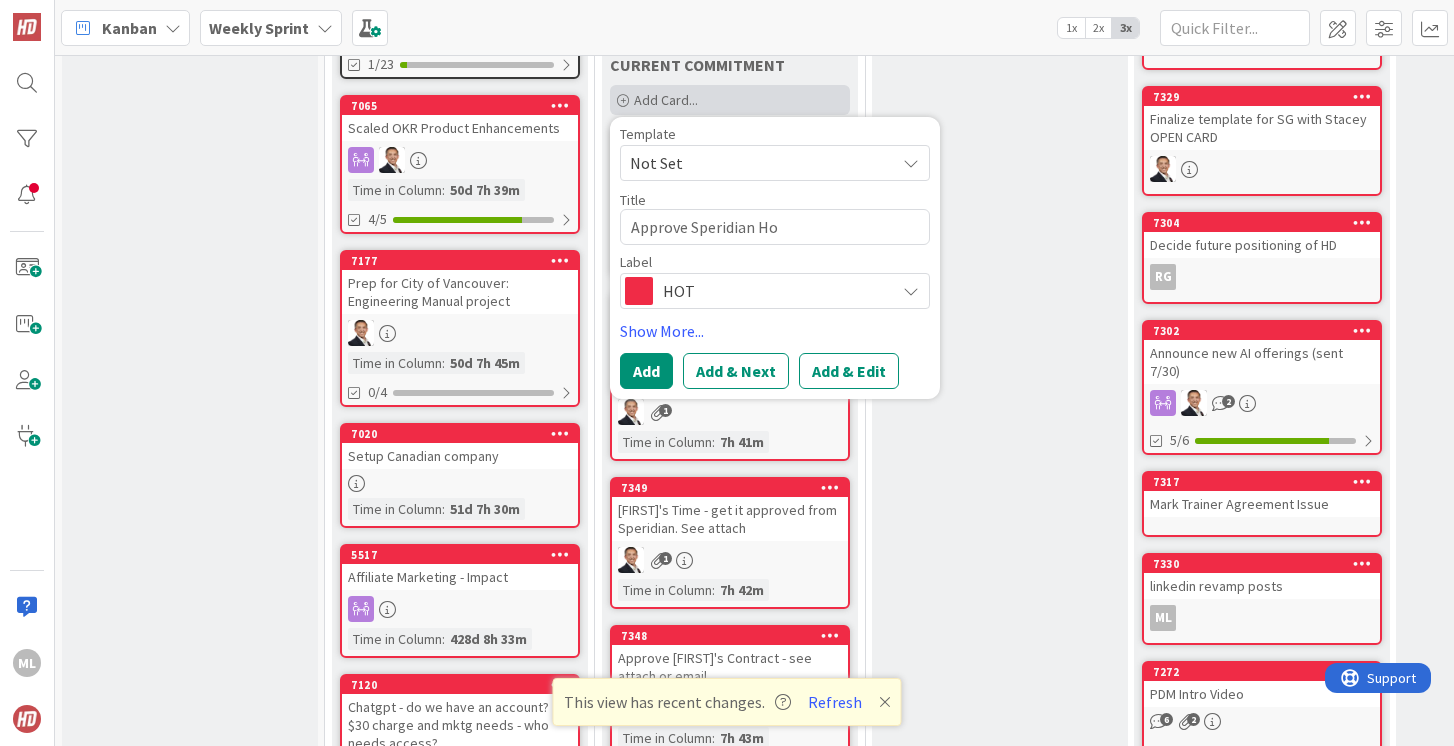 type on "x" 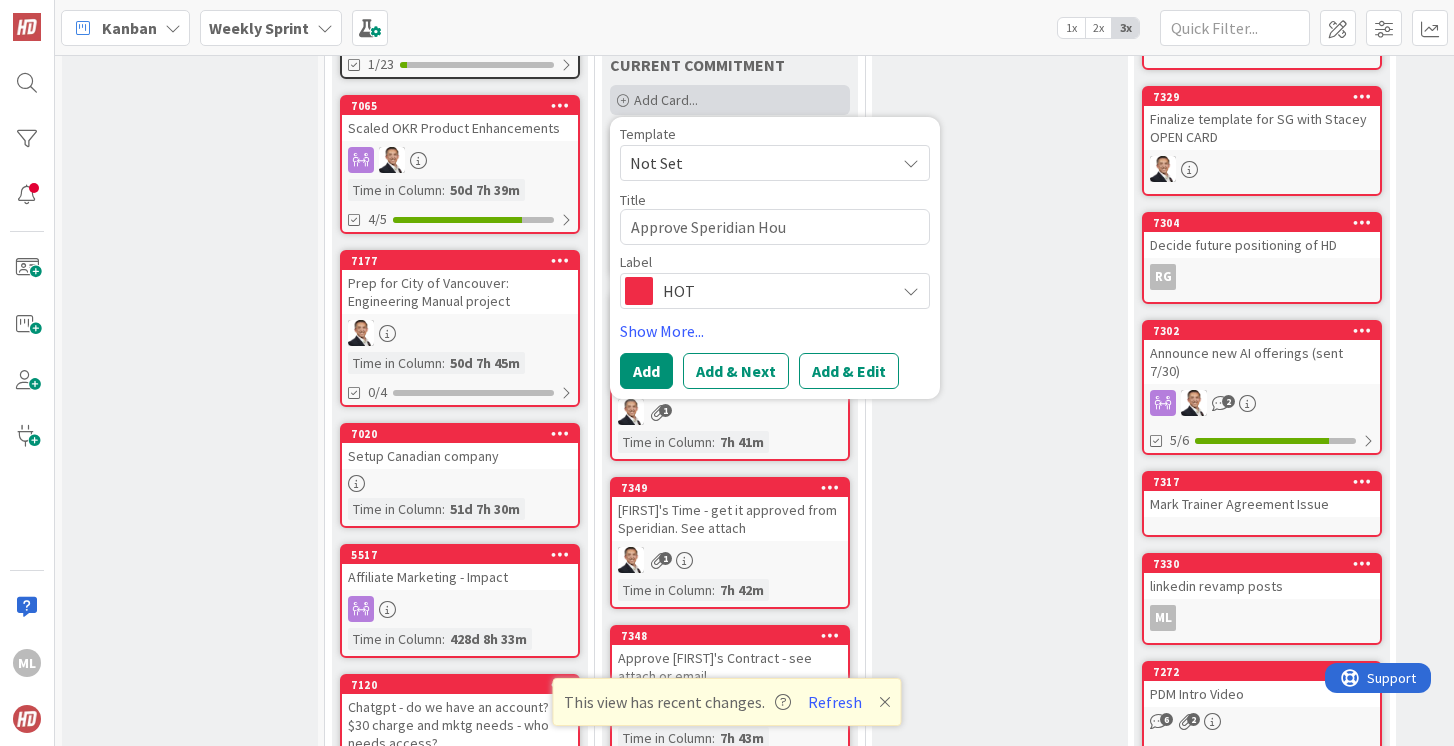 type on "x" 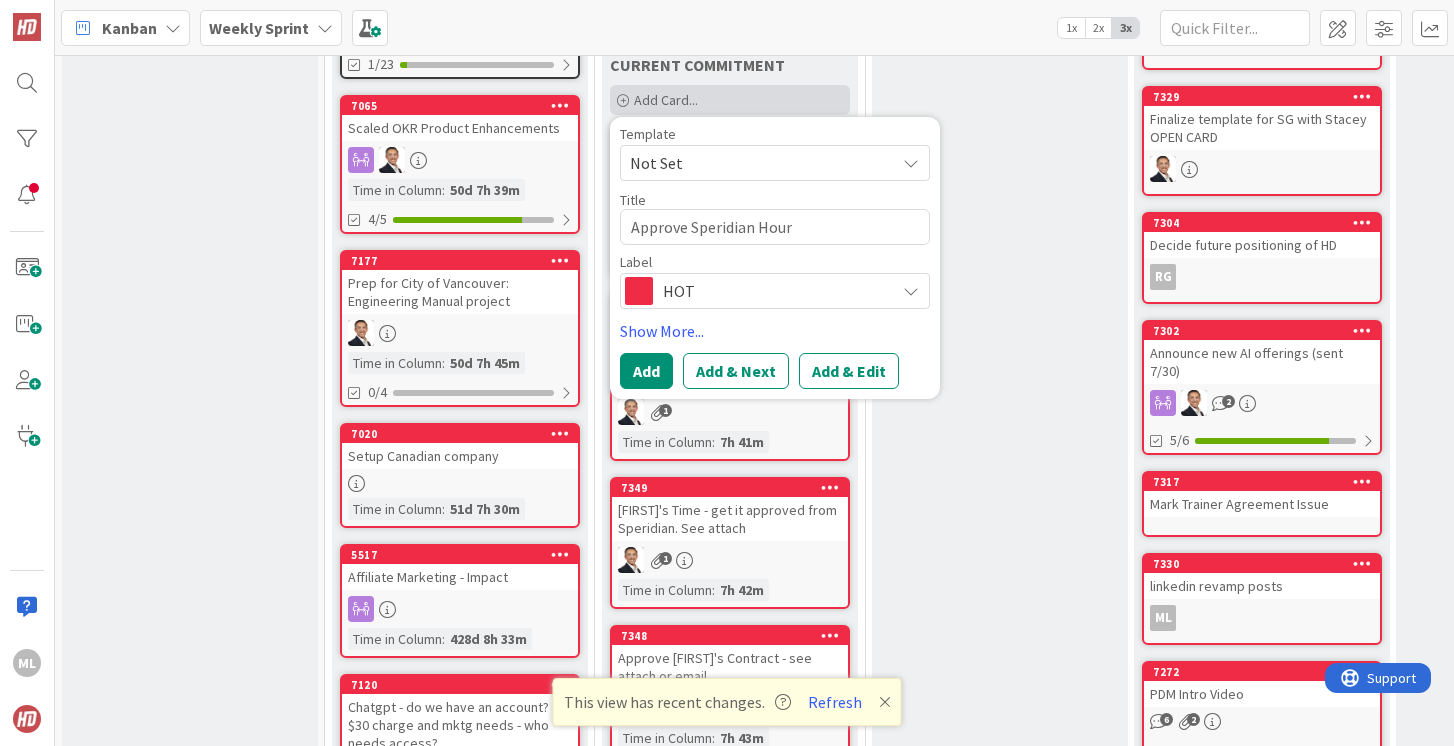 type on "x" 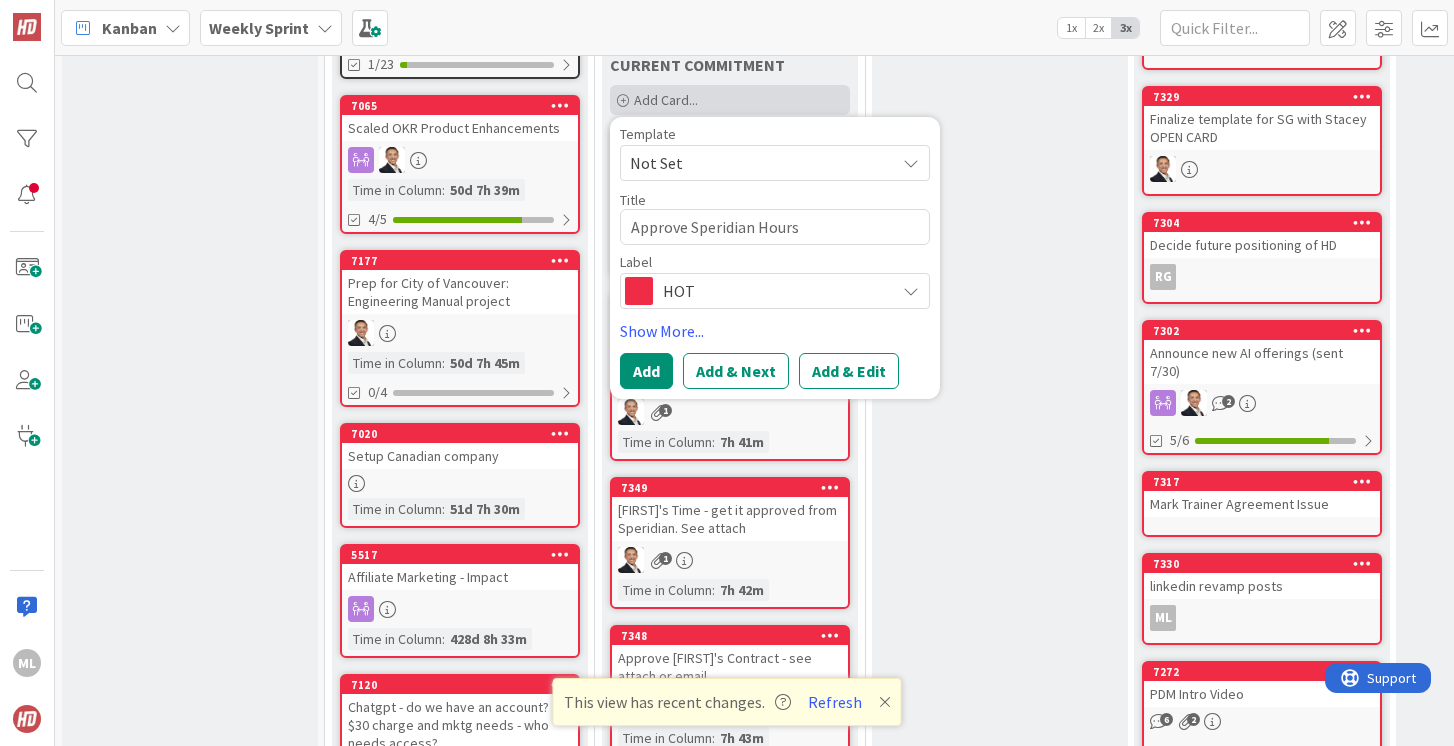 type on "x" 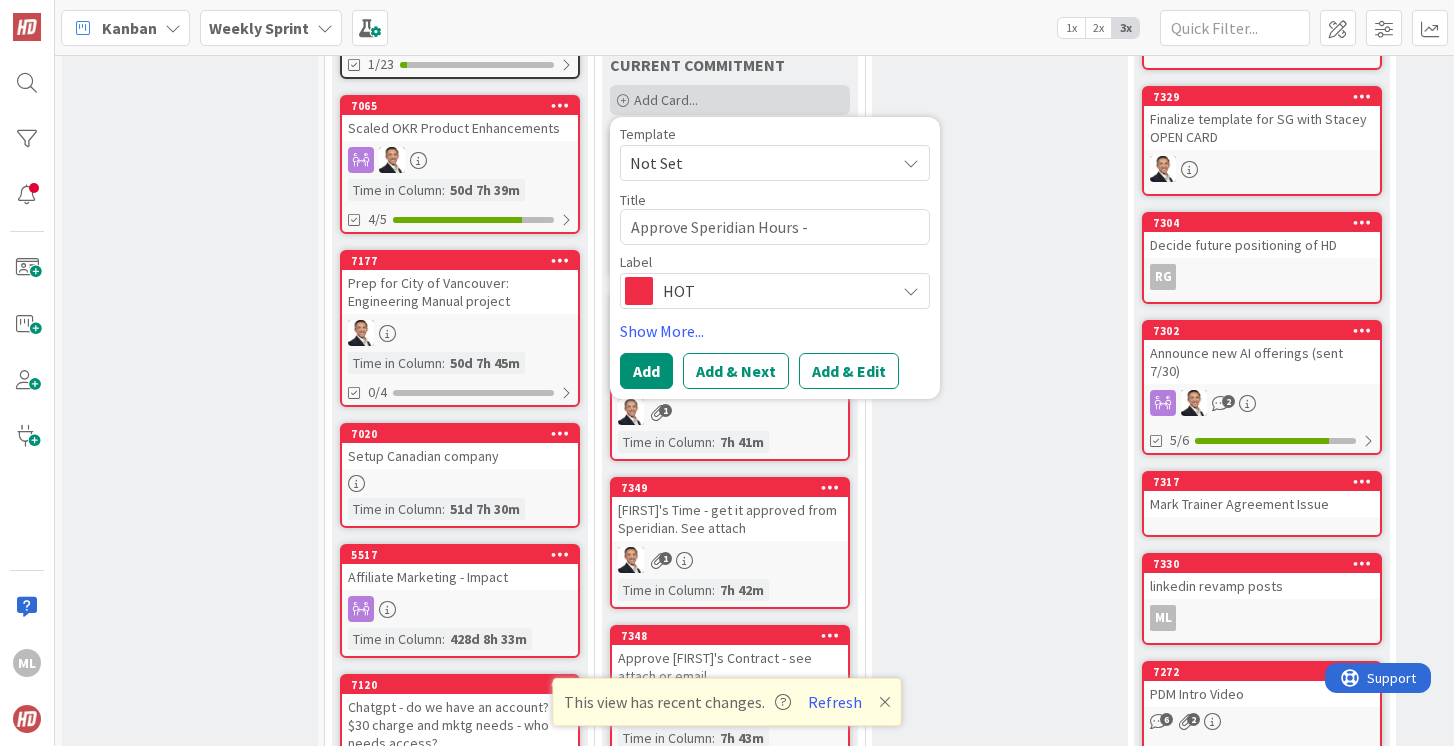 type on "x" 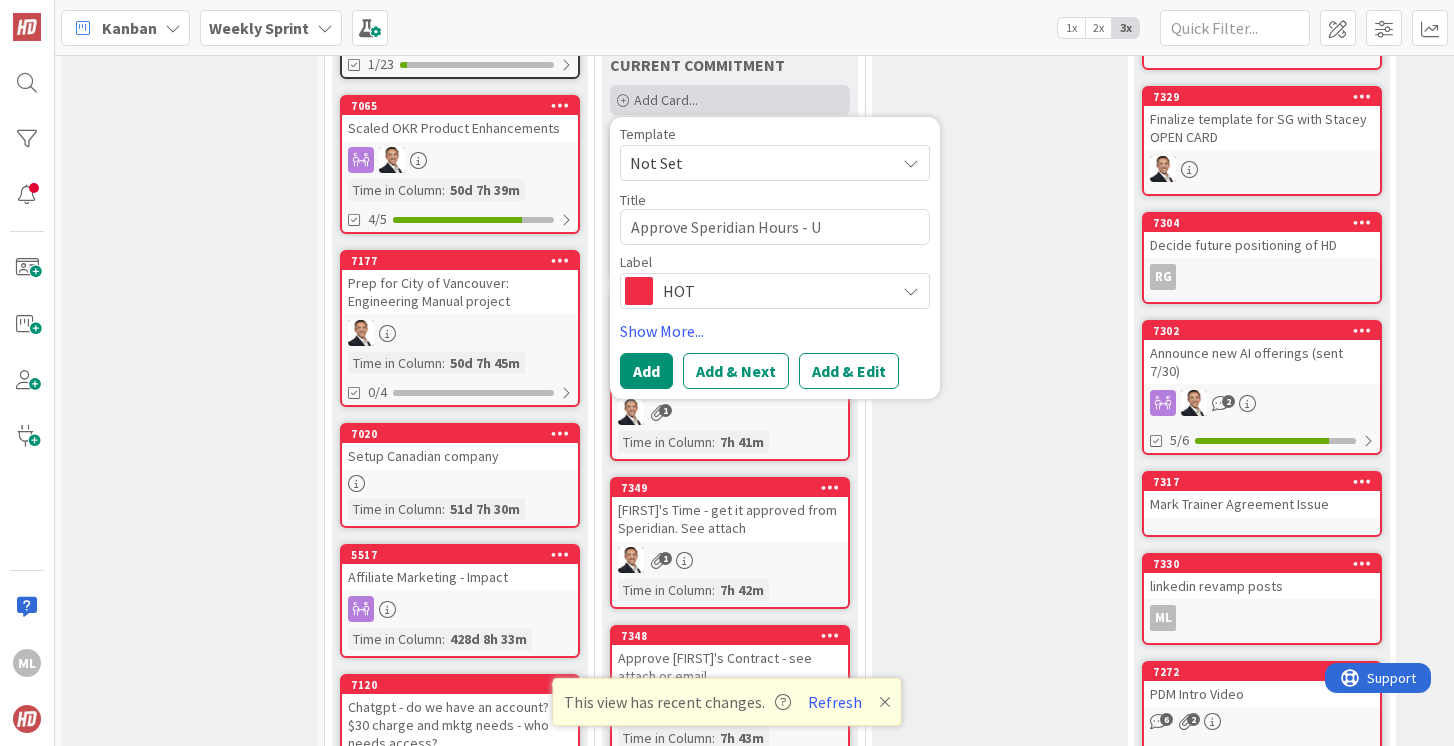 type on "x" 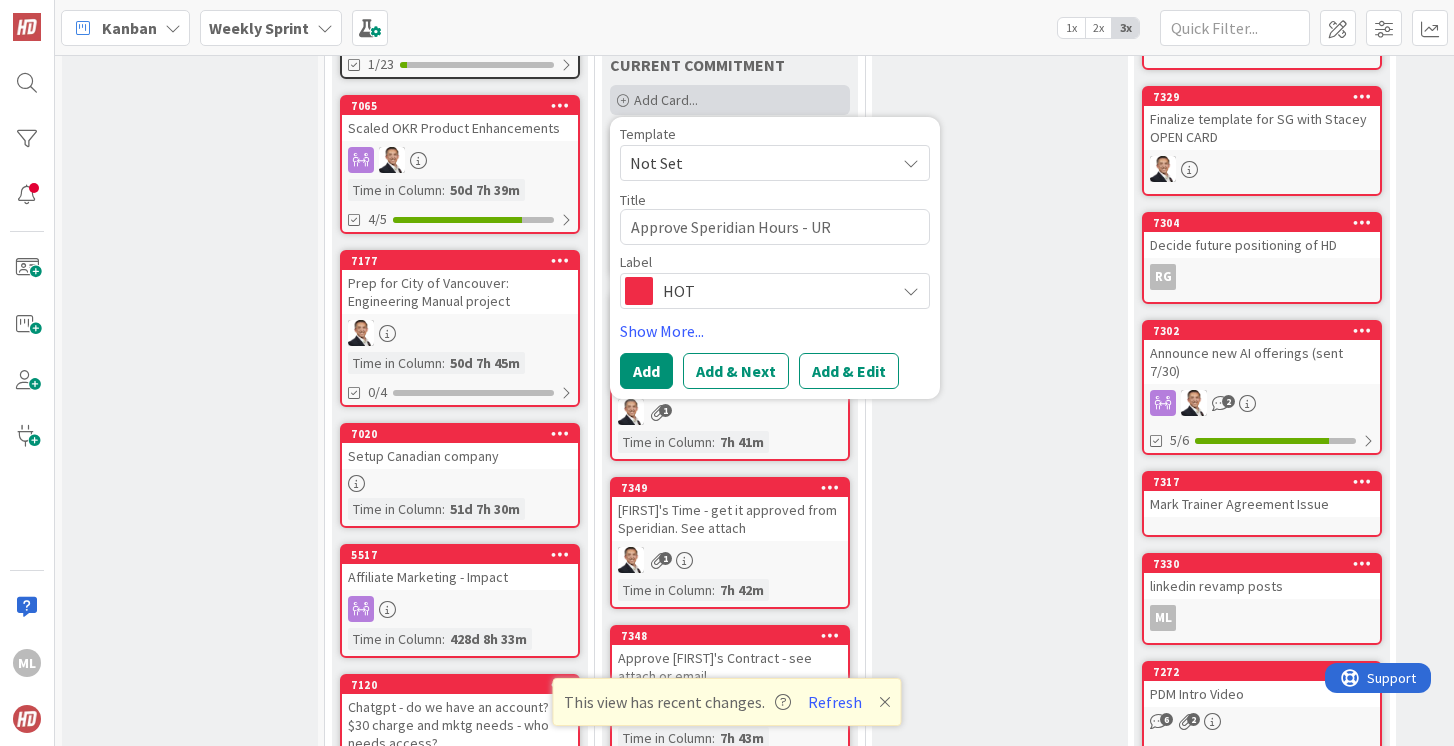 type on "x" 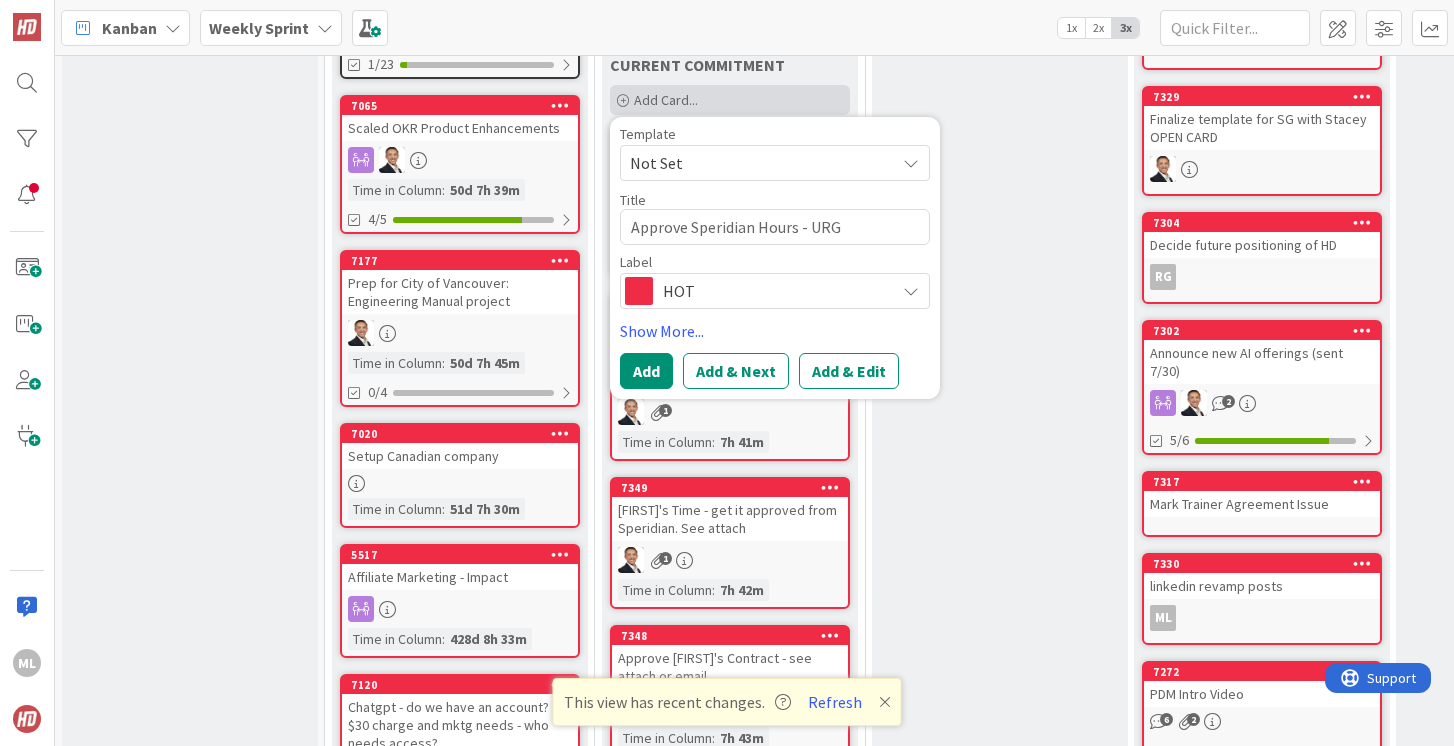 type on "x" 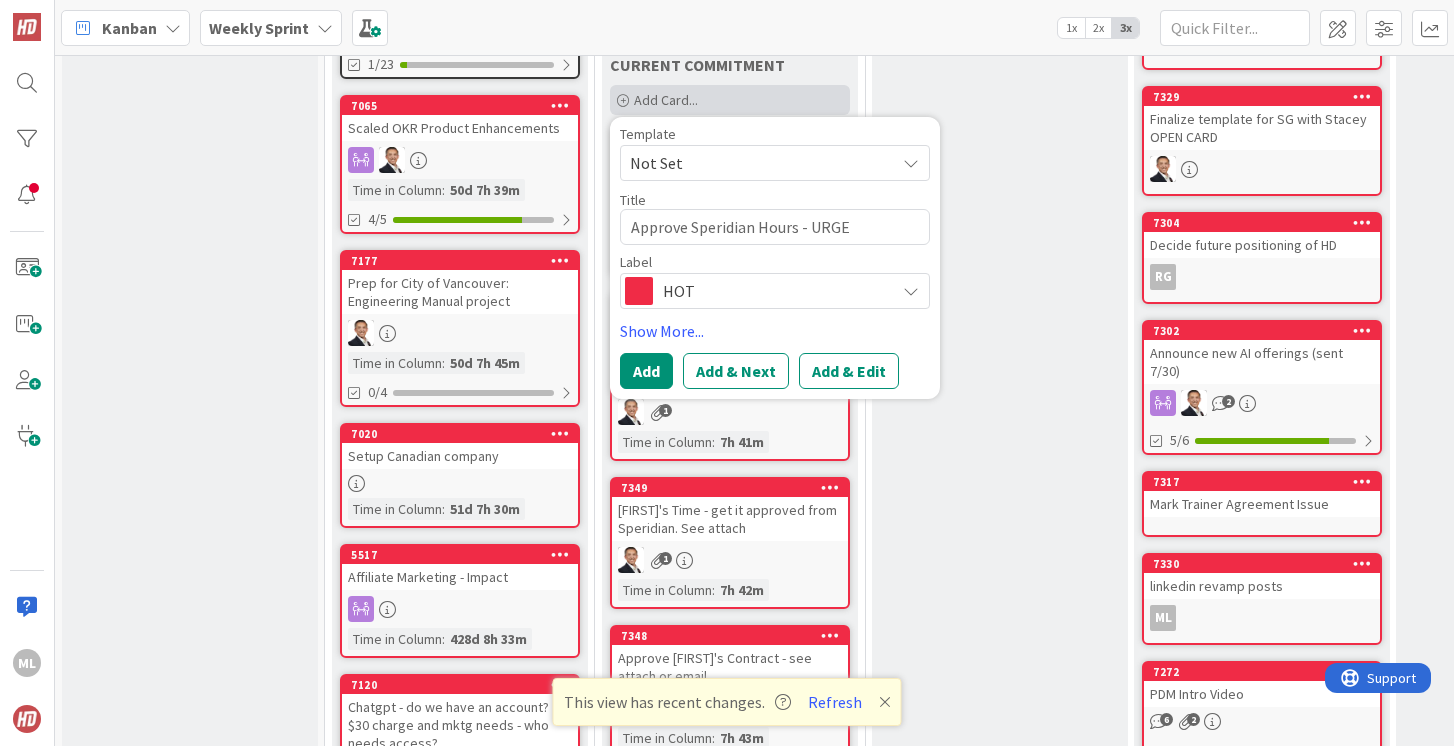 type on "x" 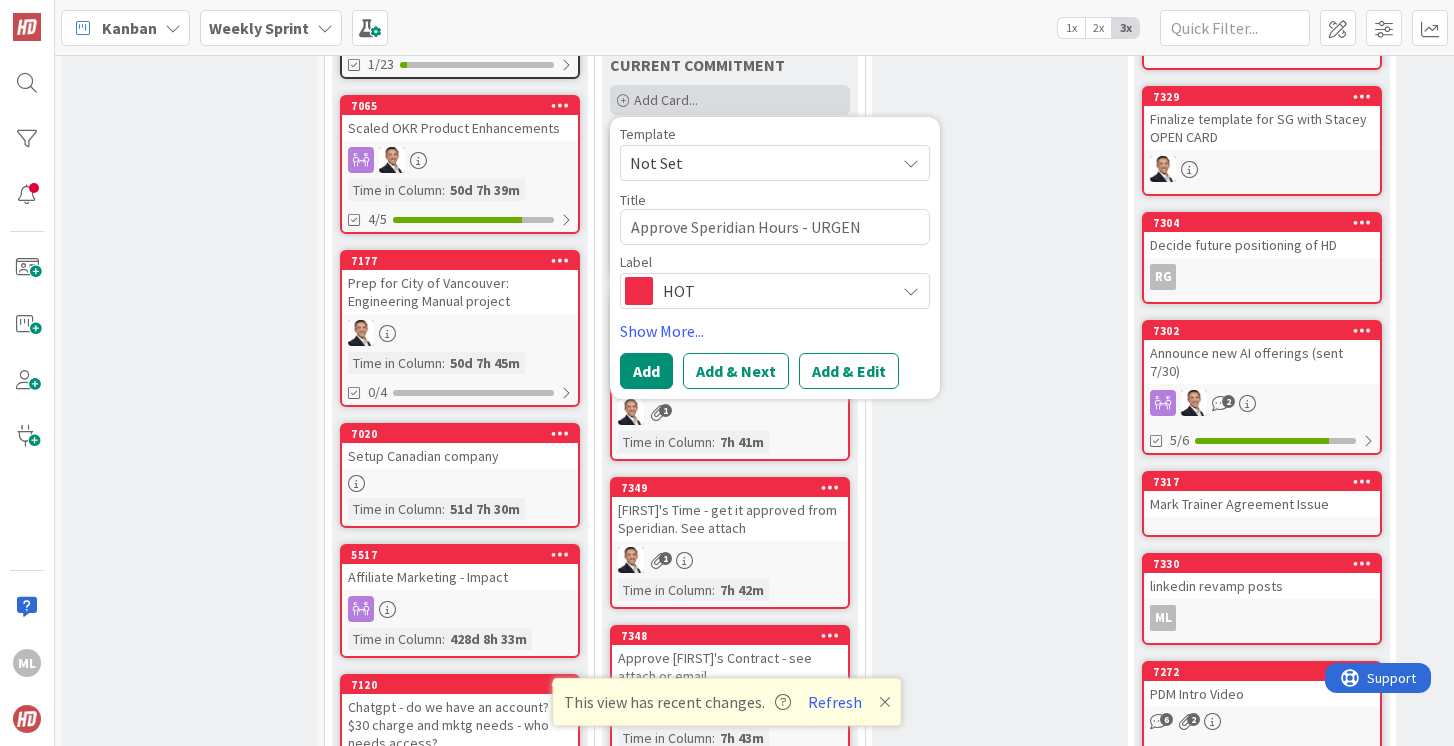 type on "x" 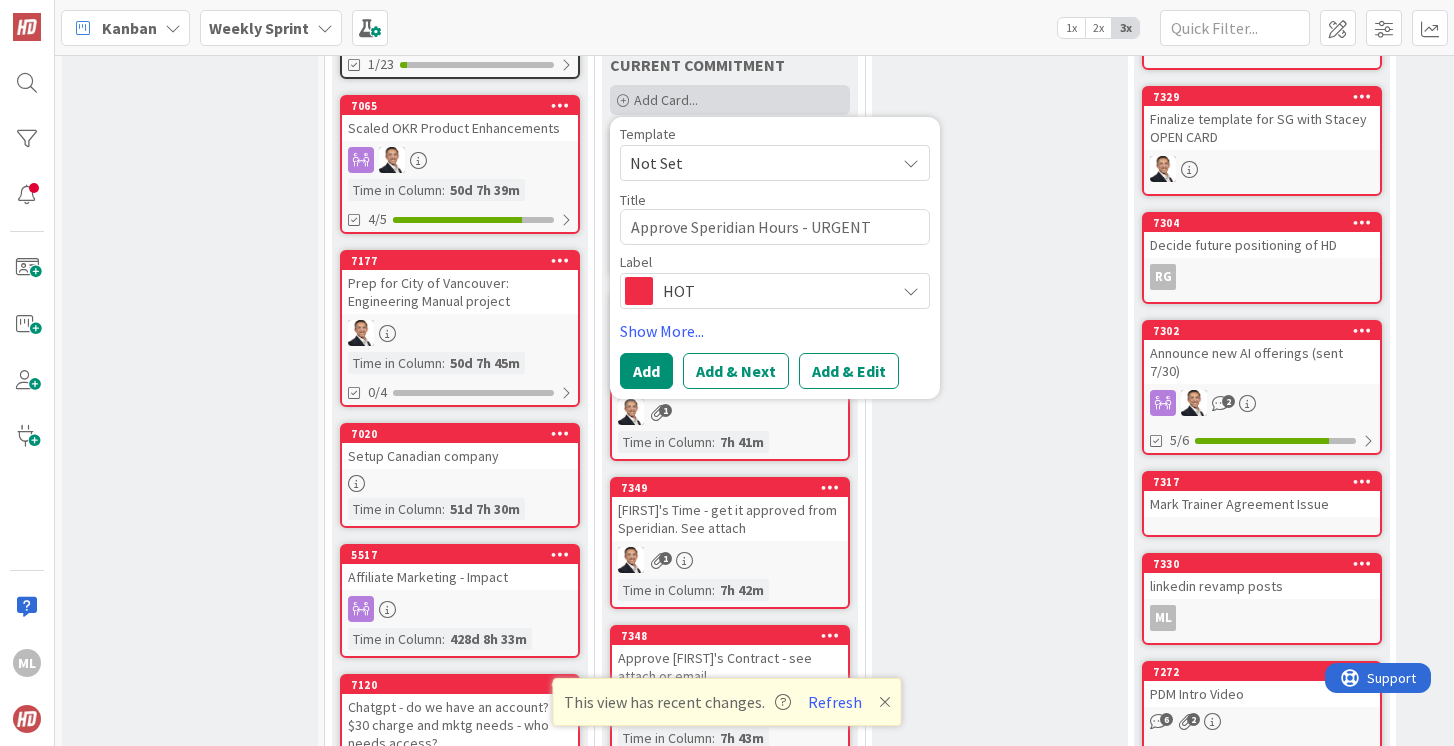 type on "x" 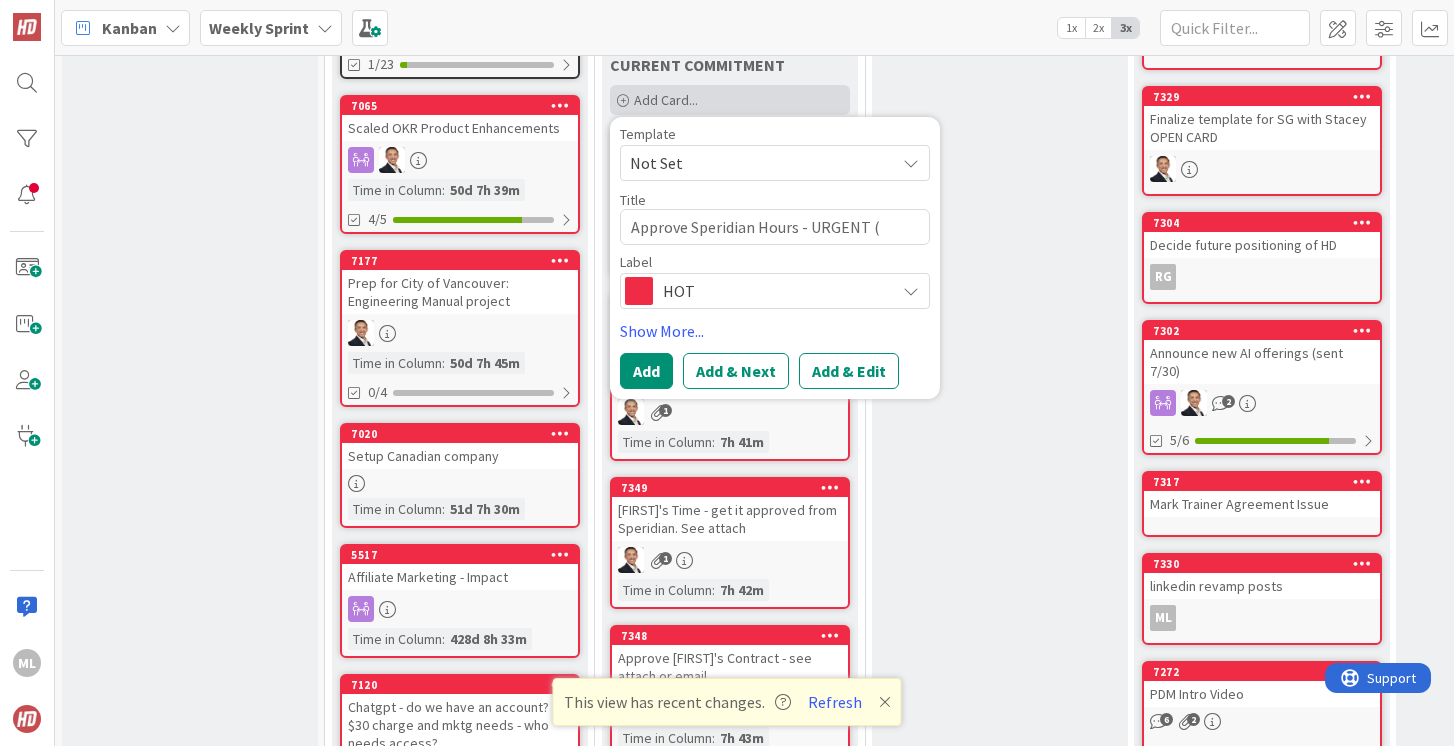 type on "x" 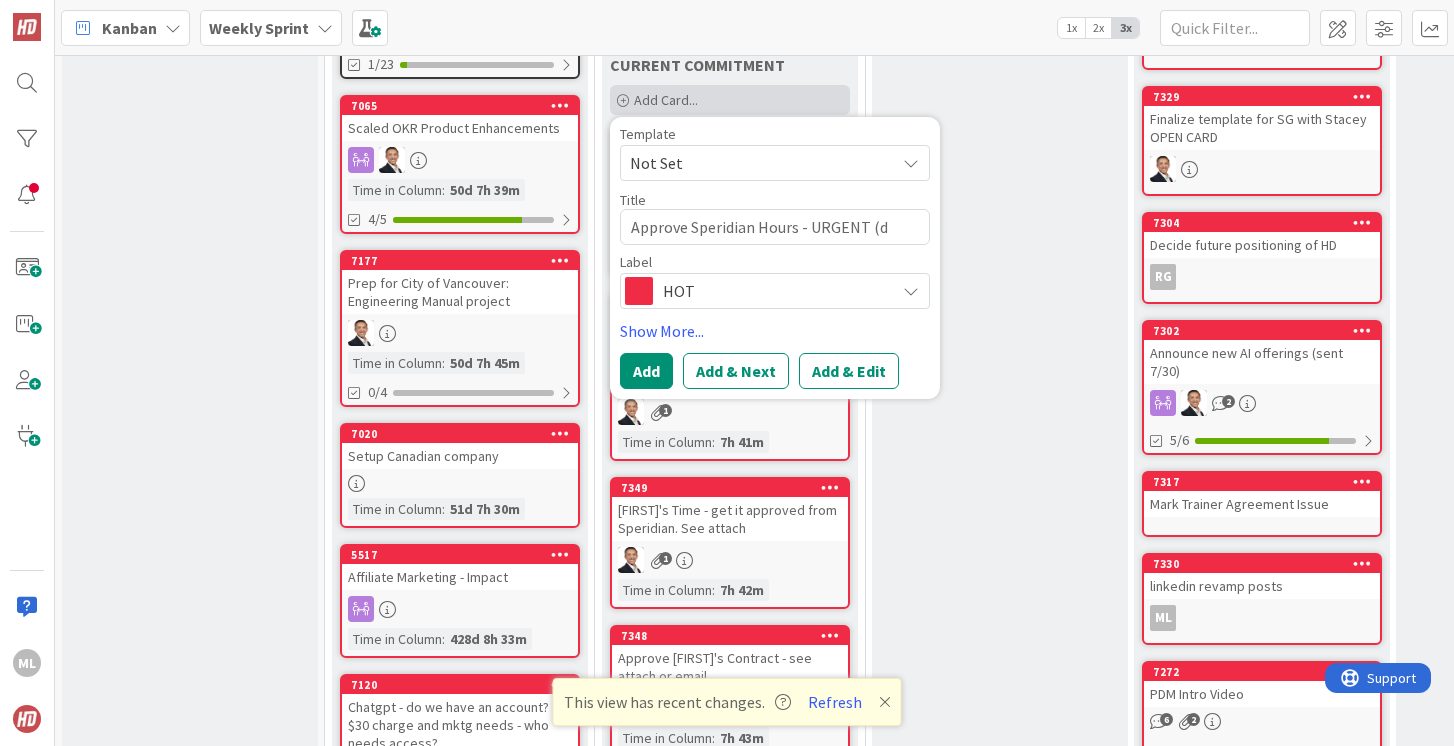 type on "x" 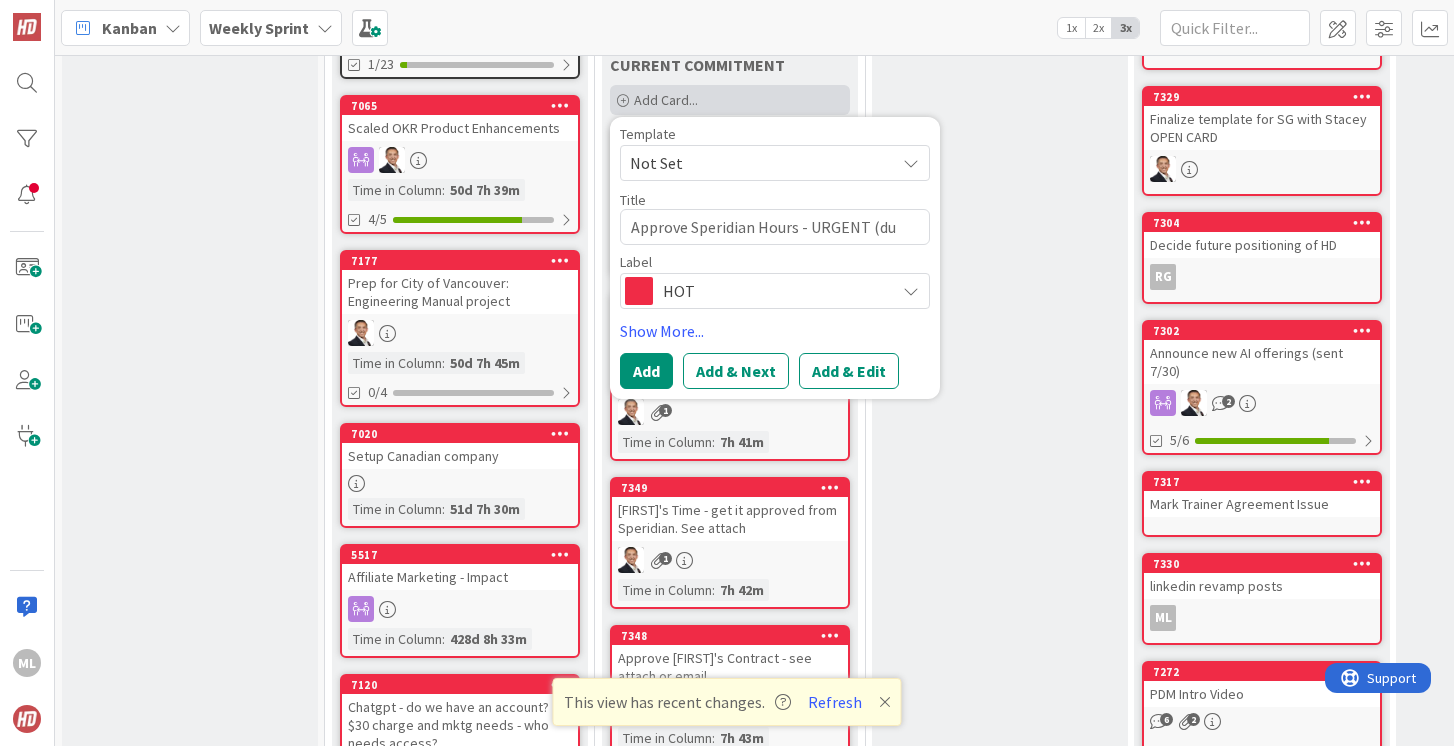 type on "x" 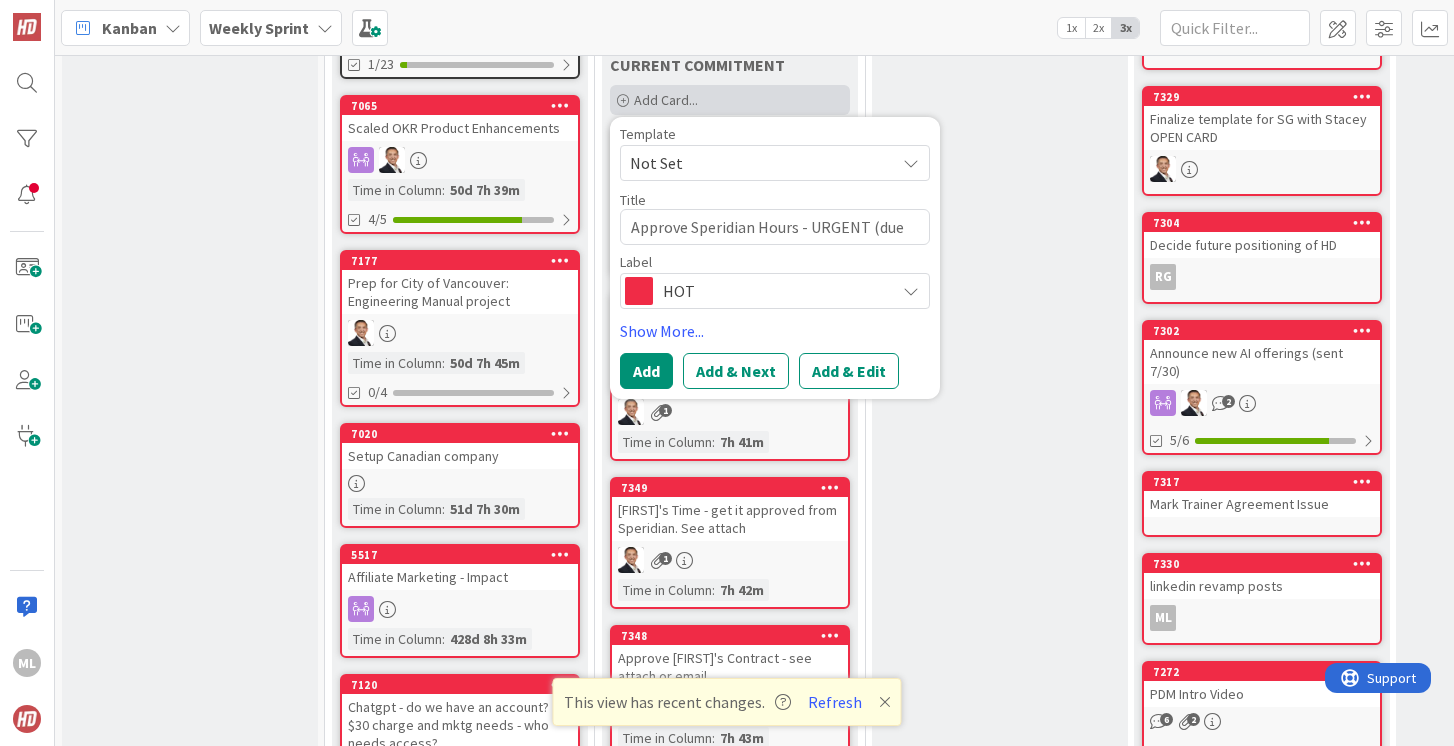 type on "x" 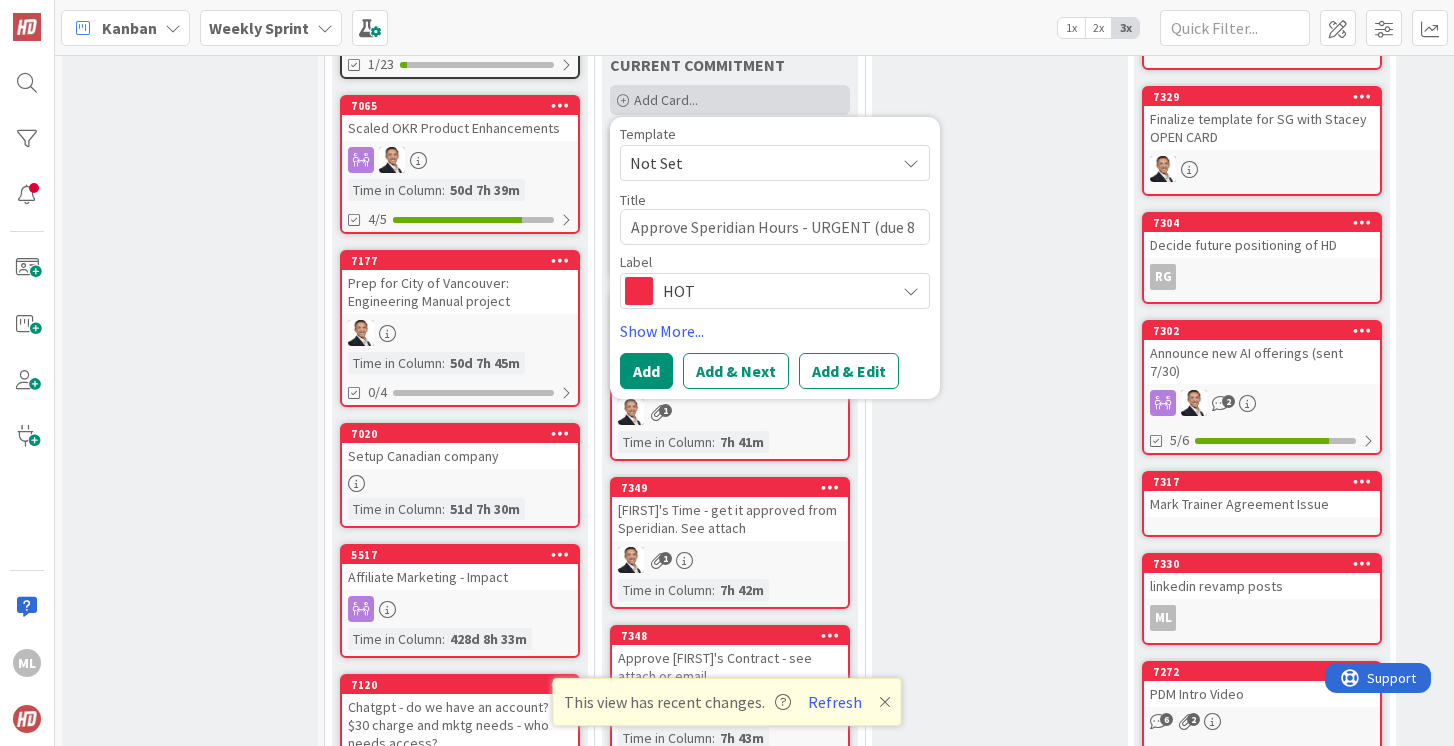 type on "x" 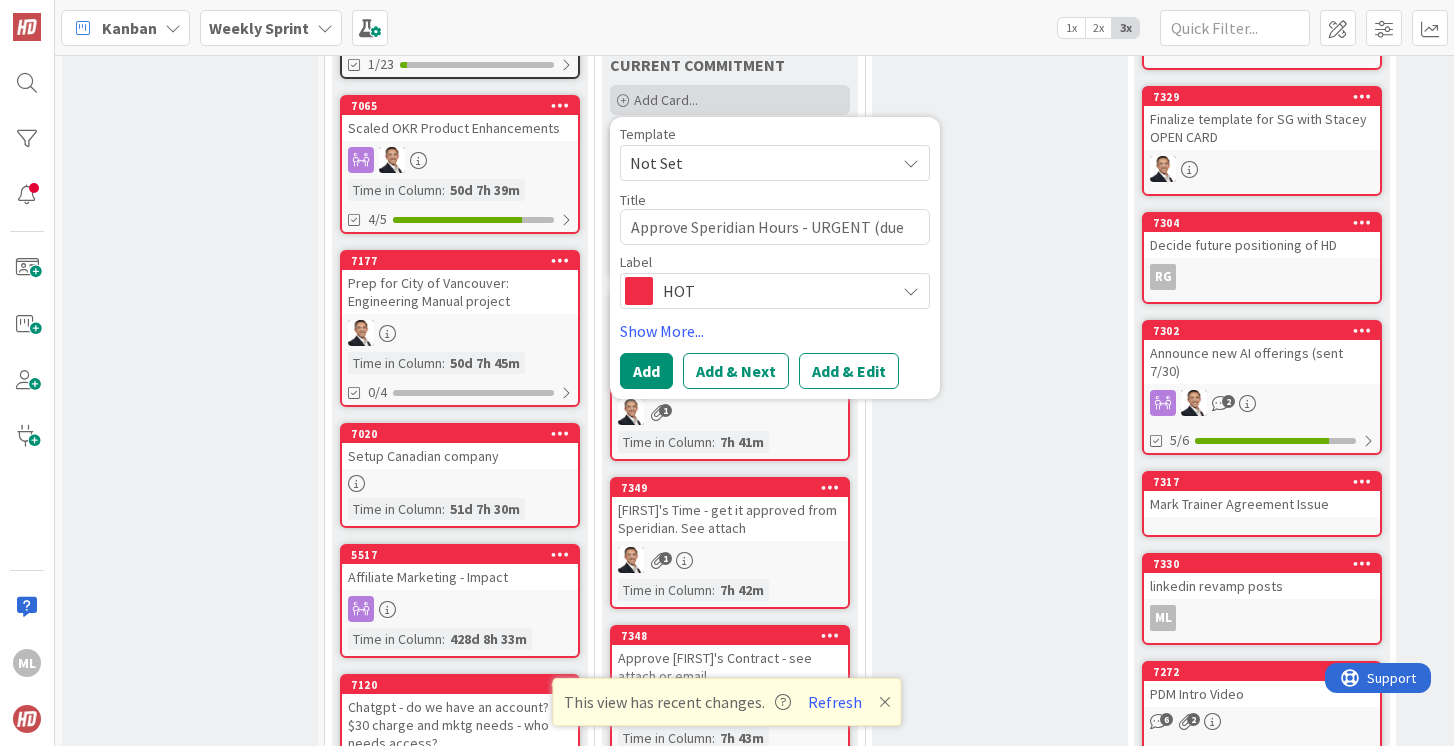 type on "x" 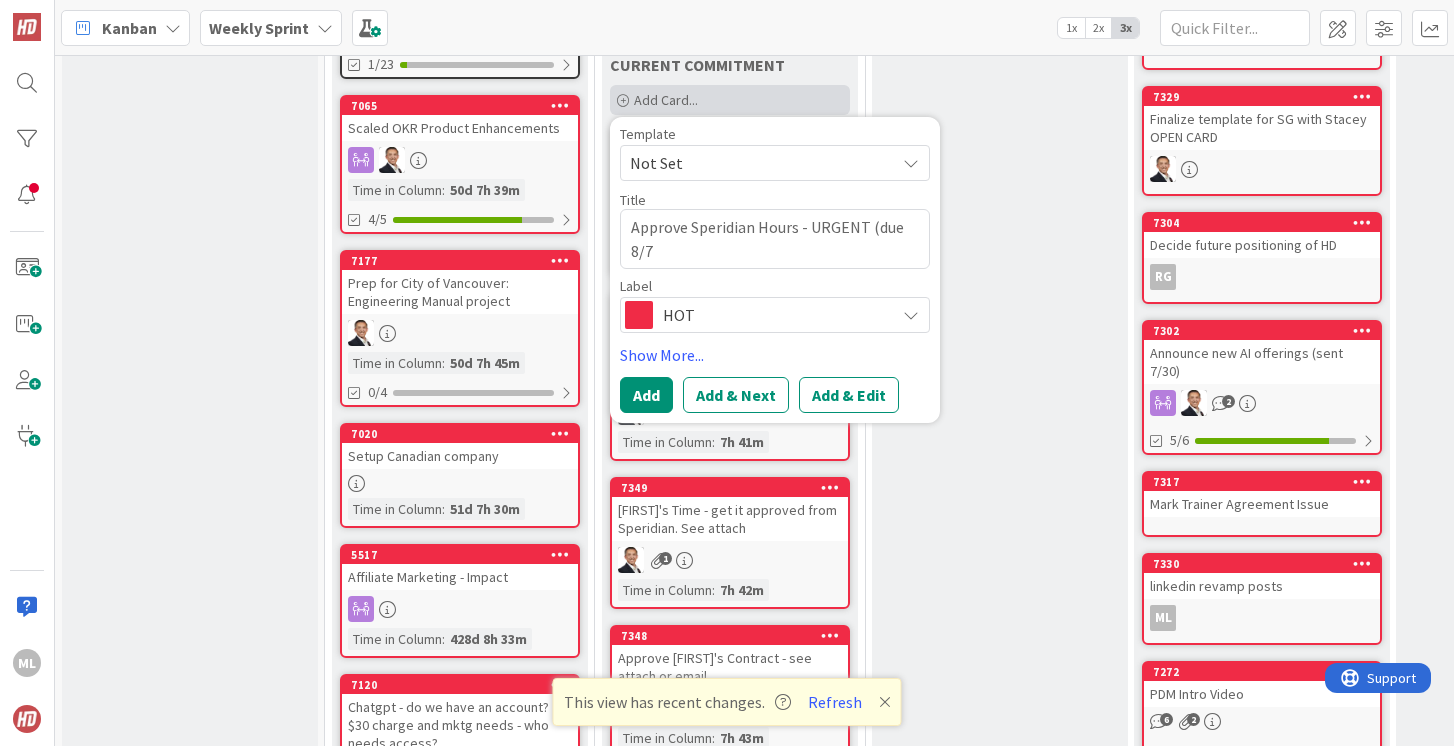type on "x" 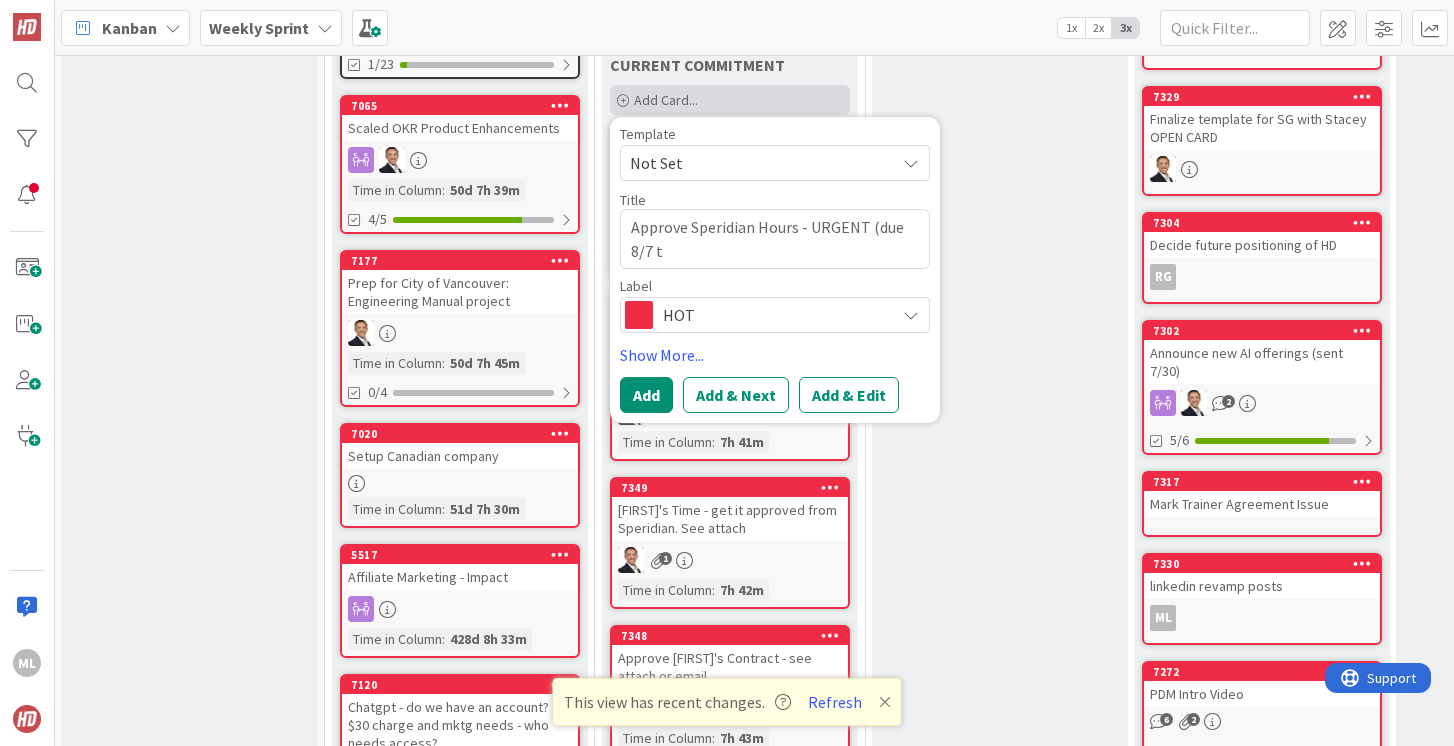 type on "x" 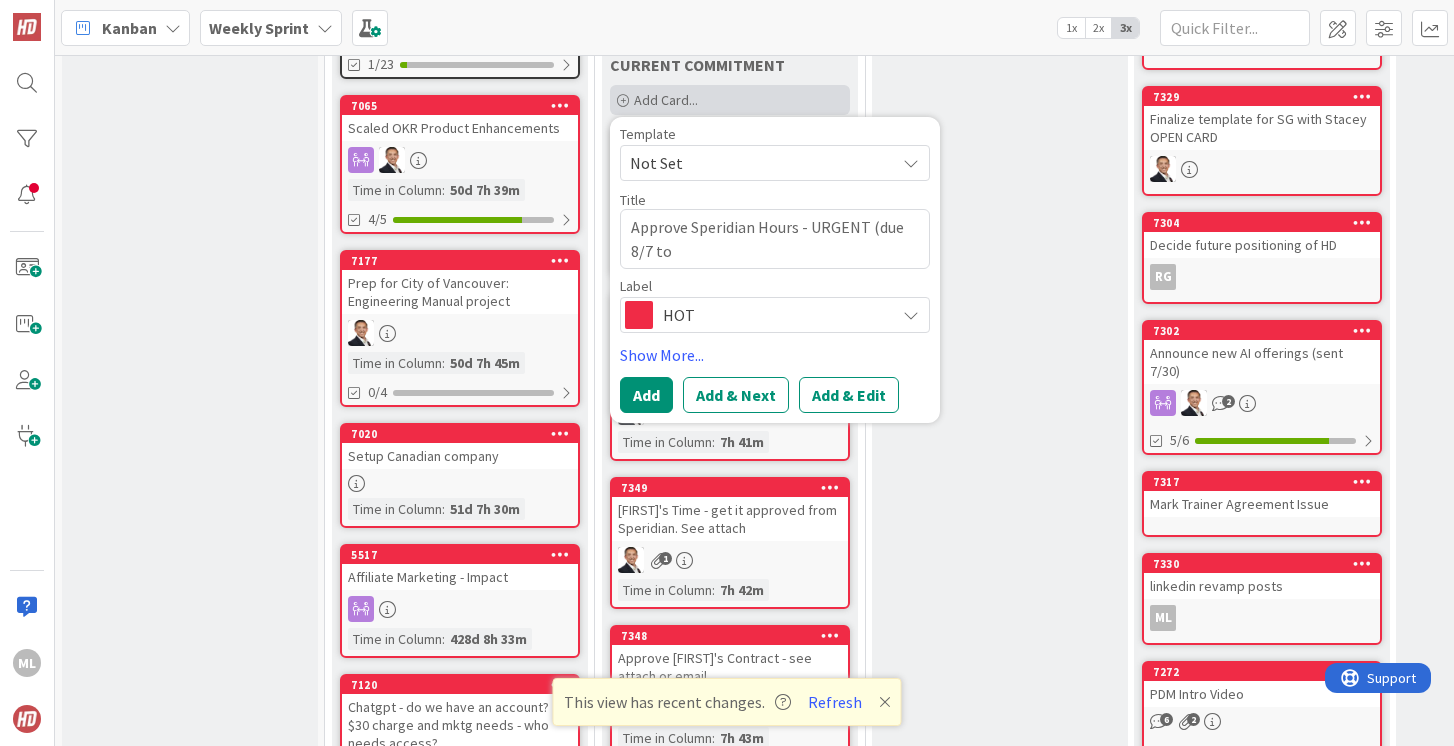 type on "Approve Speridian Hours - URGENT (due 8/7 to" 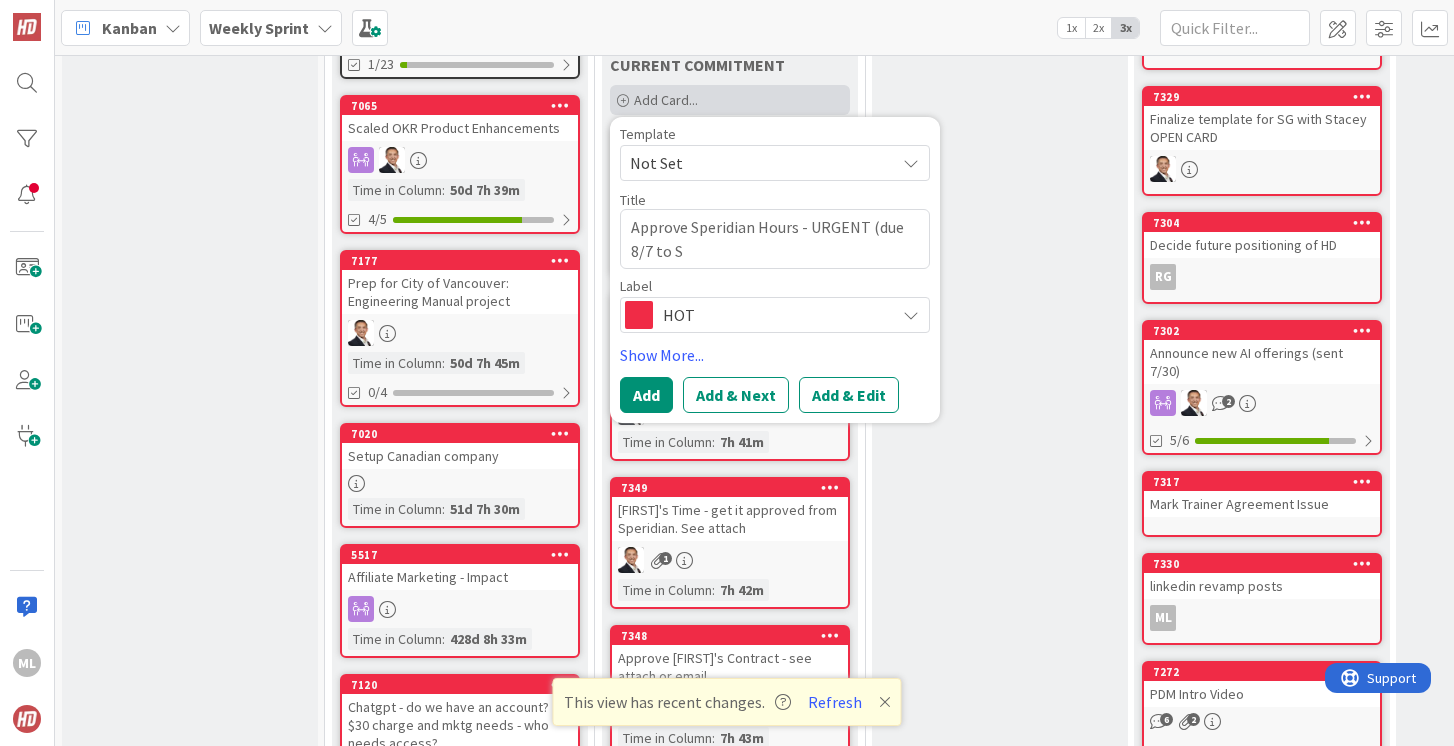 type on "x" 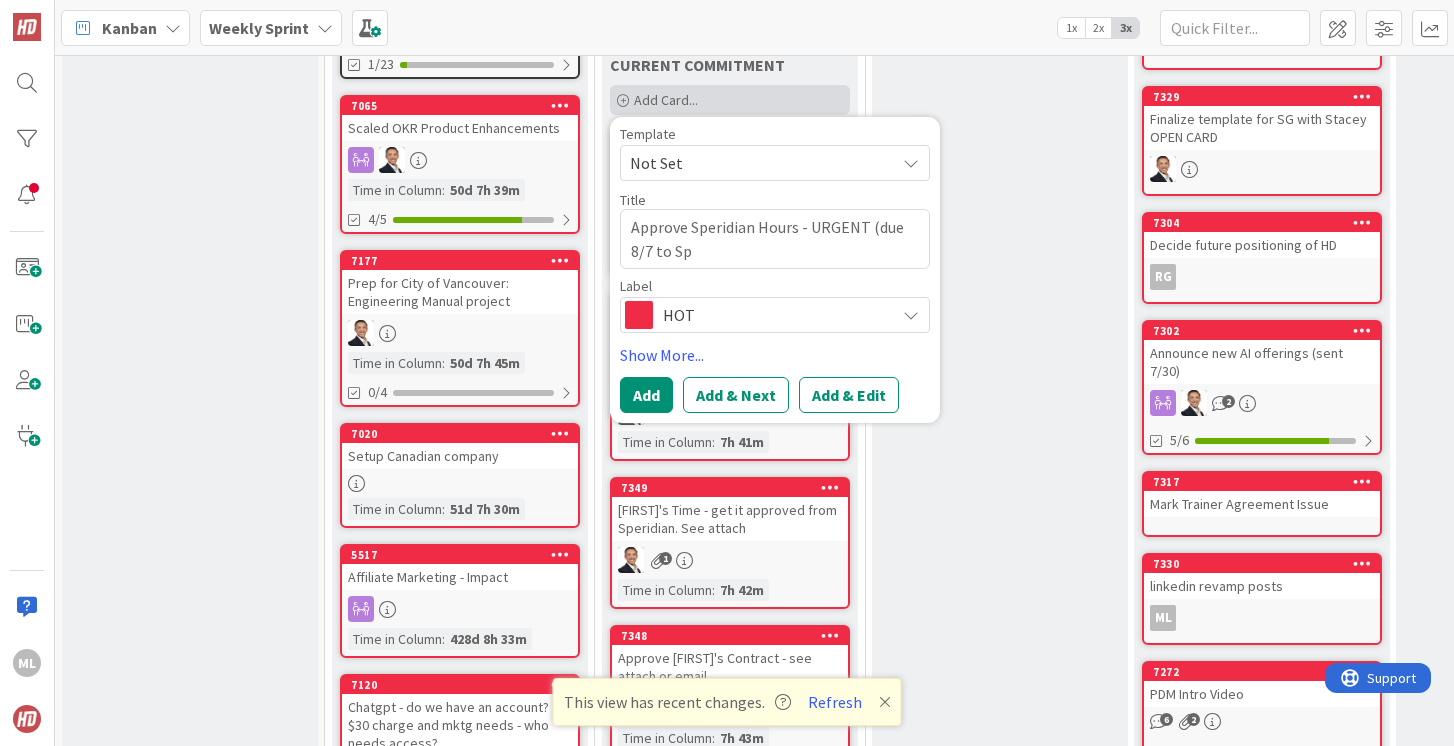 type on "x" 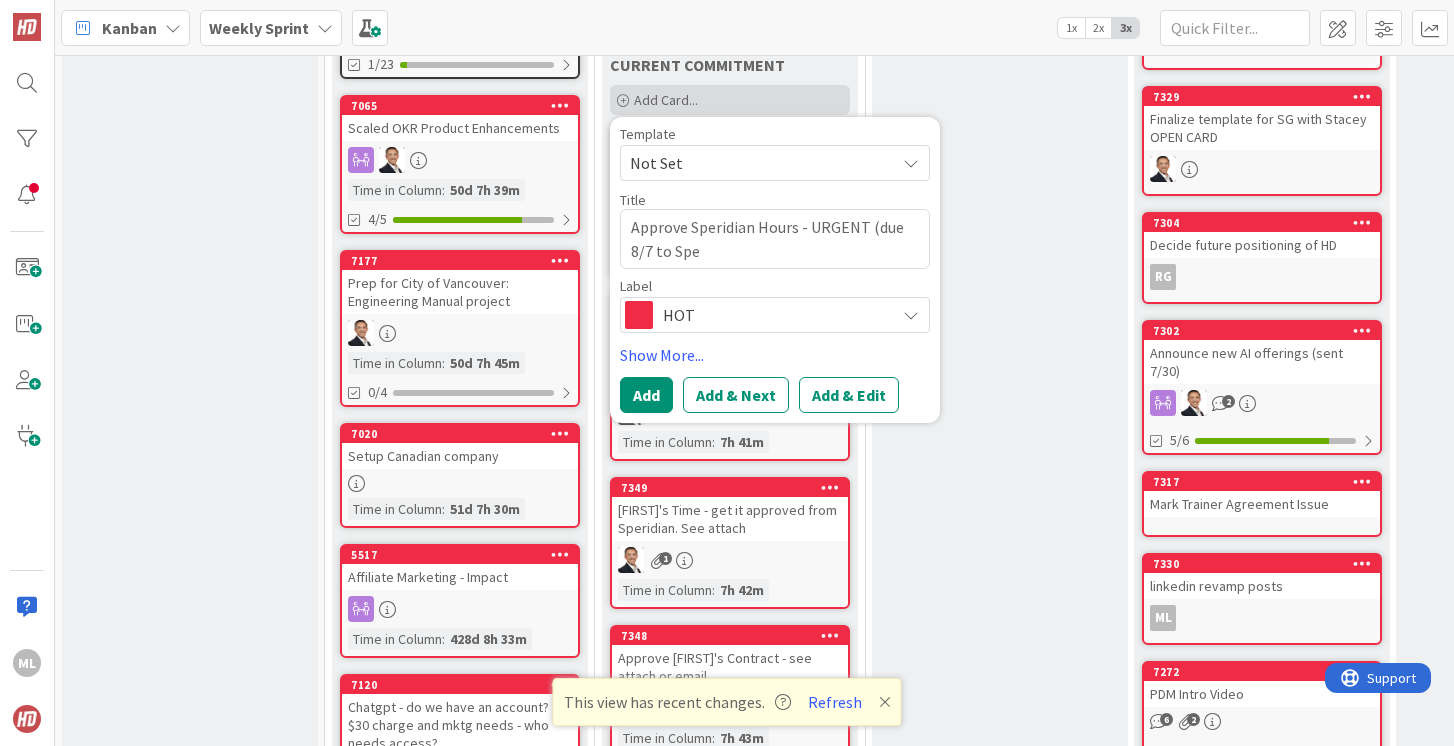 type on "x" 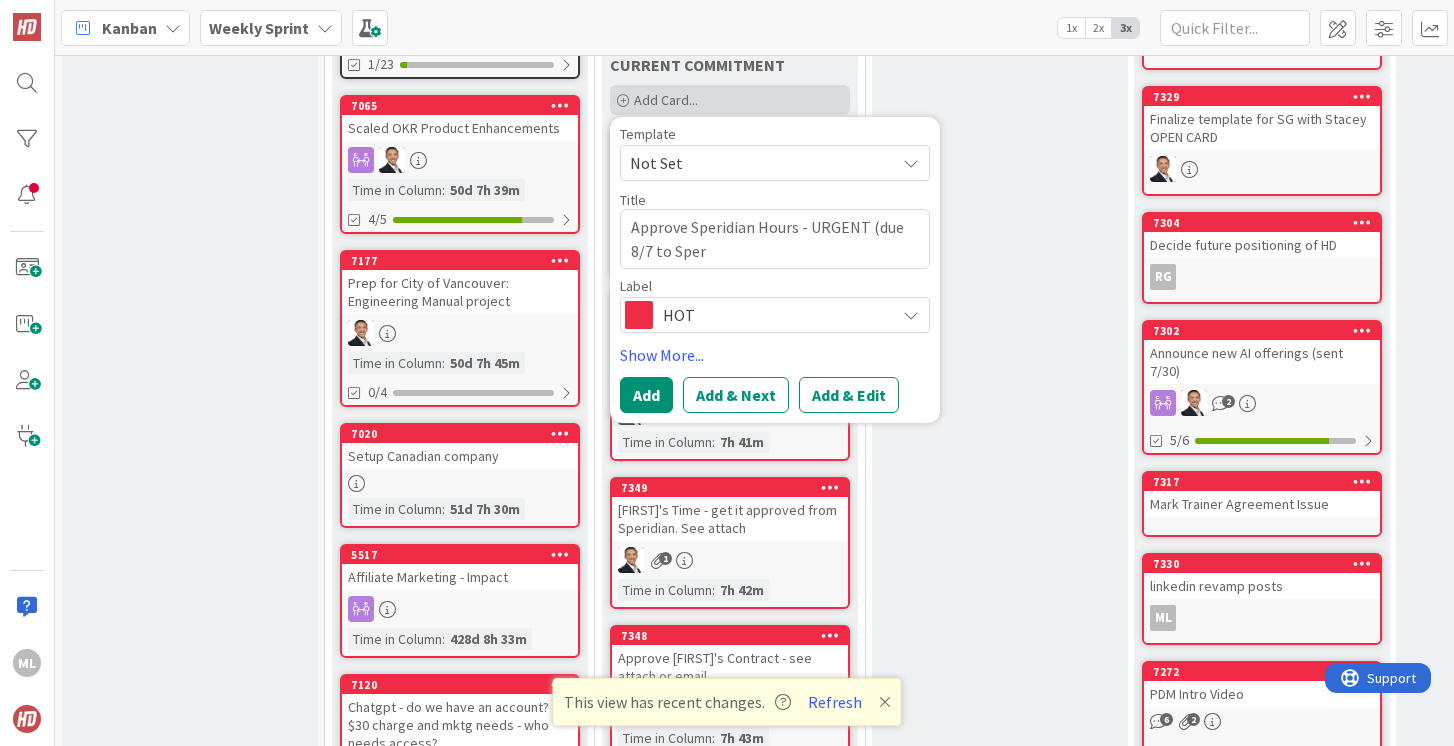 type on "x" 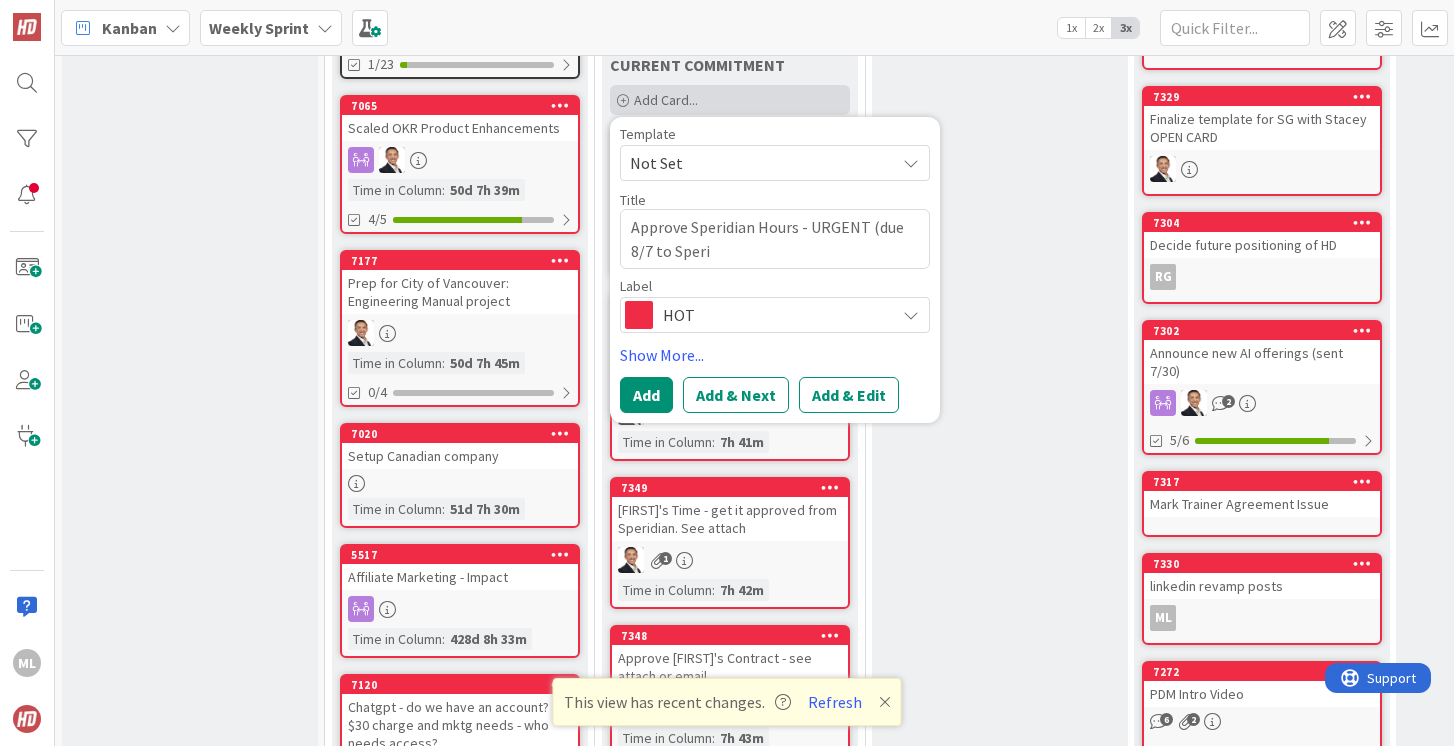 type on "x" 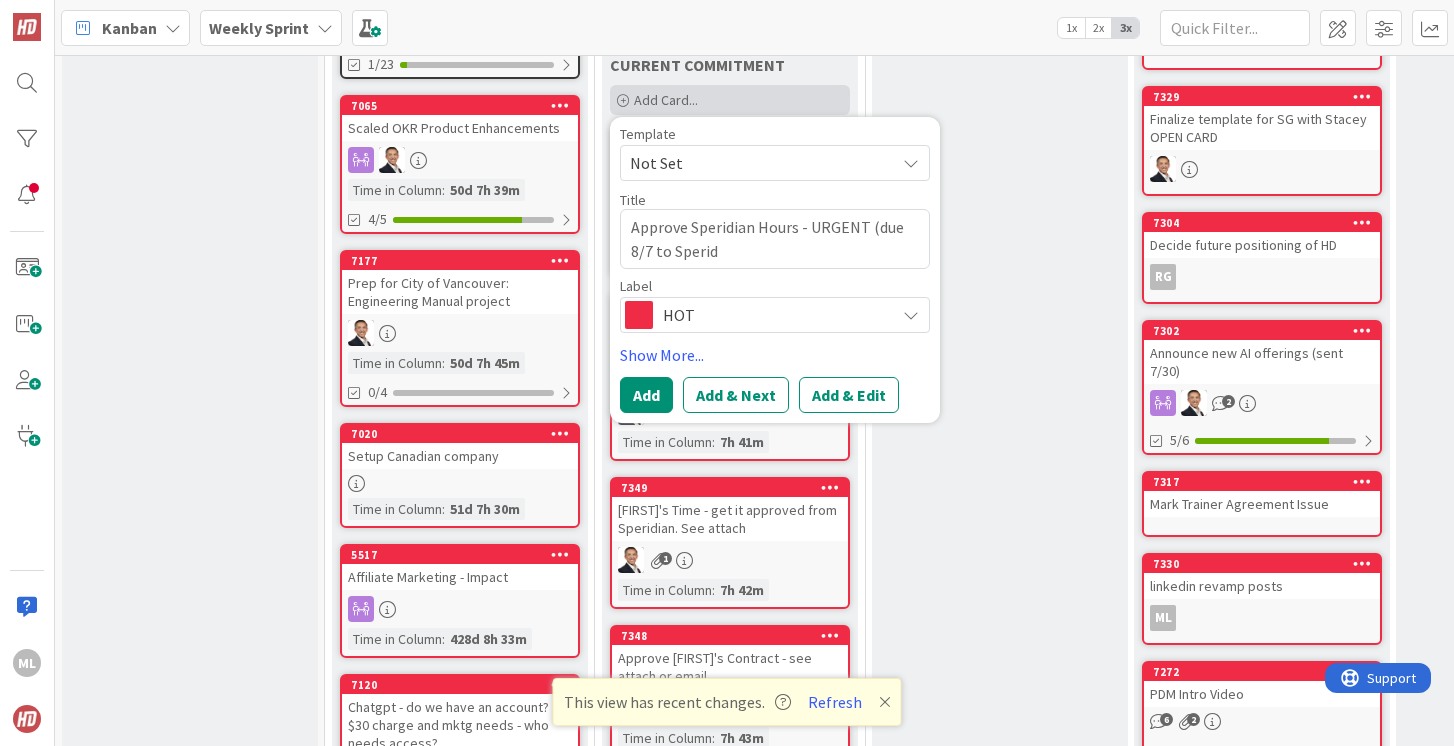 type on "x" 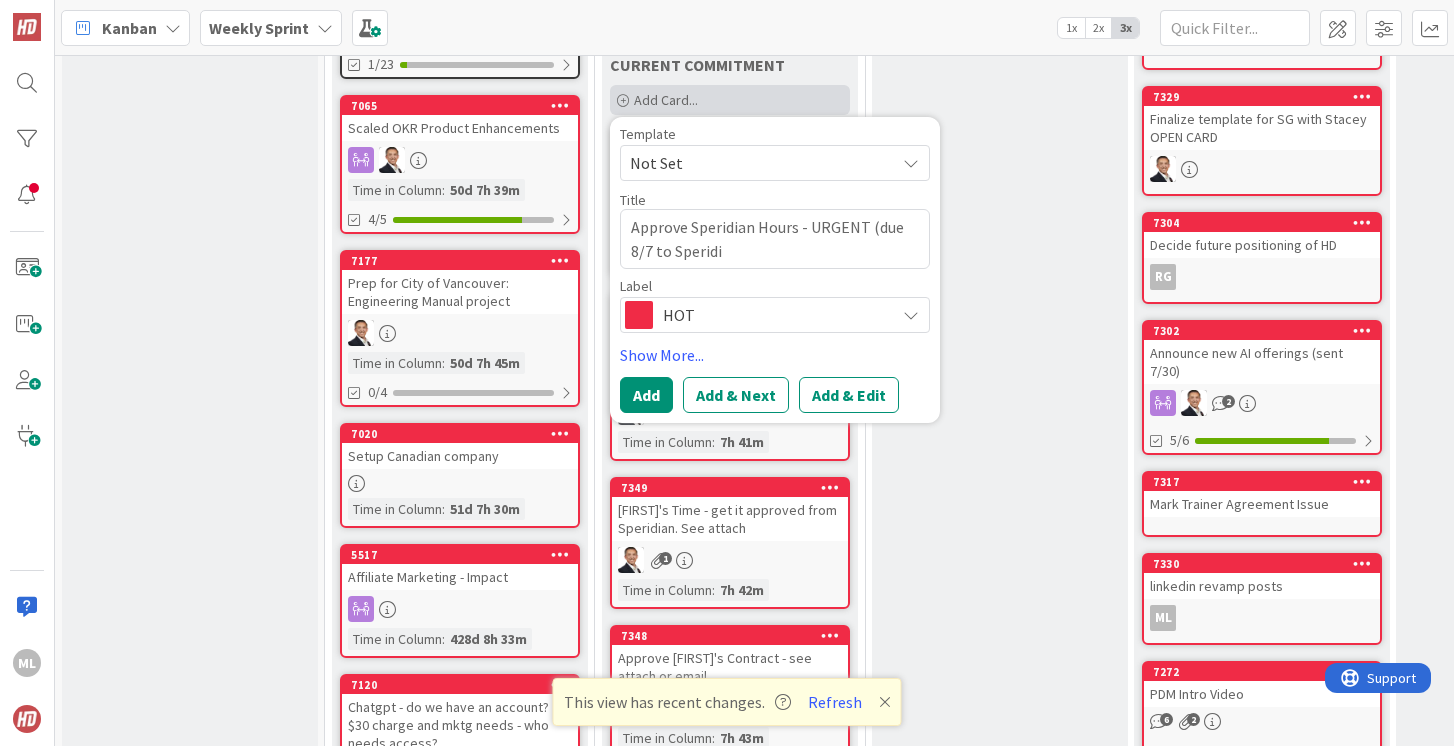 type on "x" 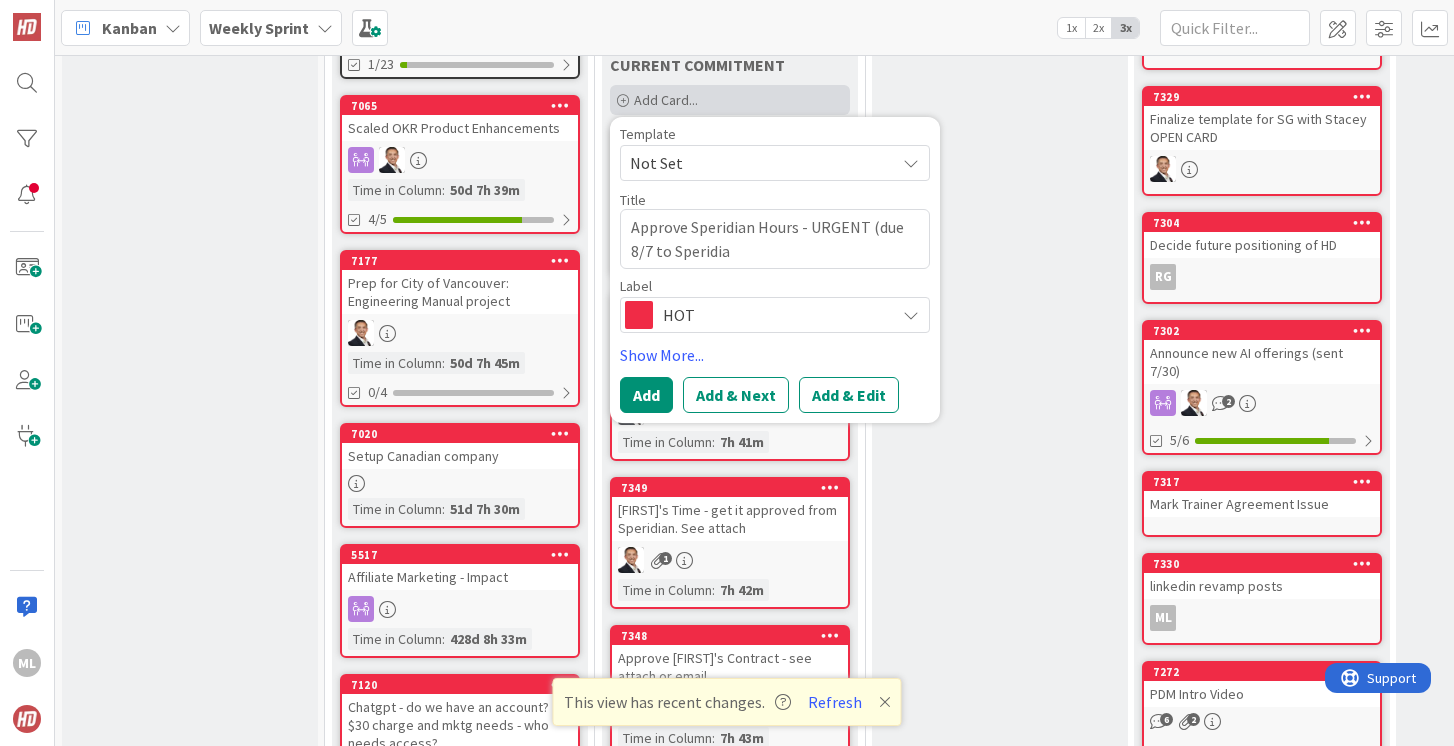 type on "x" 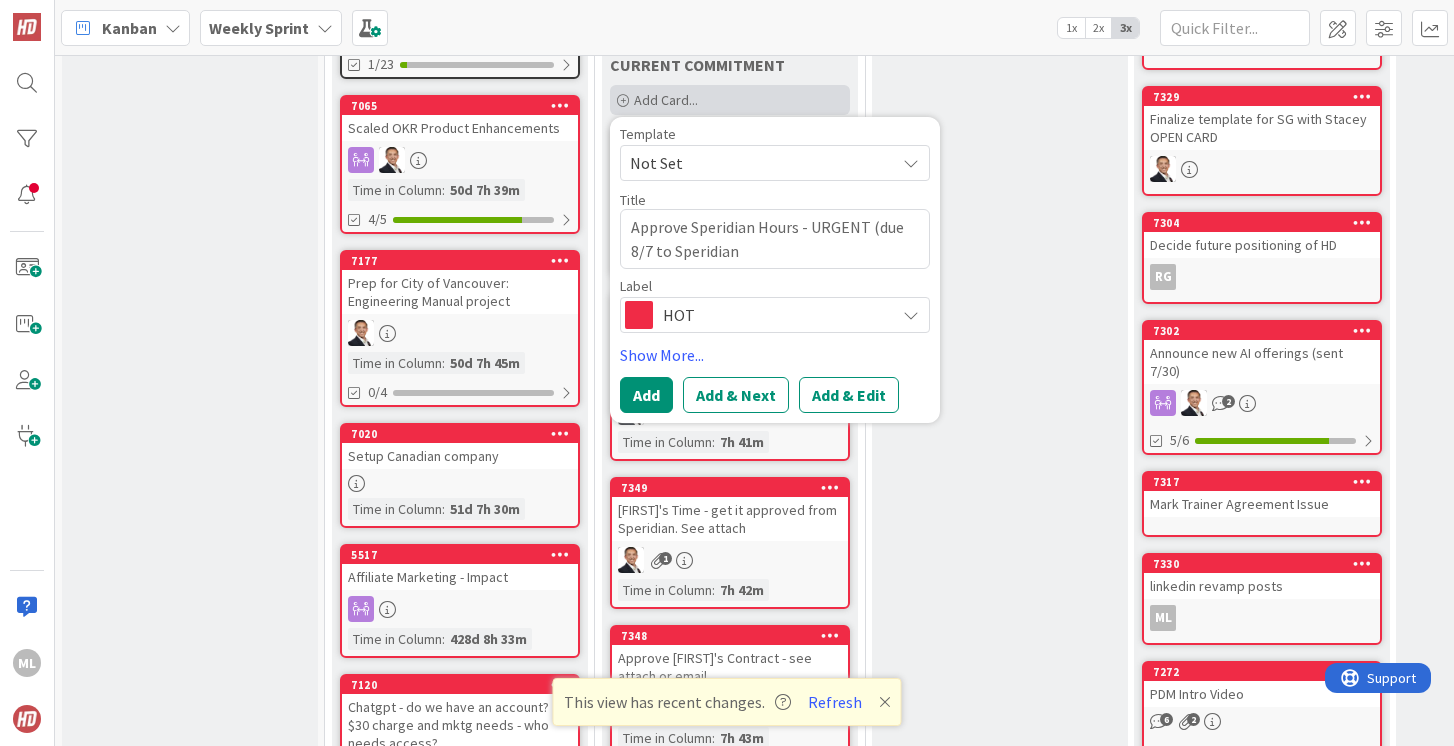 type on "x" 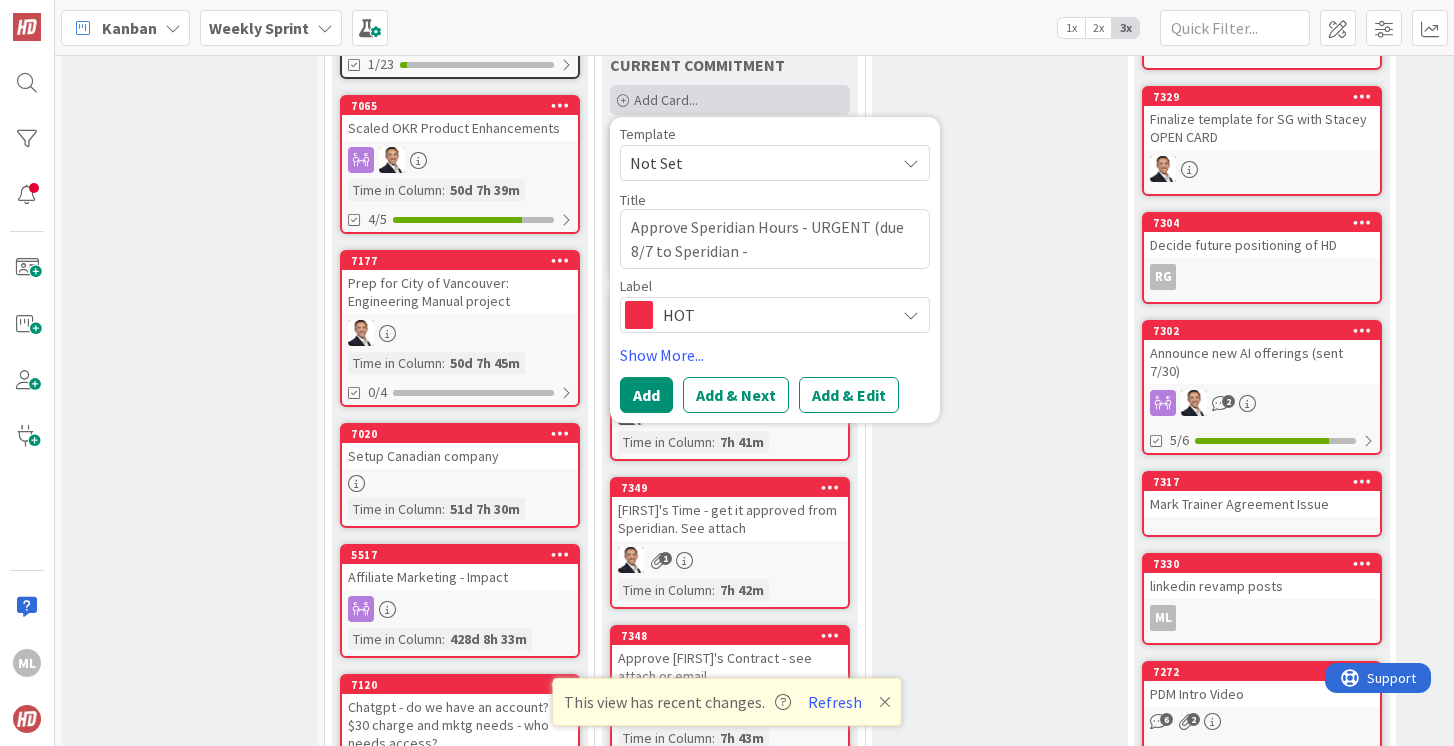 type on "x" 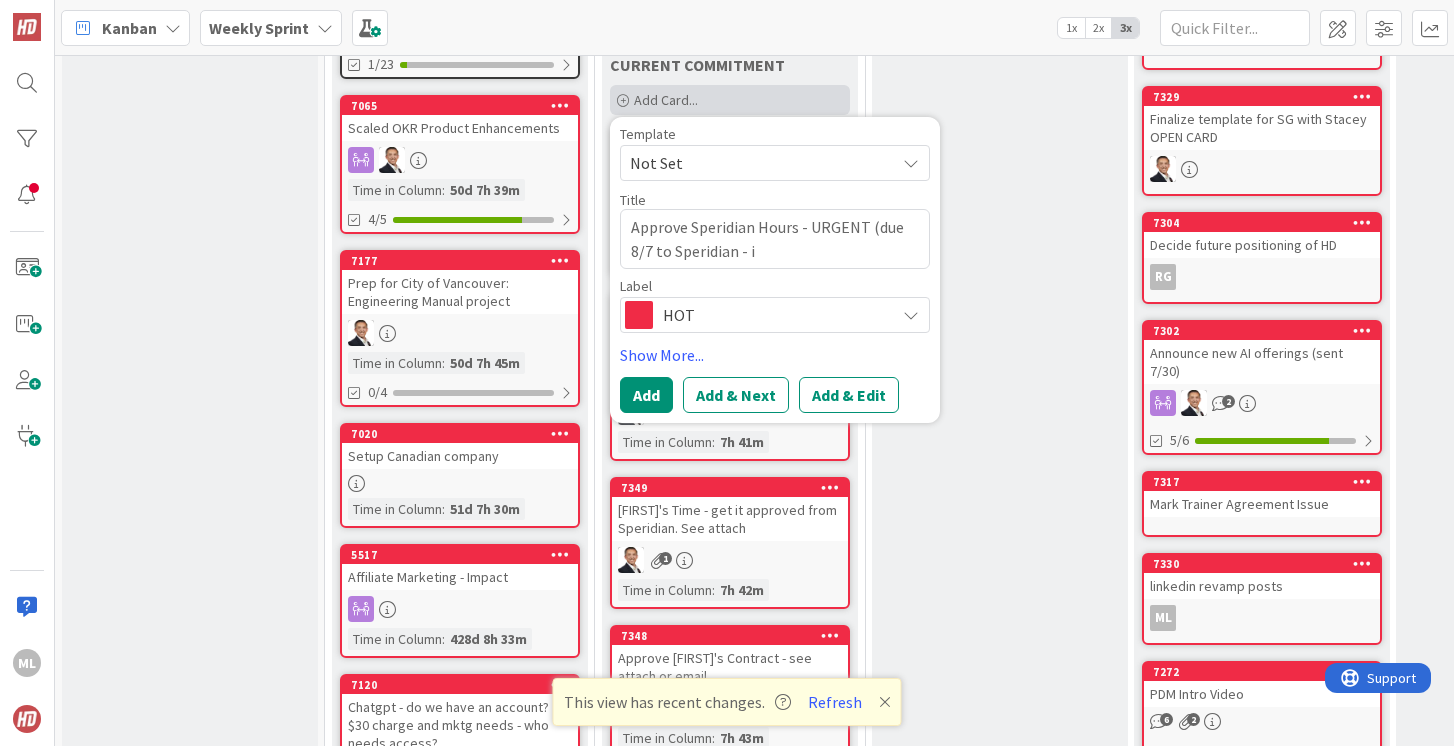 type on "x" 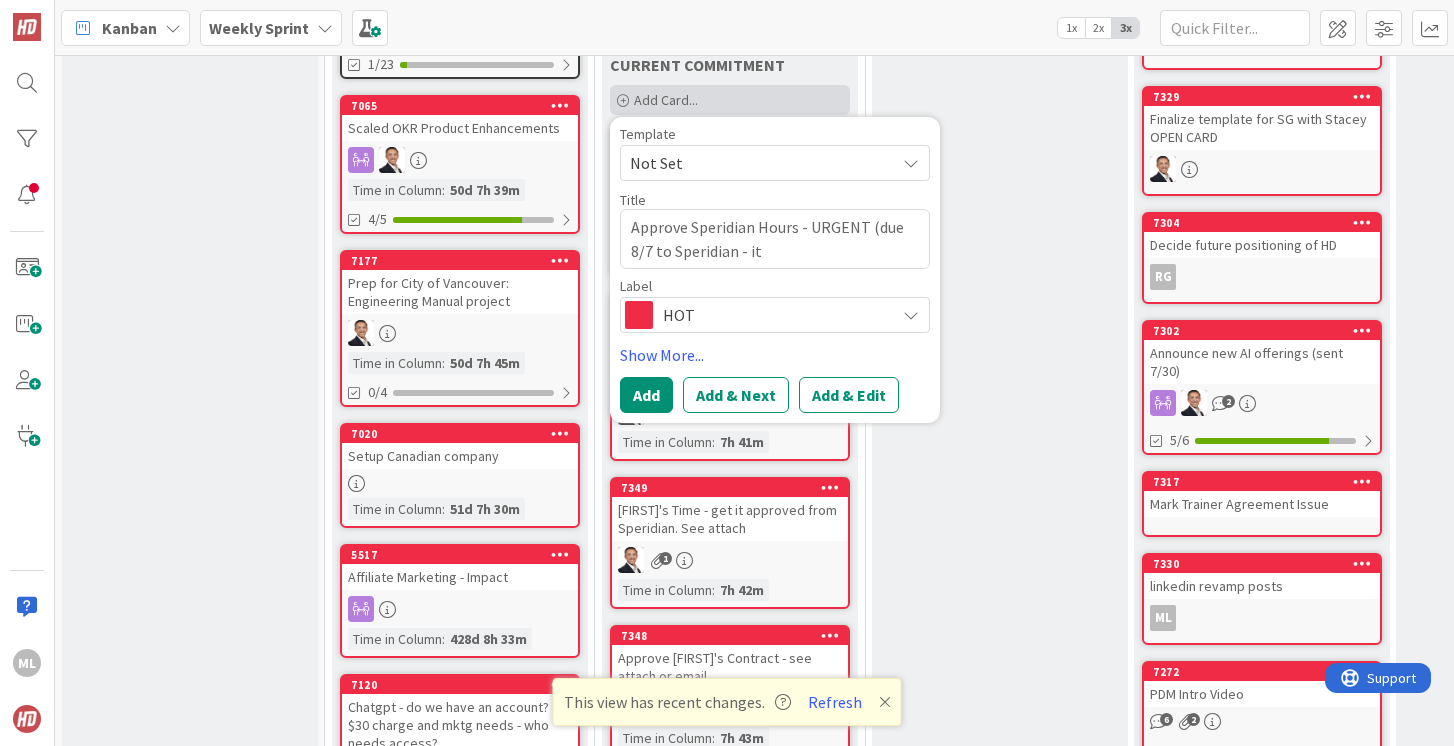 type on "x" 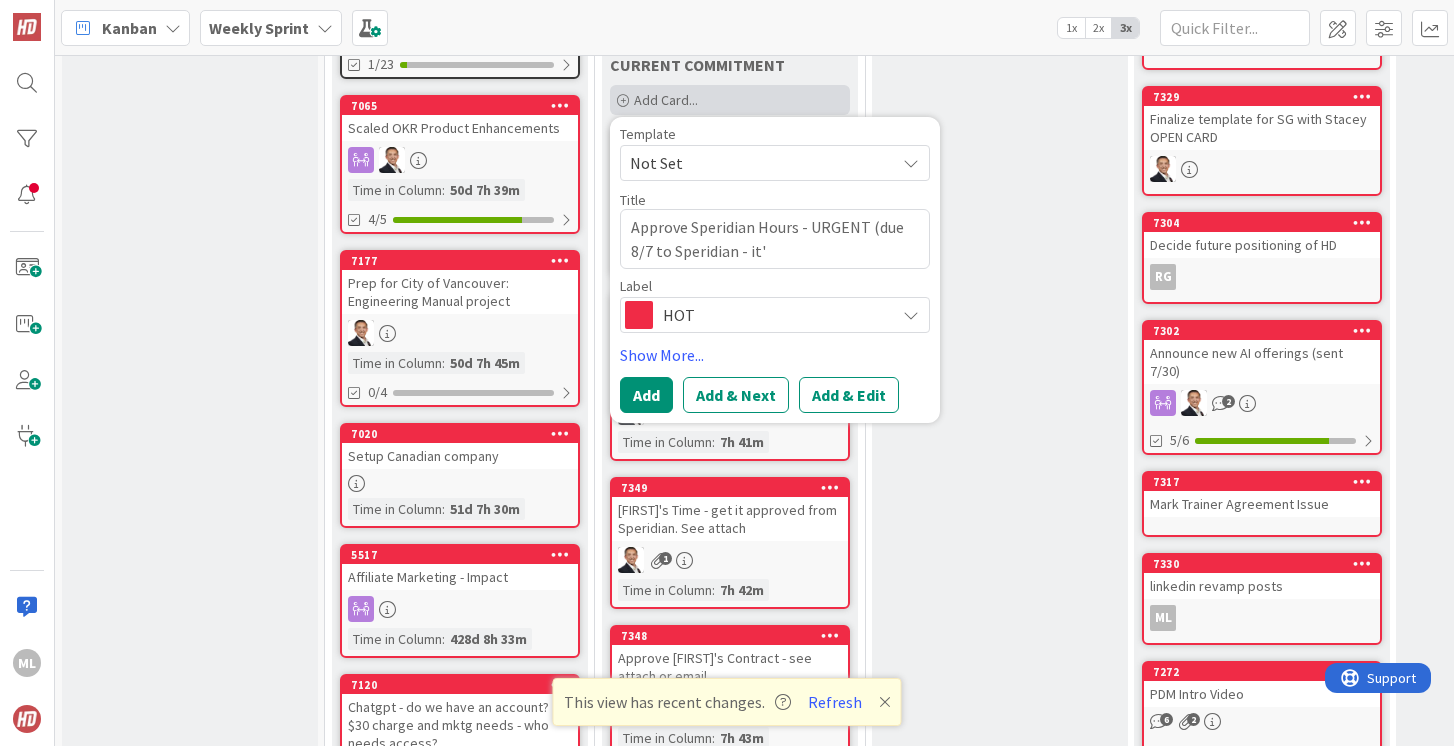 type on "x" 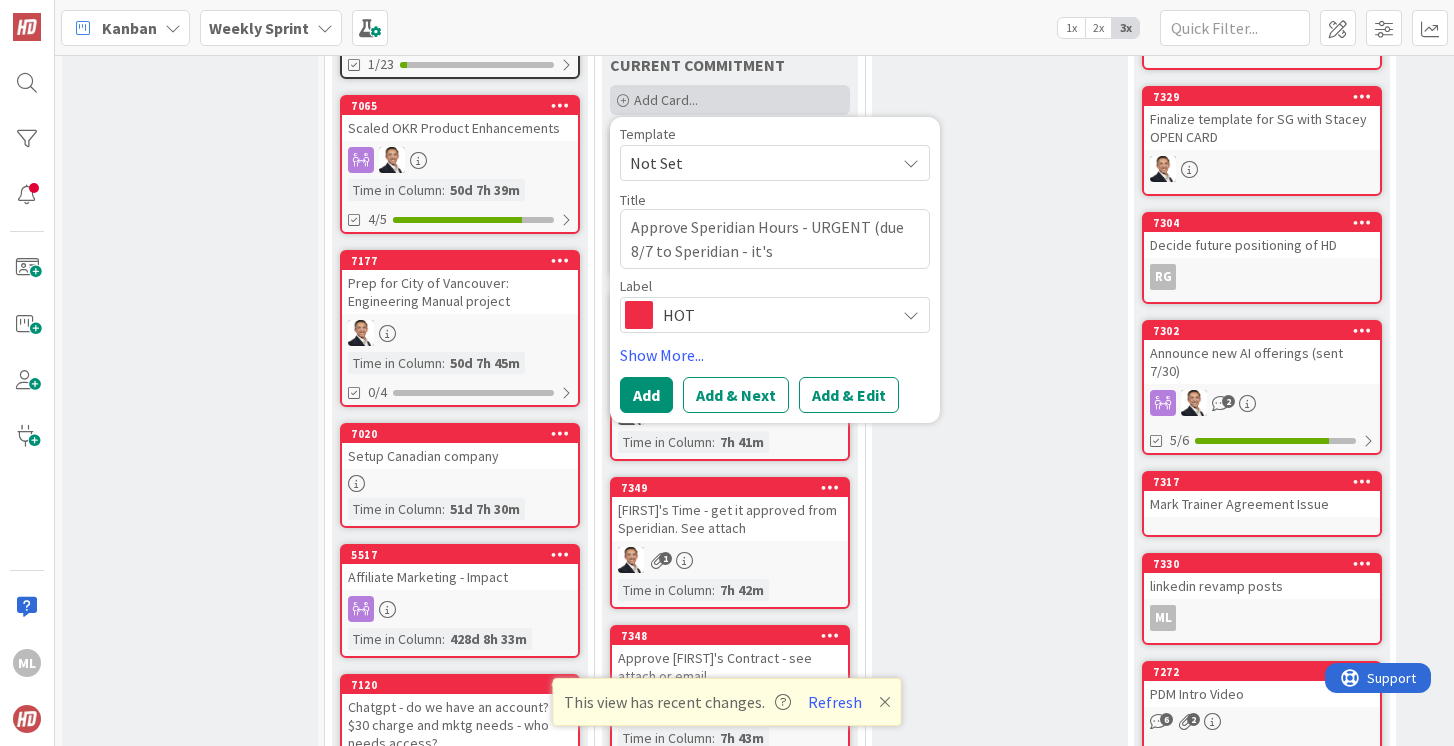 type on "x" 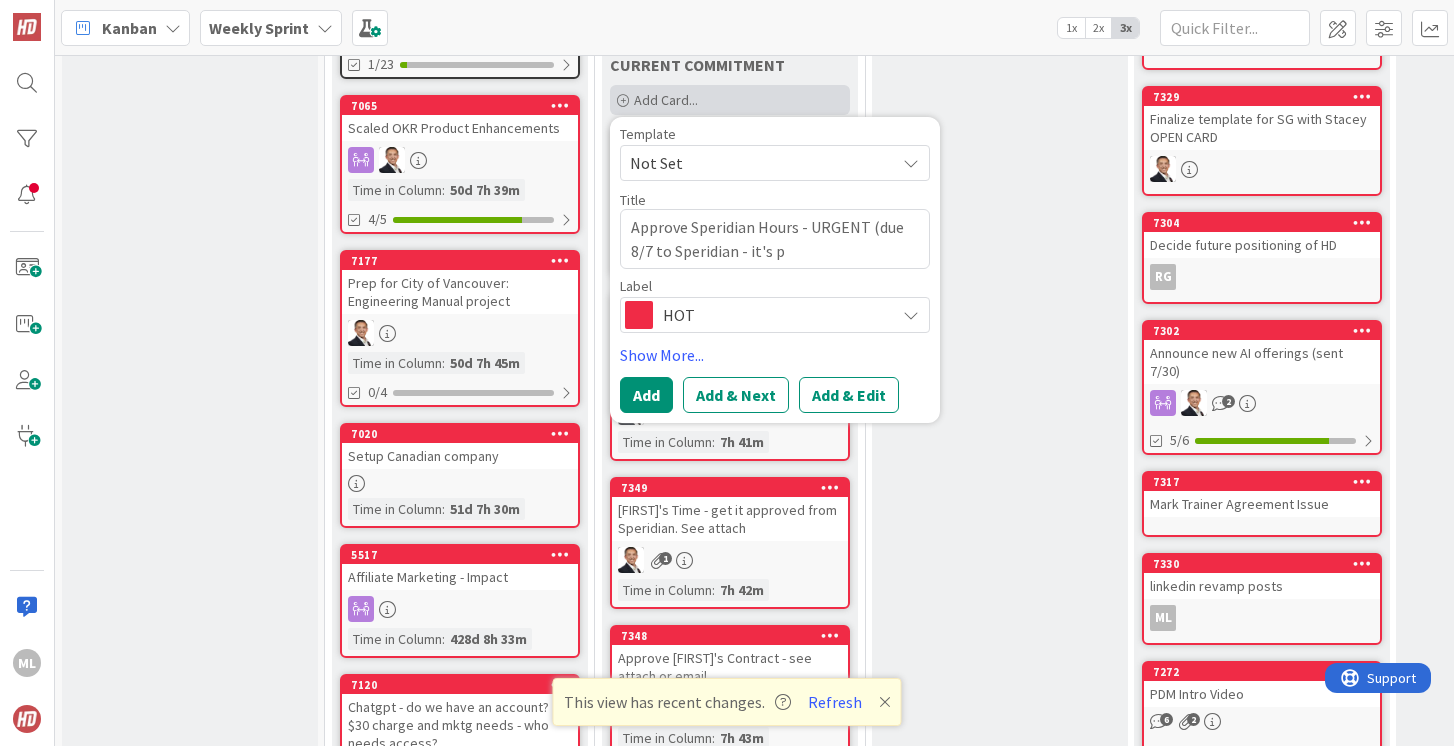 type on "x" 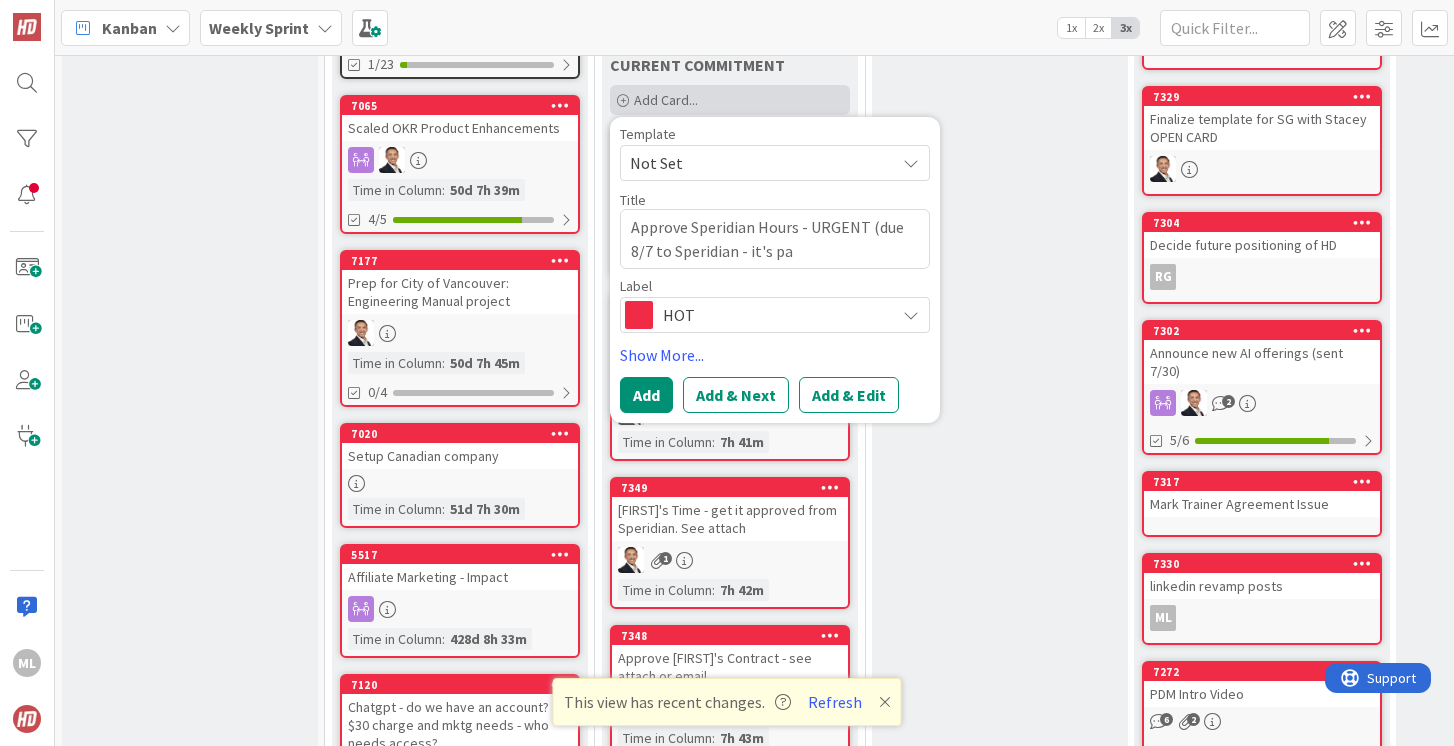 type on "x" 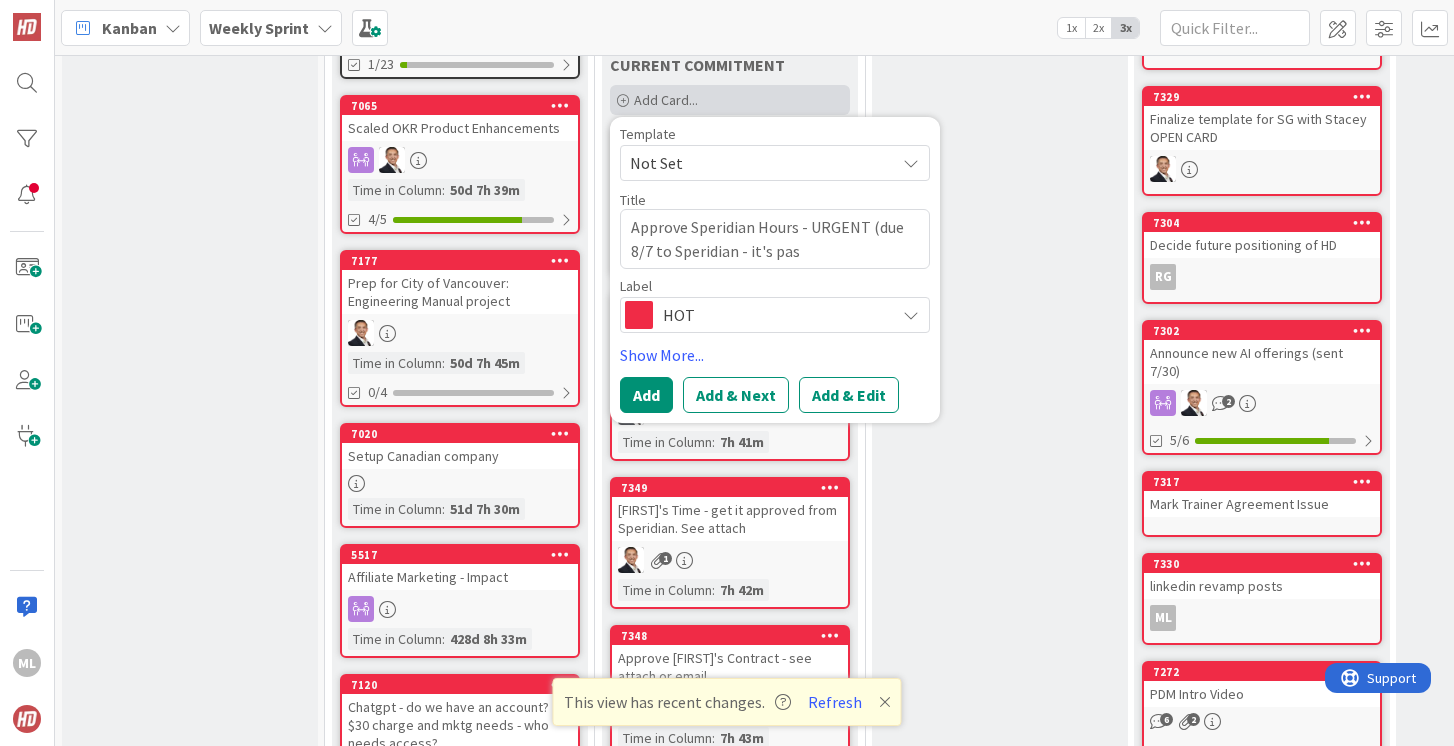 type on "x" 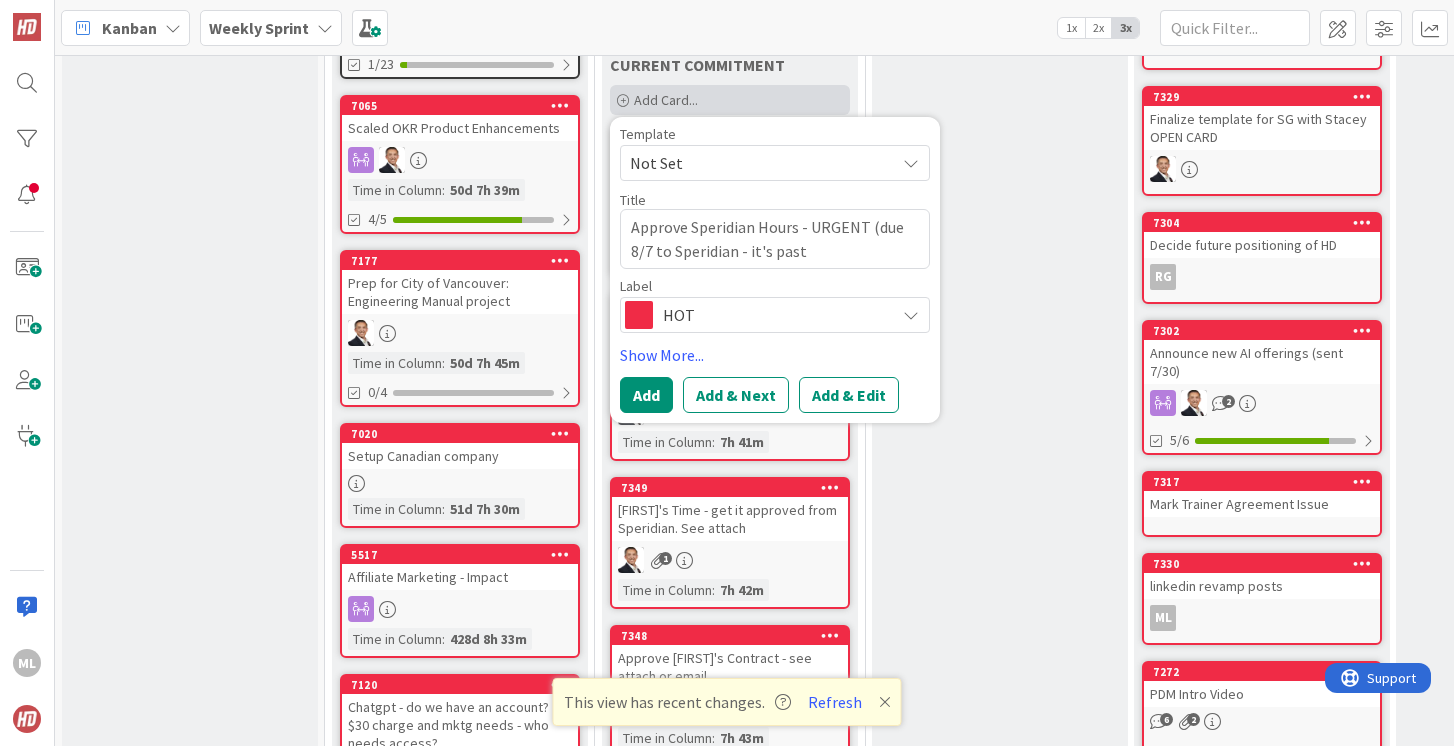 type on "x" 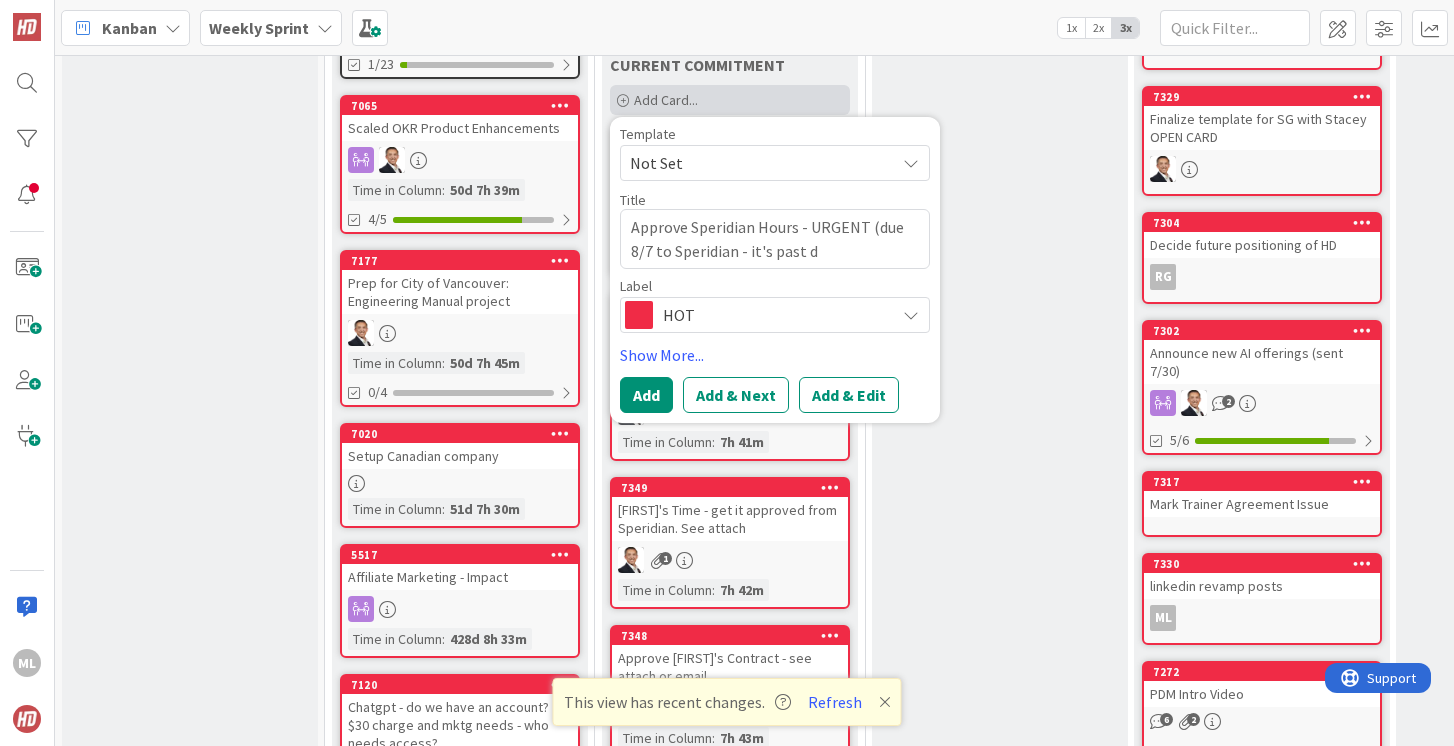 type on "x" 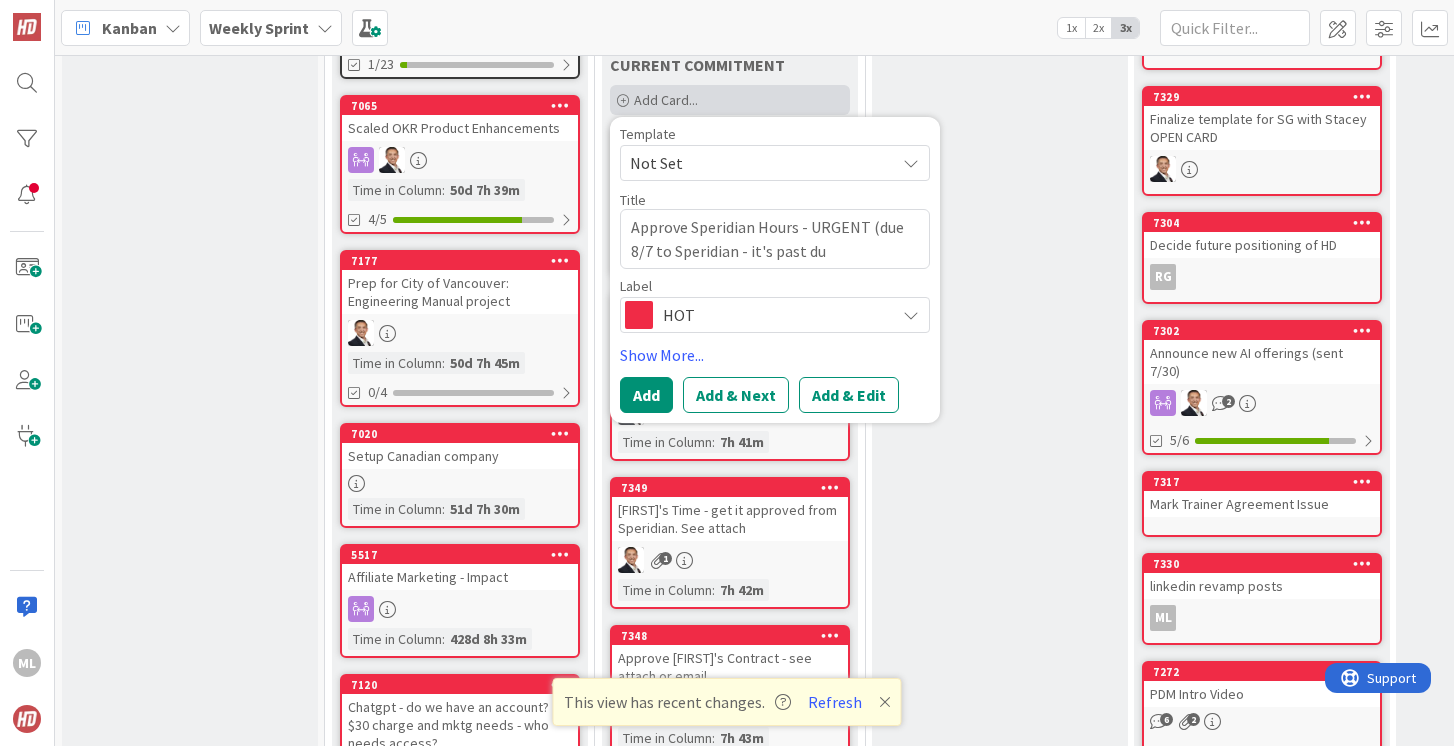 type on "x" 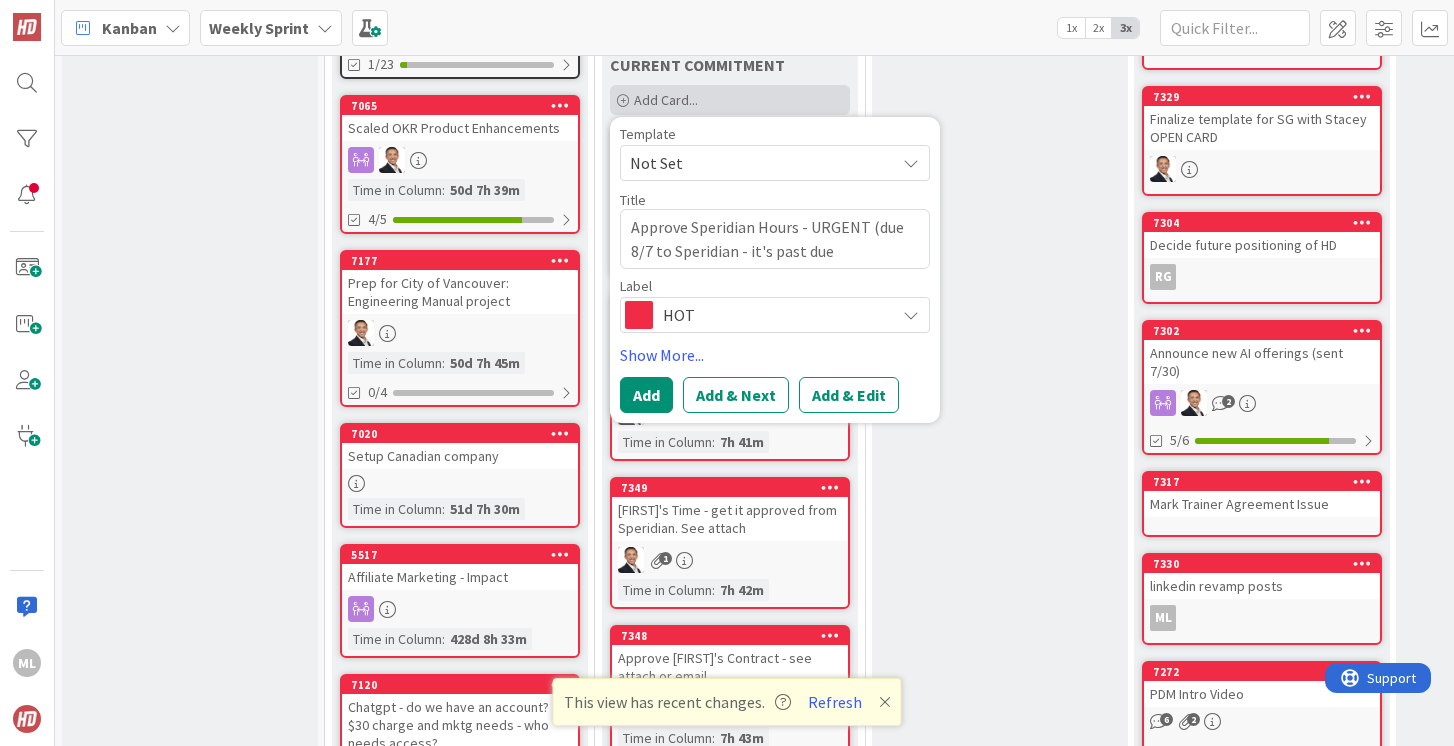 type on "x" 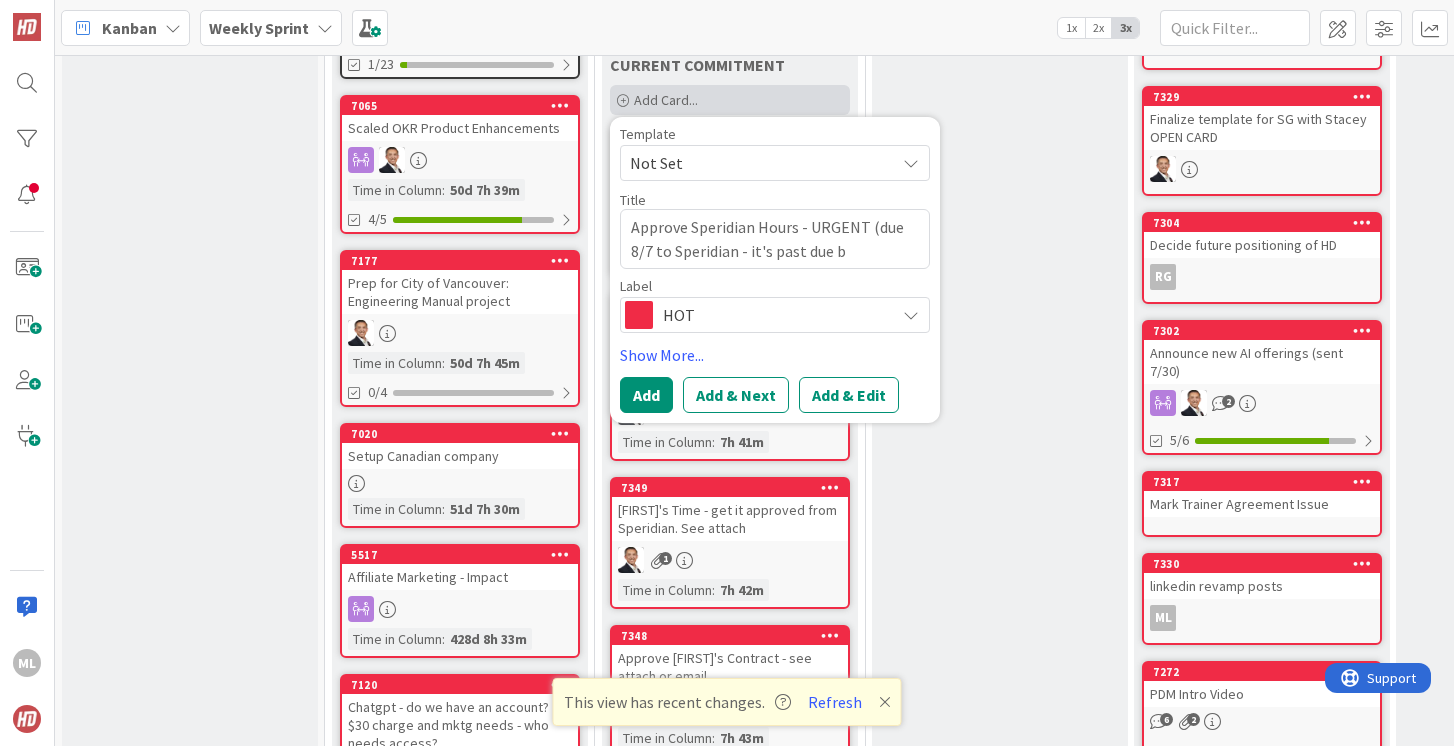 type on "x" 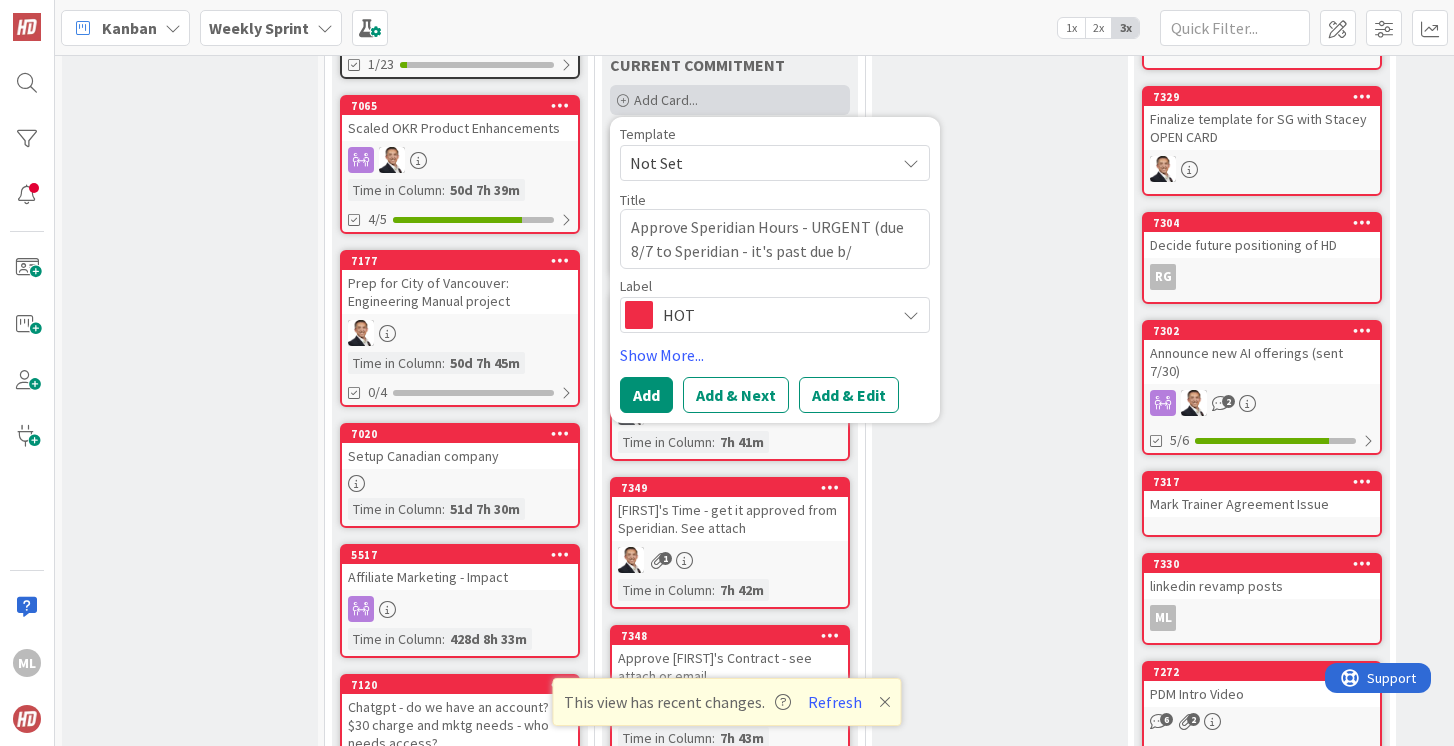 type on "x" 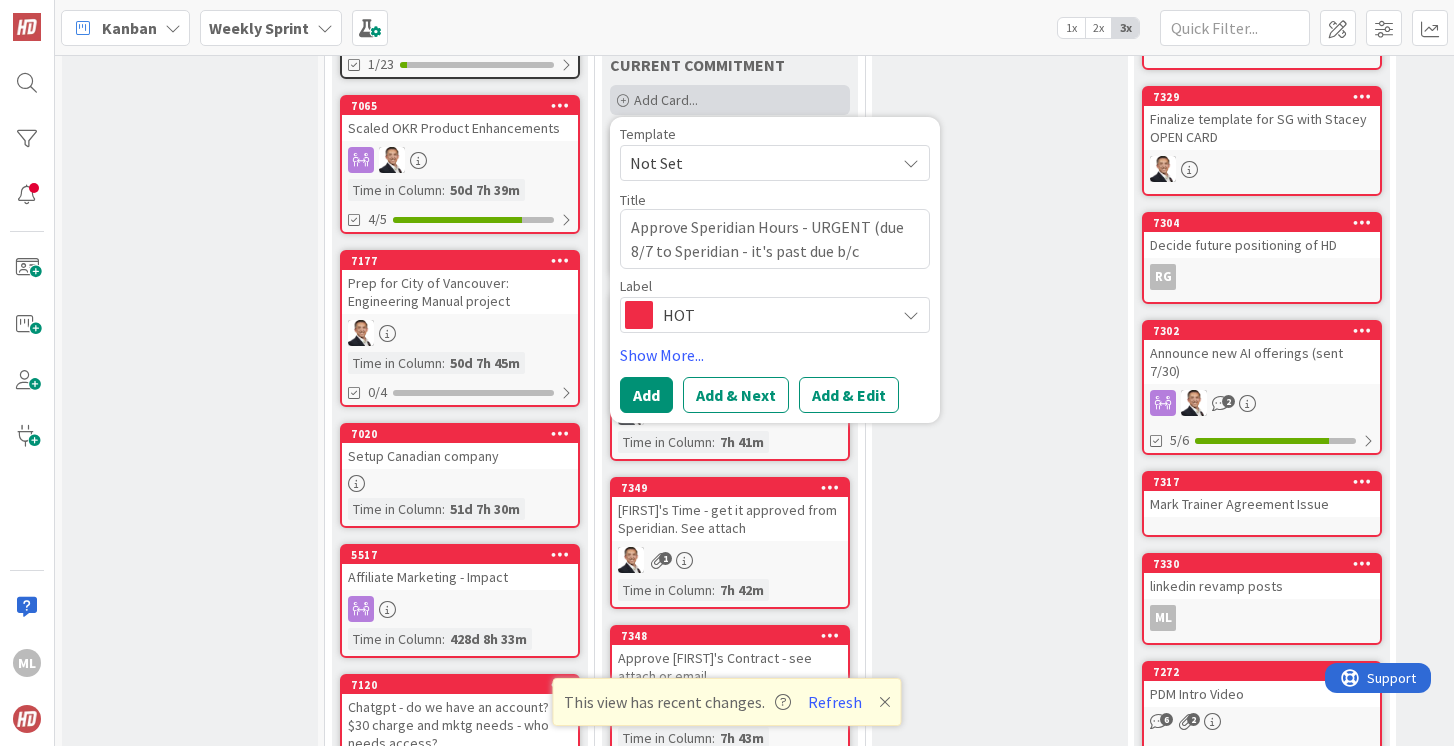type on "Approve Speridian Hours - URGENT (due 8/7 to Speridian - it's past due b/c" 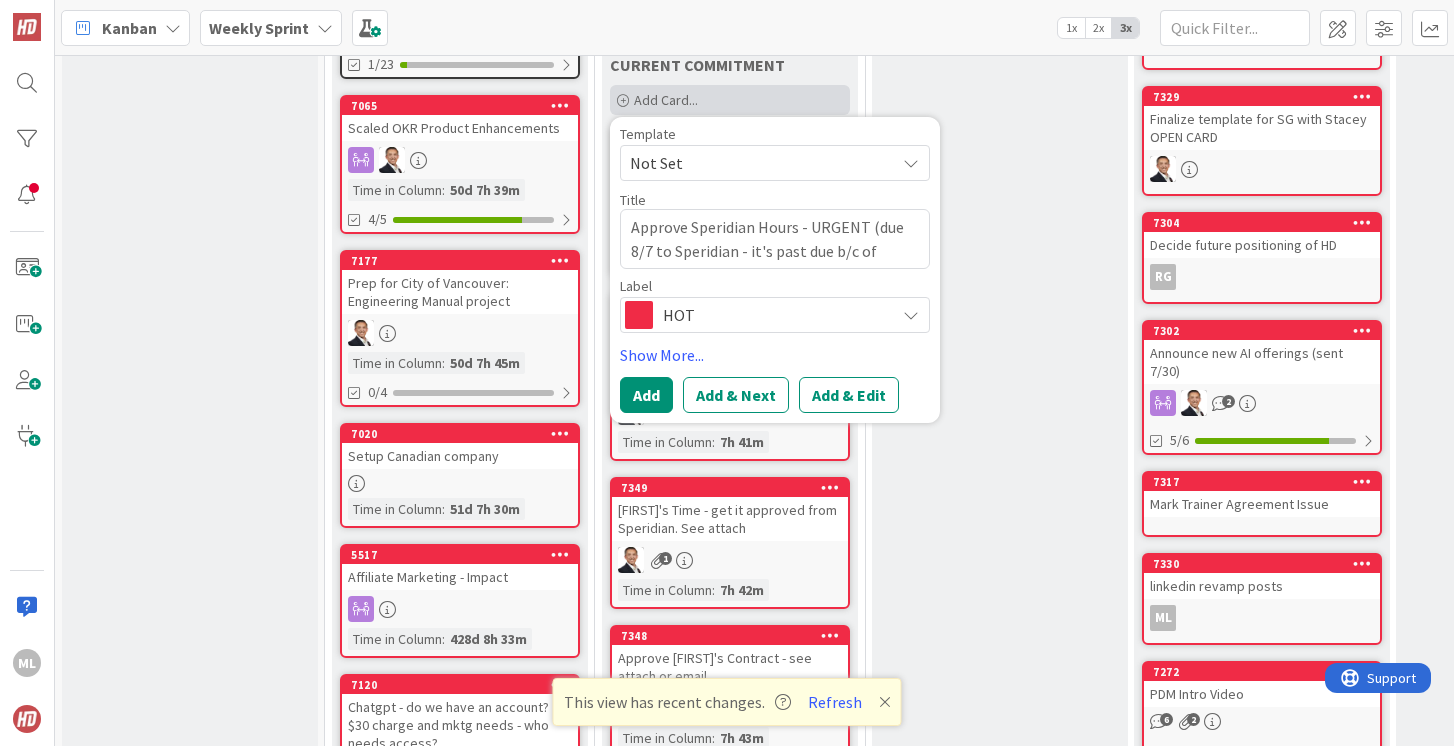 type on "x" 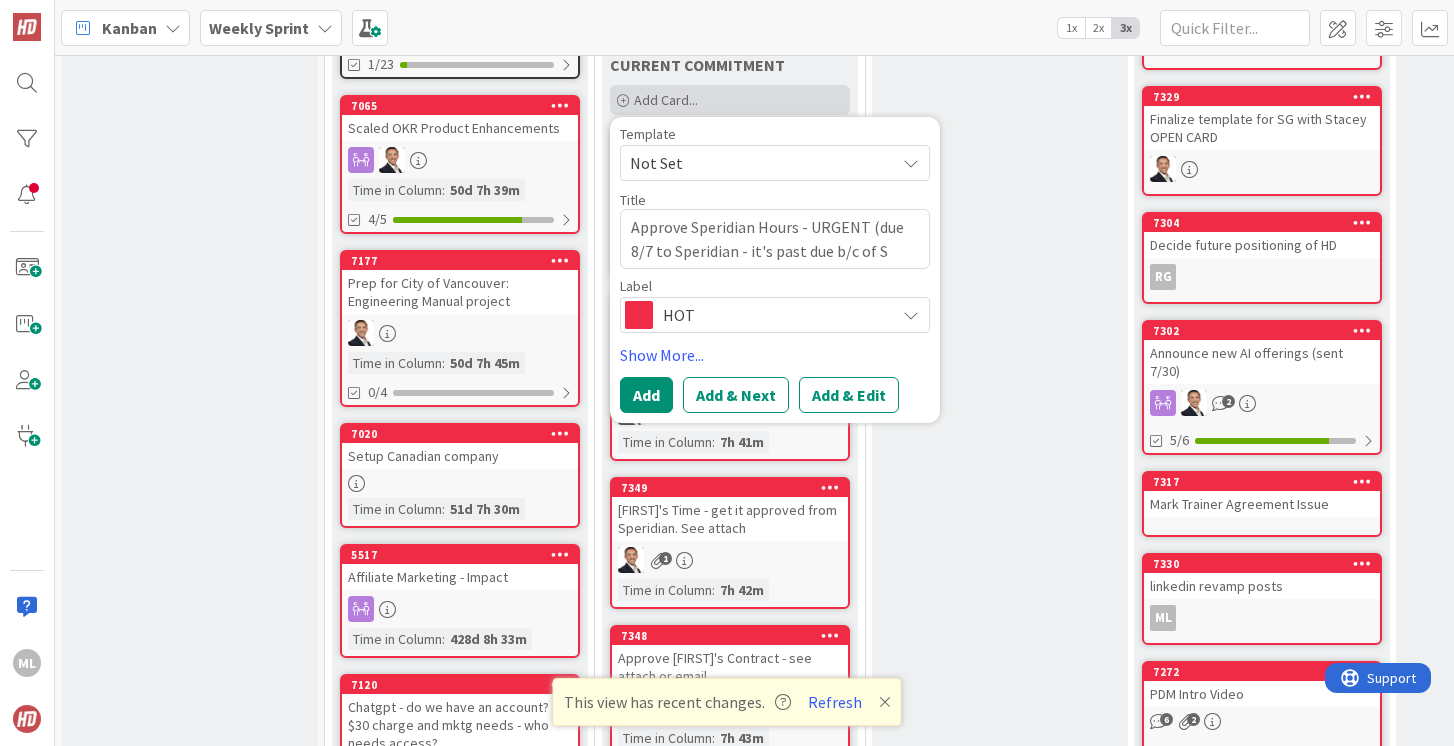 type on "x" 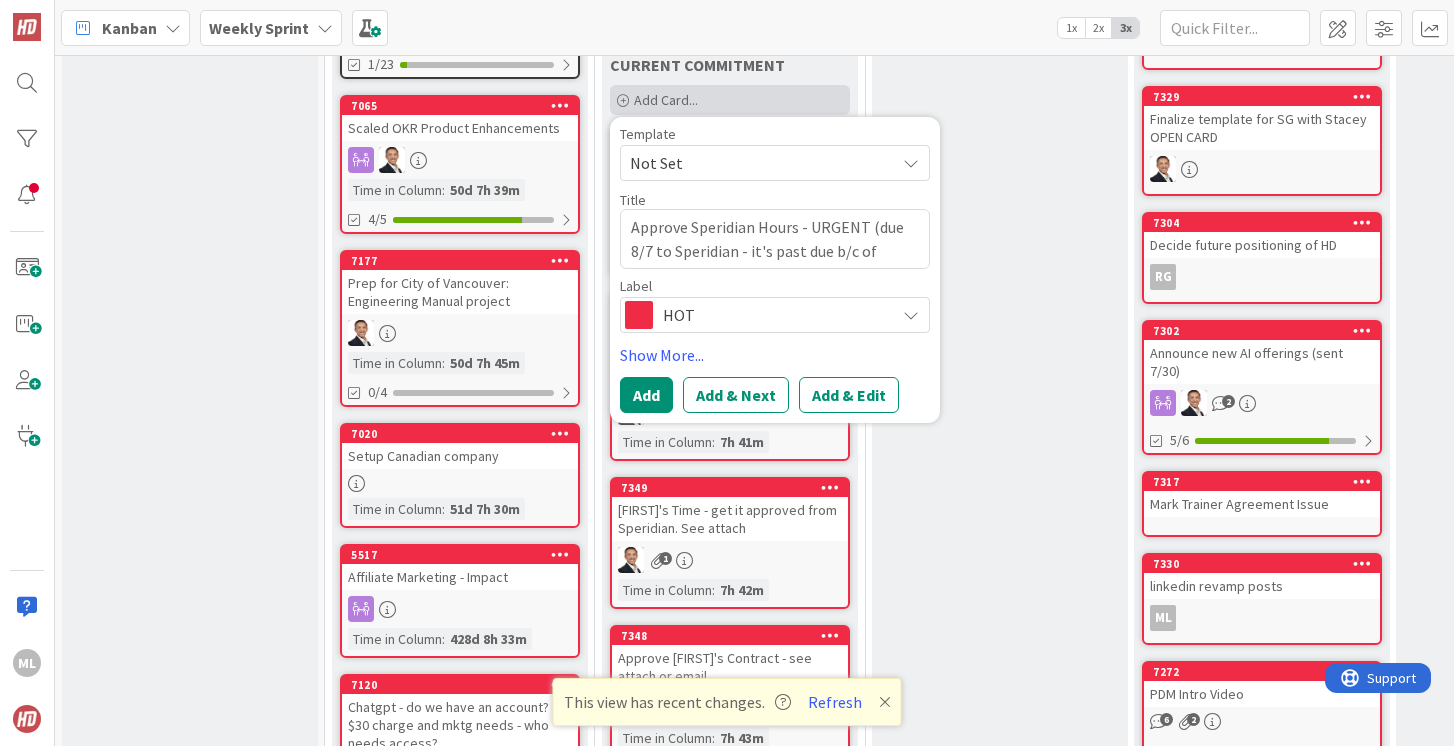 type on "Approve Speridian Hours - URGENT (due 8/7 to Speridian - it's past due b/c of [FIRST]" 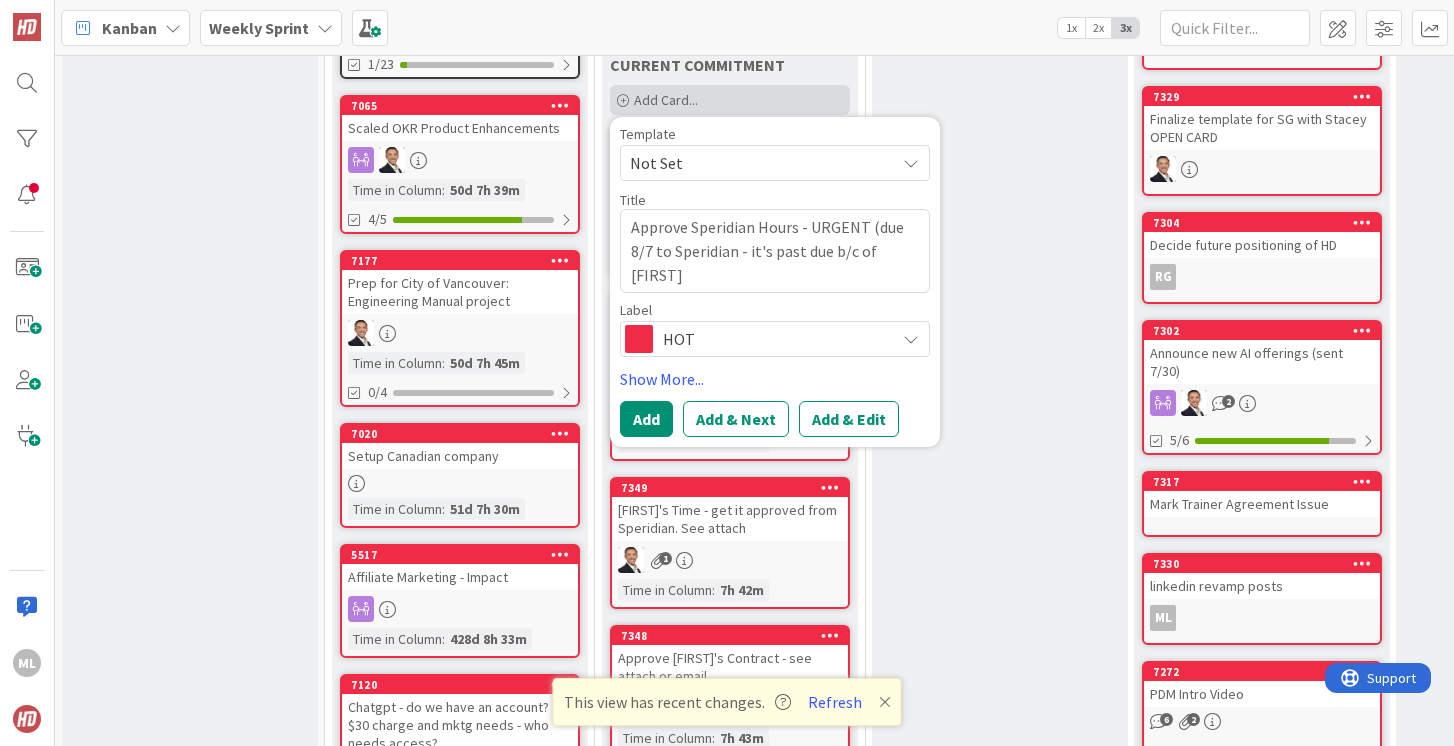 type on "x" 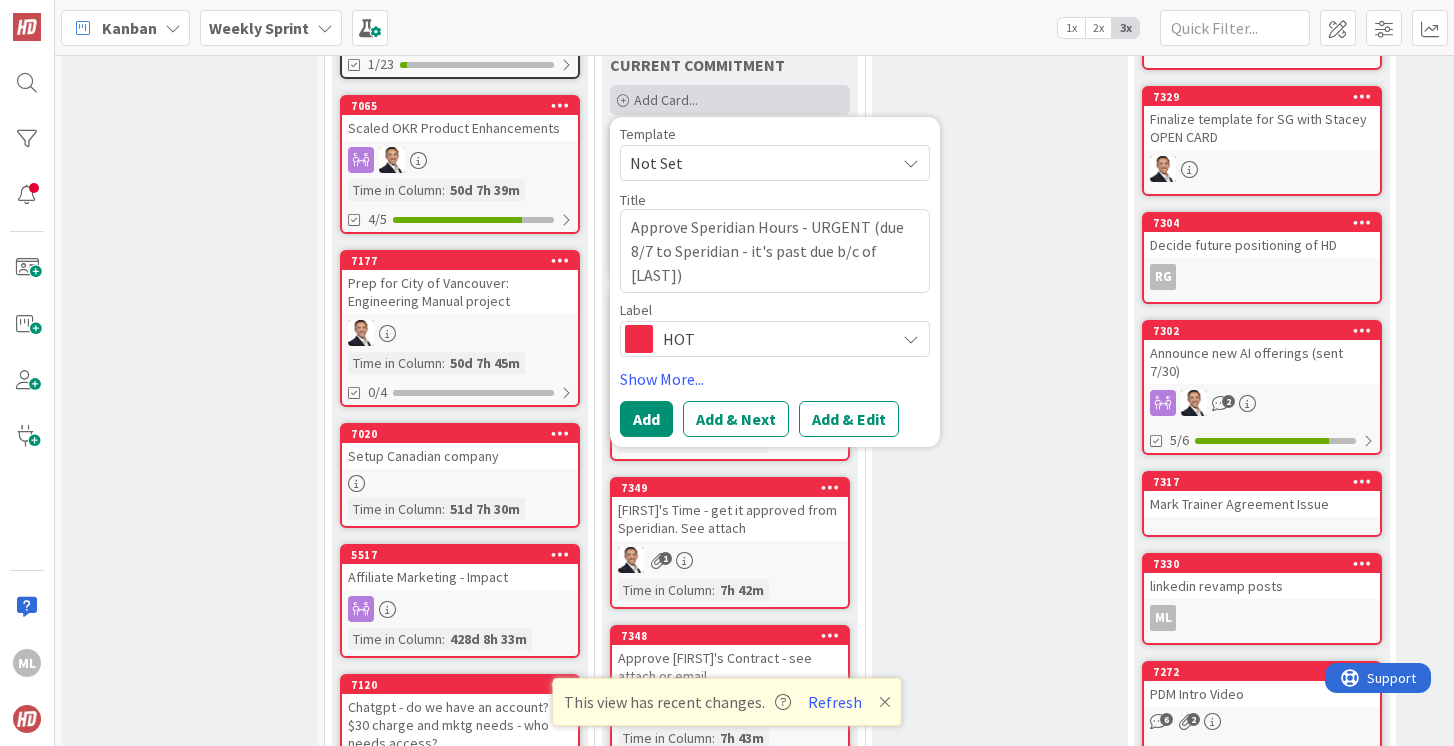 type on "x" 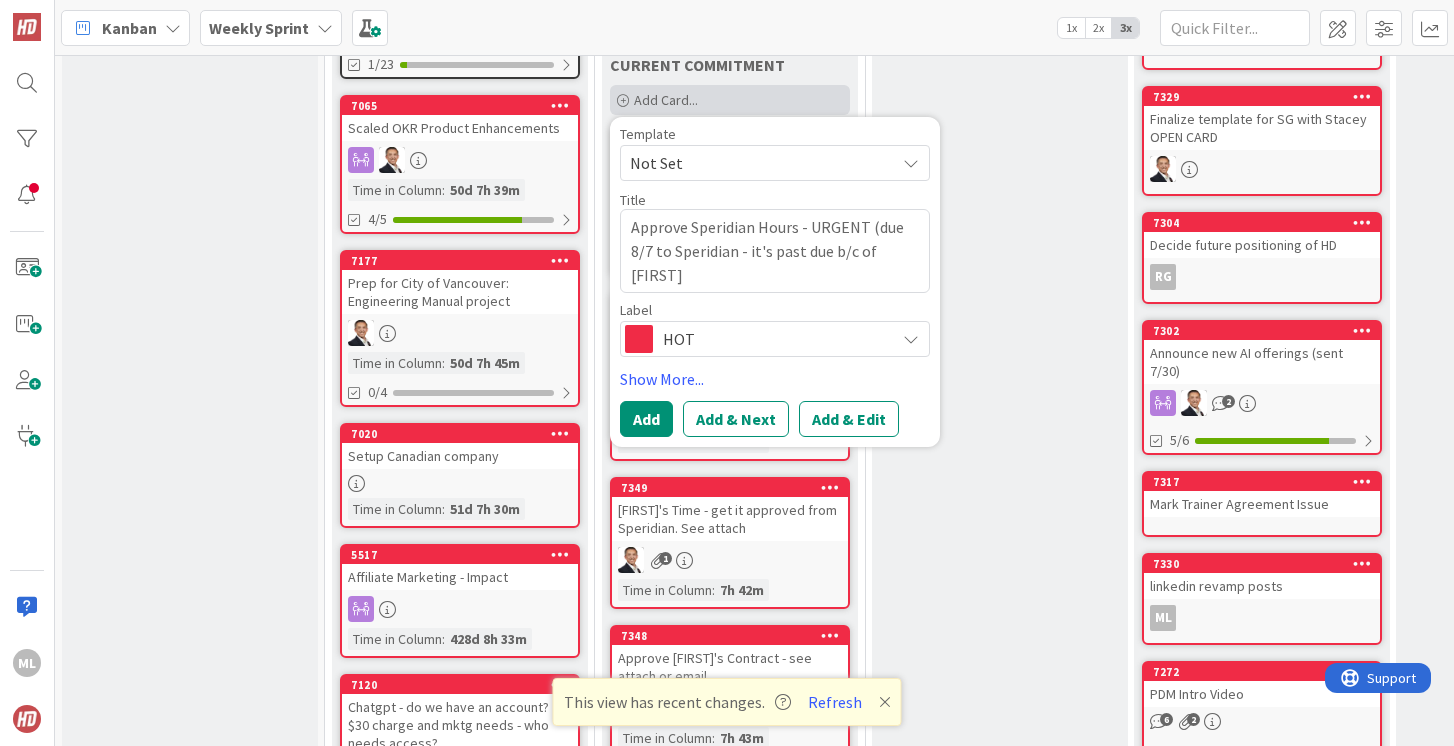 type on "x" 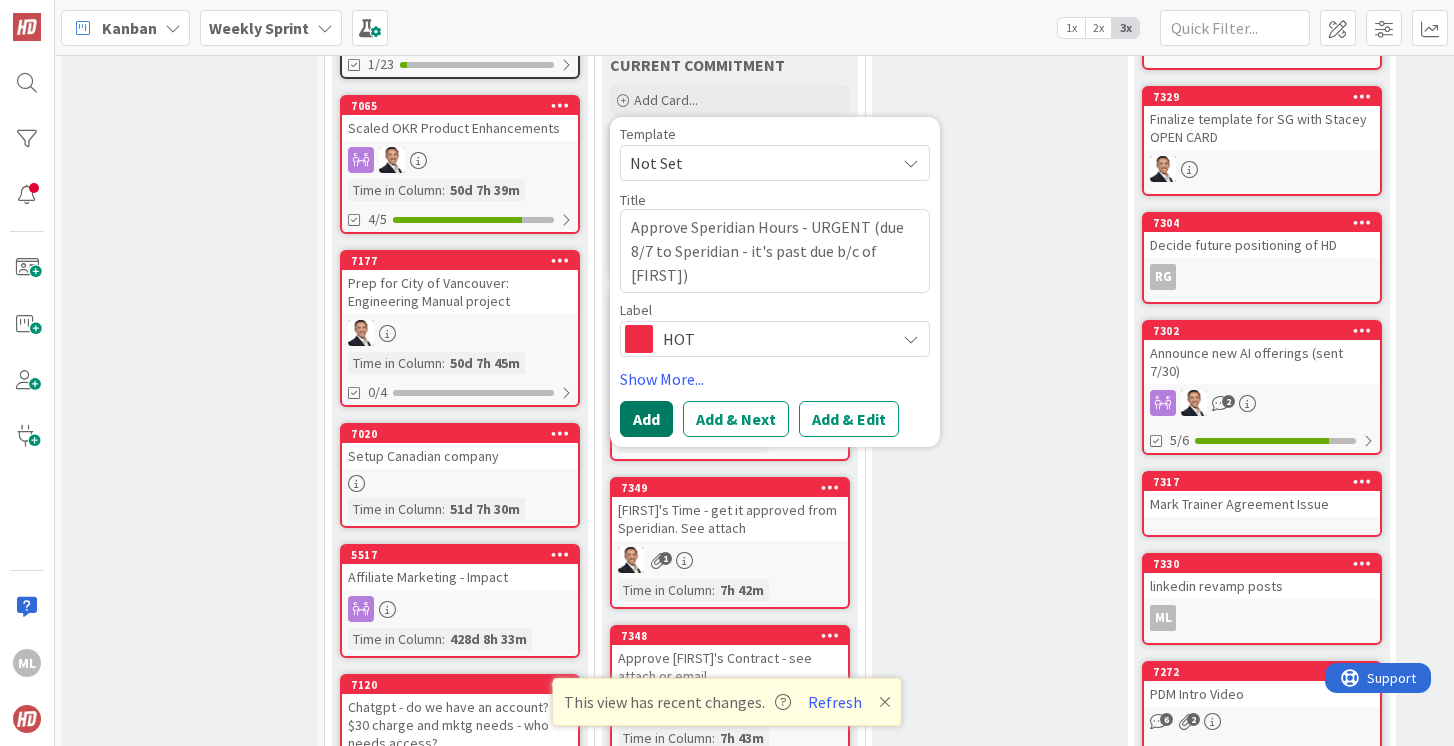 type on "Approve Speridian Hours - URGENT (due 8/7 to Speridian - it's past due b/c of [FIRST])" 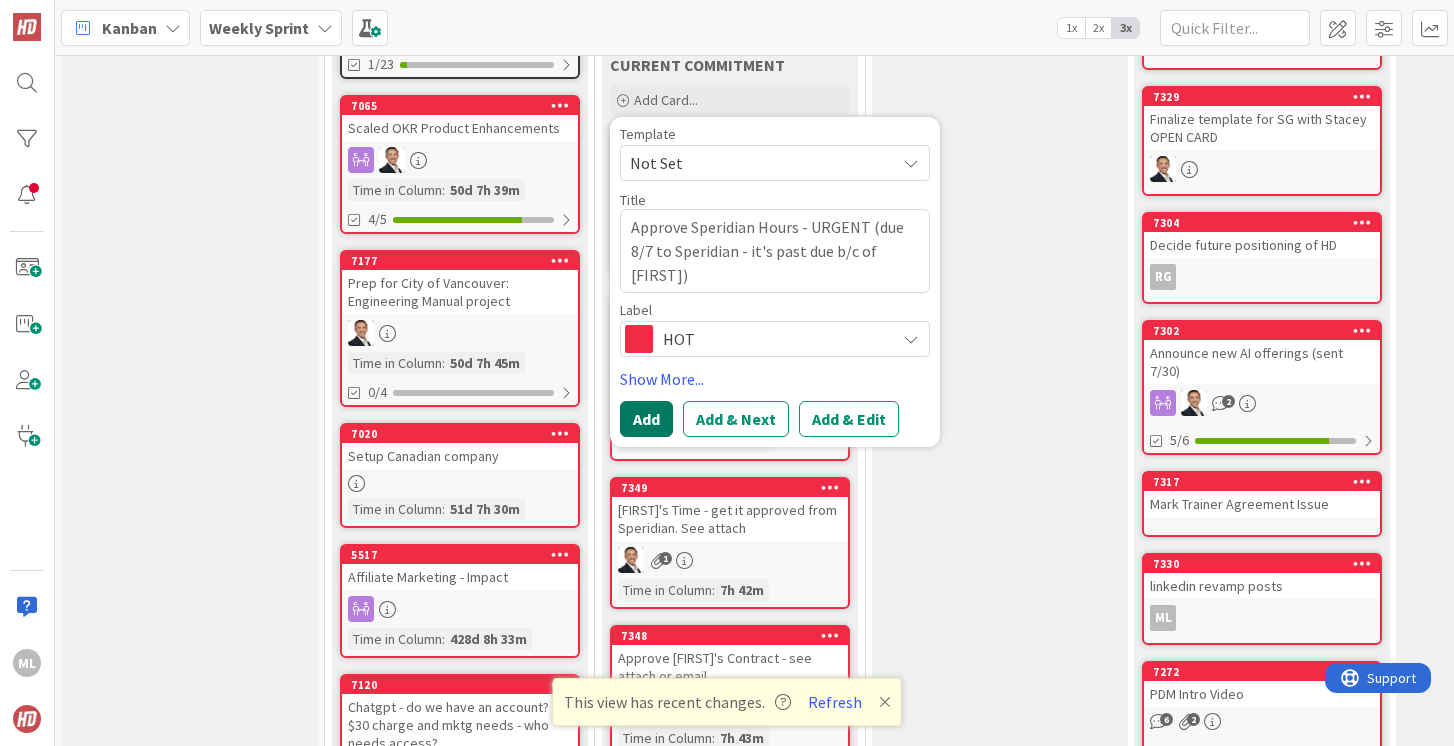 click on "Add" at bounding box center (646, 419) 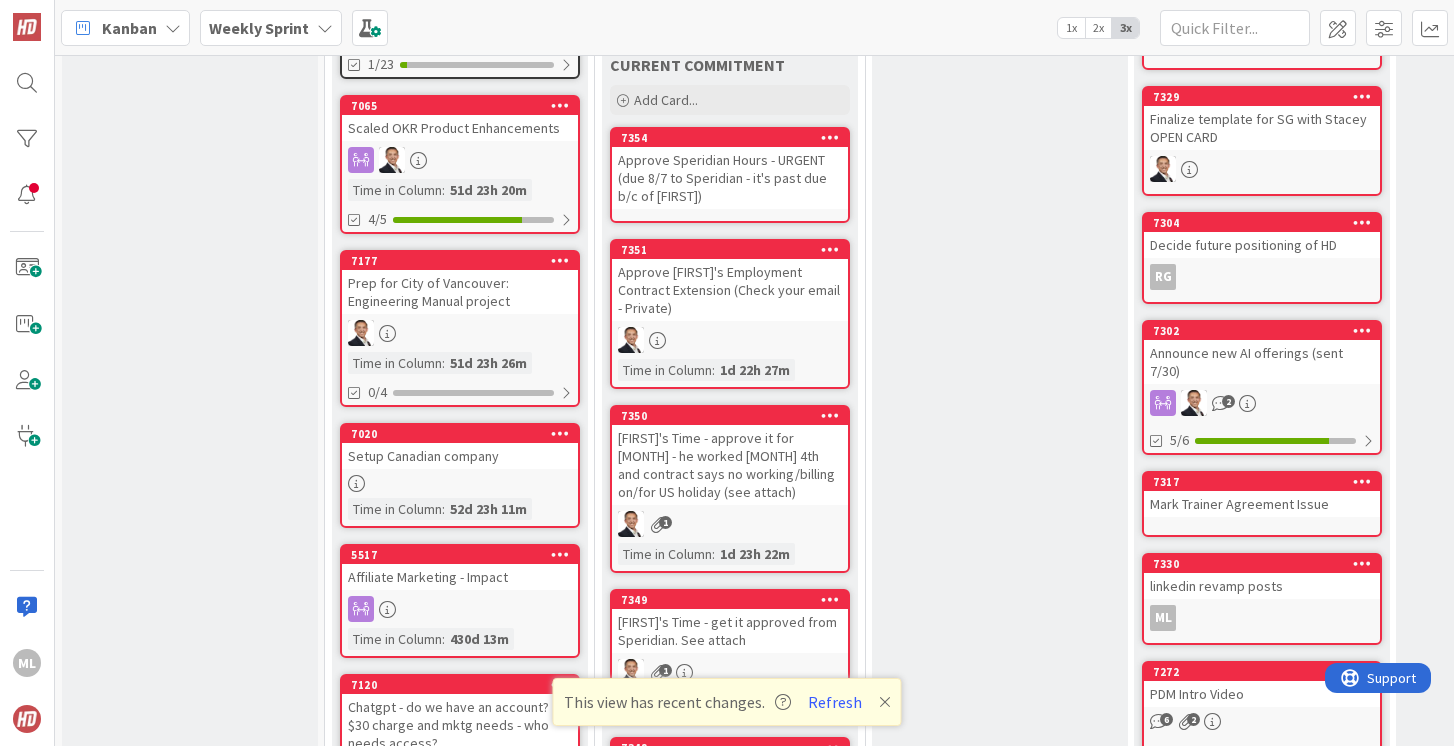click on "Approve Speridian Hours - URGENT (due 8/7 to Speridian - it's past due b/c of [FIRST])" at bounding box center [730, 178] 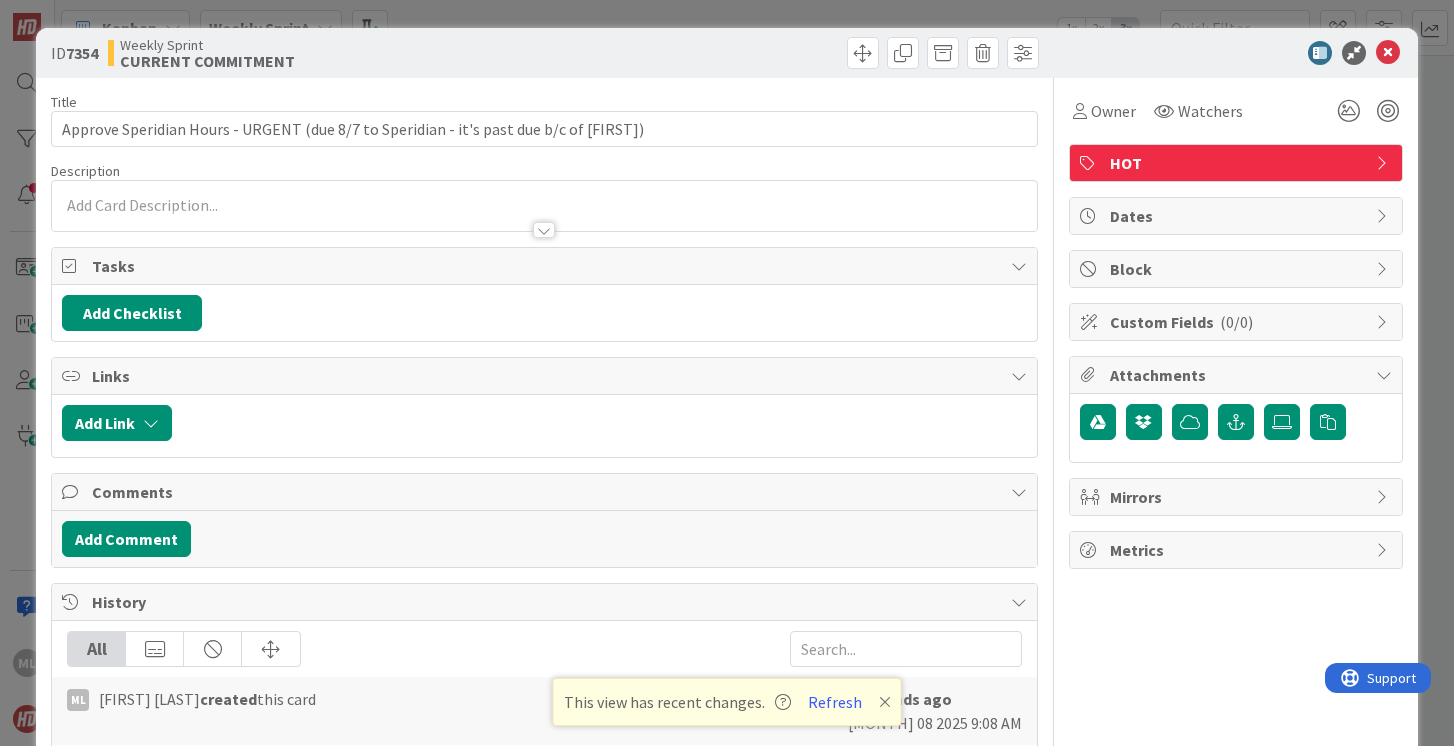 scroll, scrollTop: 0, scrollLeft: 0, axis: both 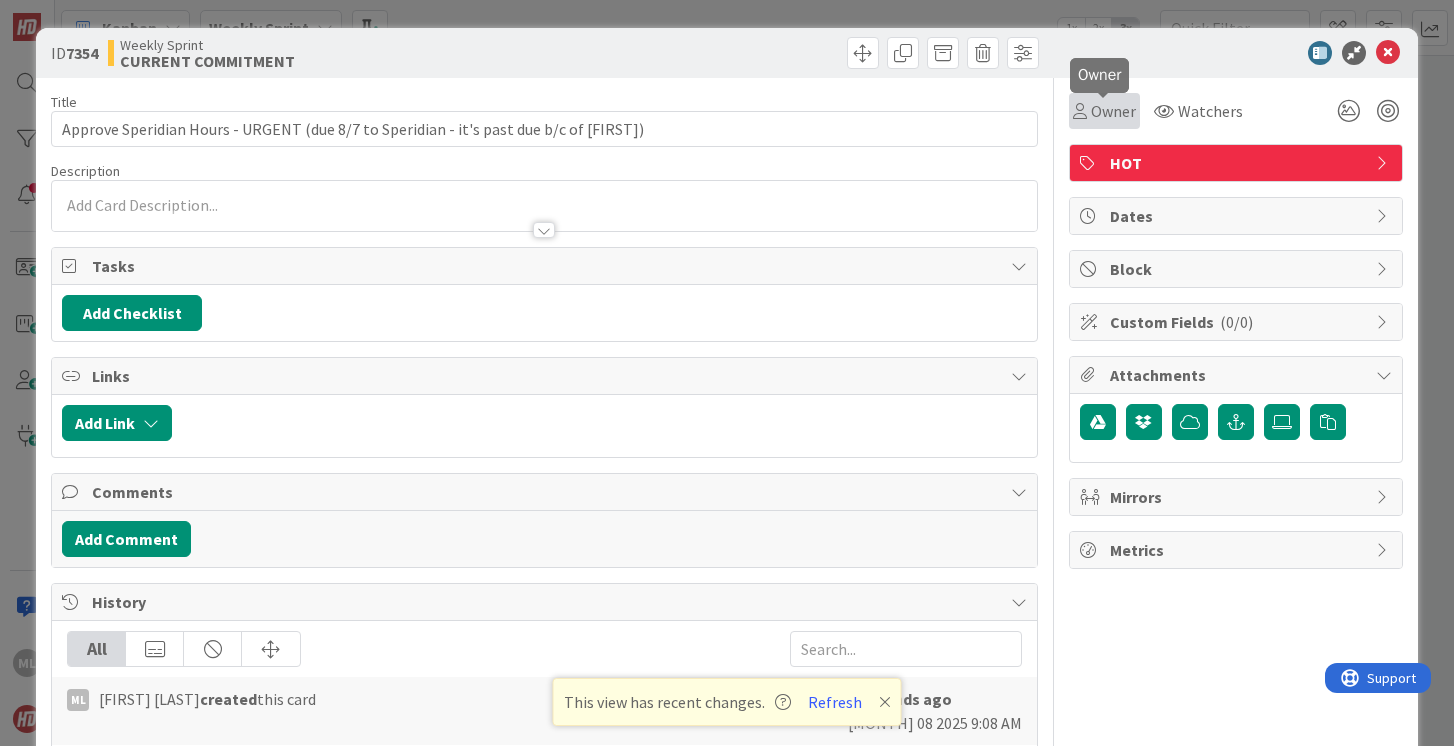 click on "Owner" at bounding box center [1113, 111] 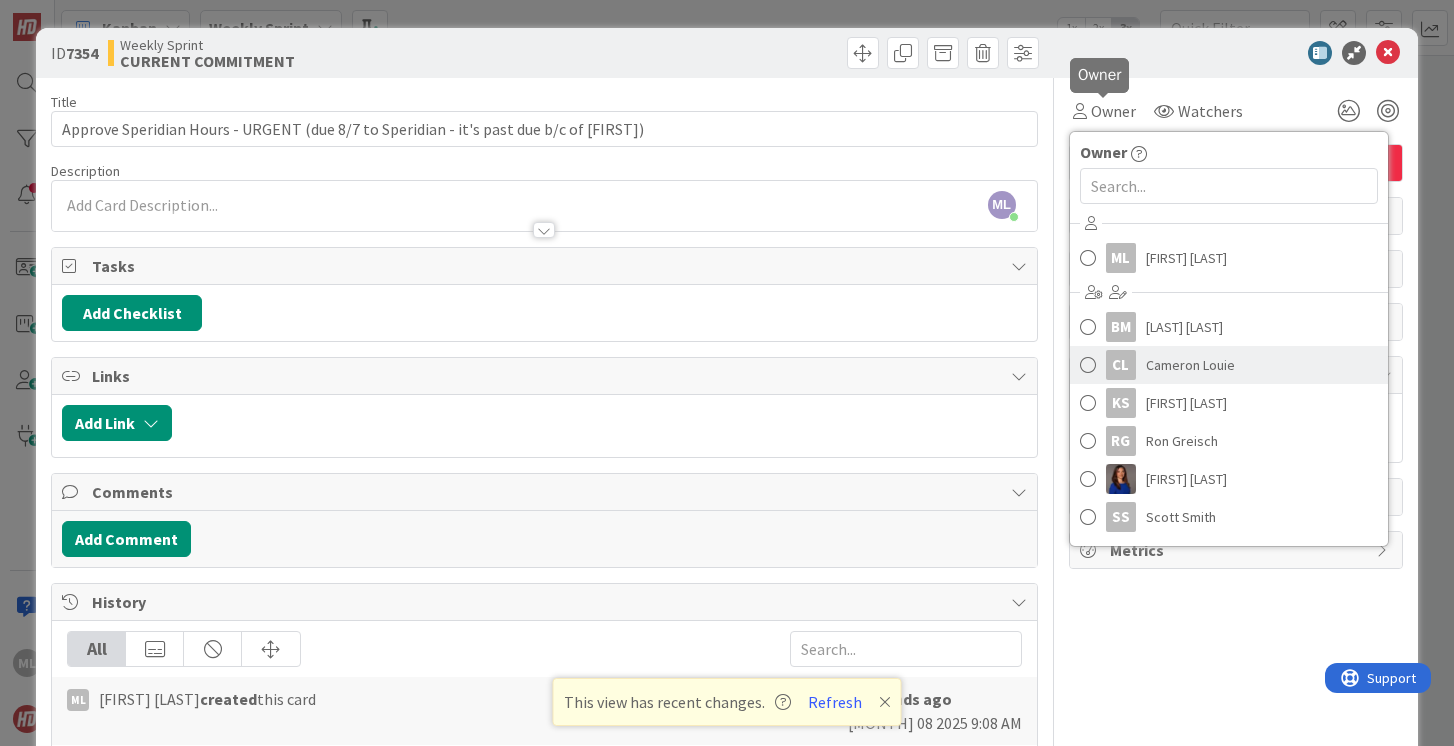 scroll, scrollTop: 0, scrollLeft: 0, axis: both 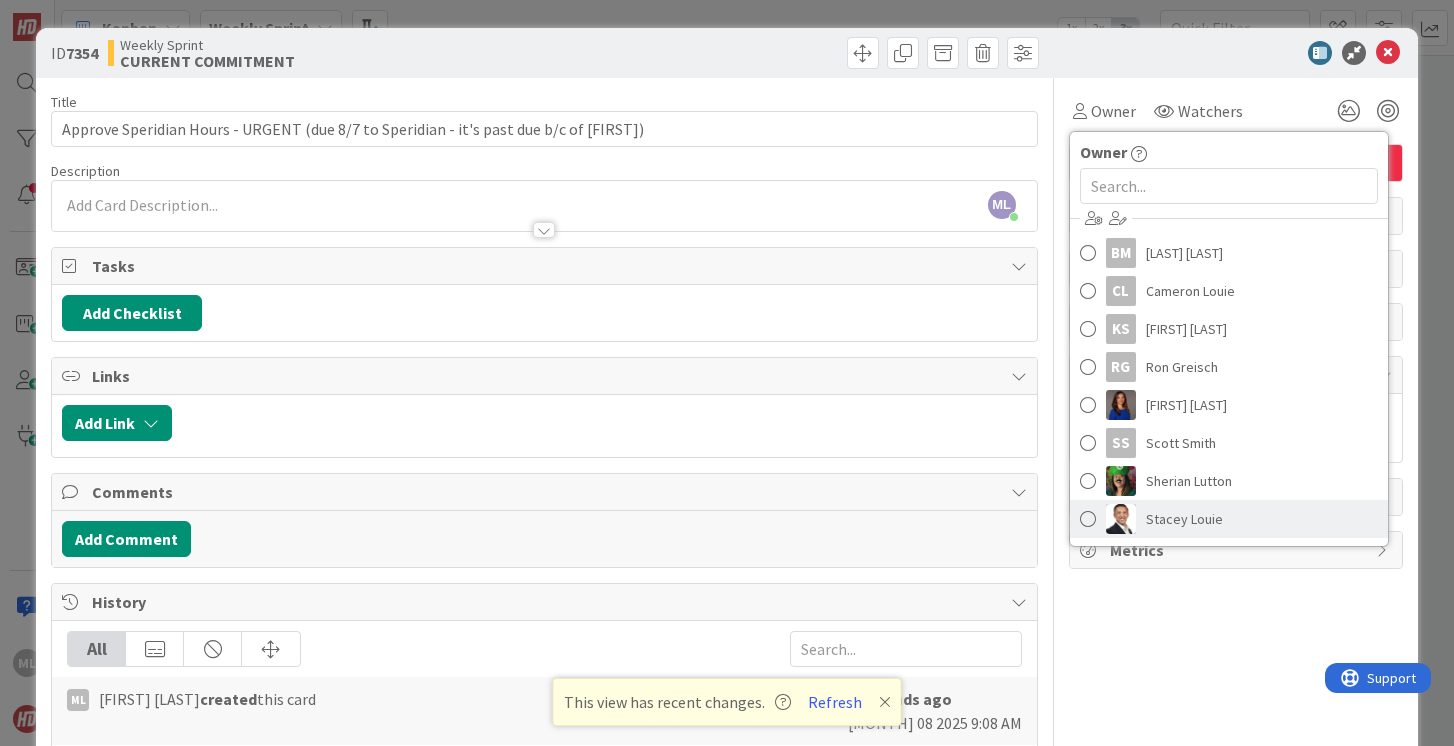 click at bounding box center (1088, 519) 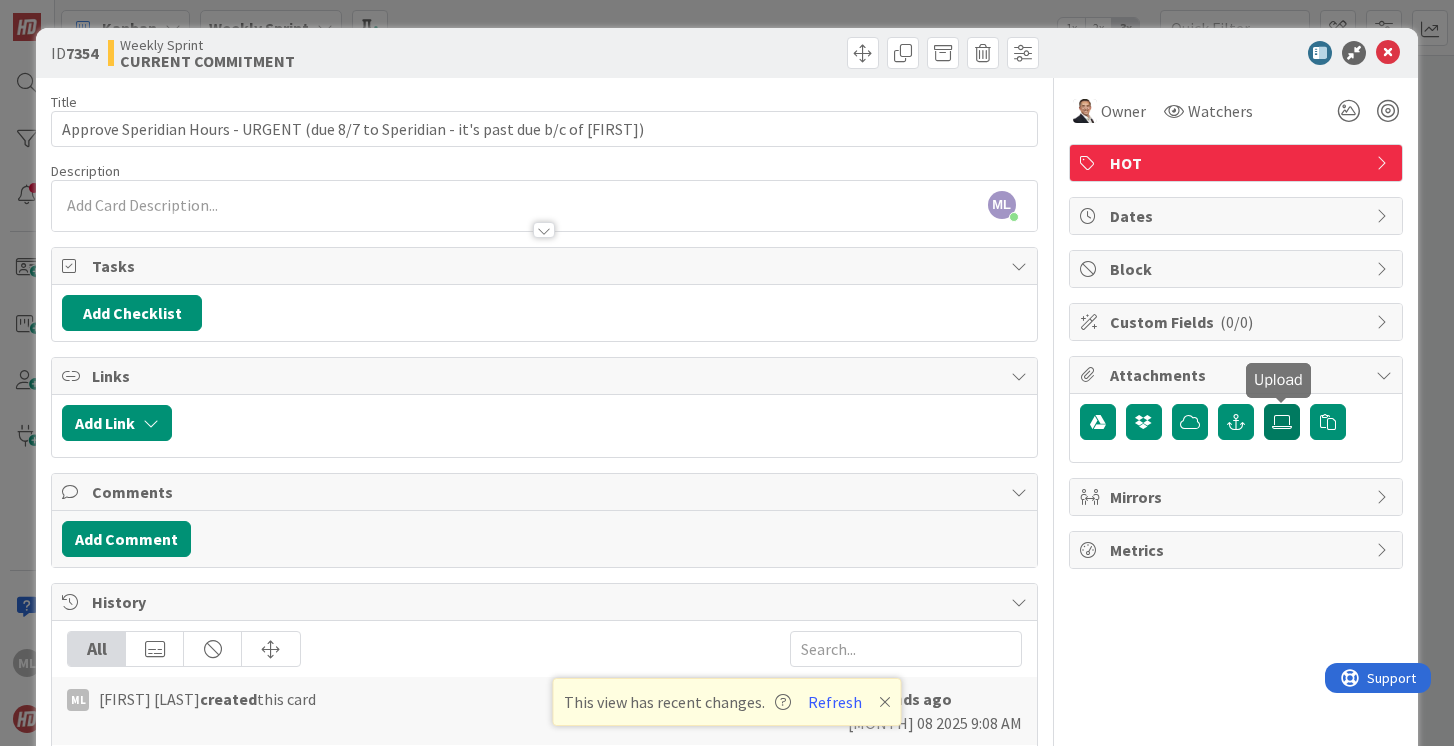 click at bounding box center (1282, 422) 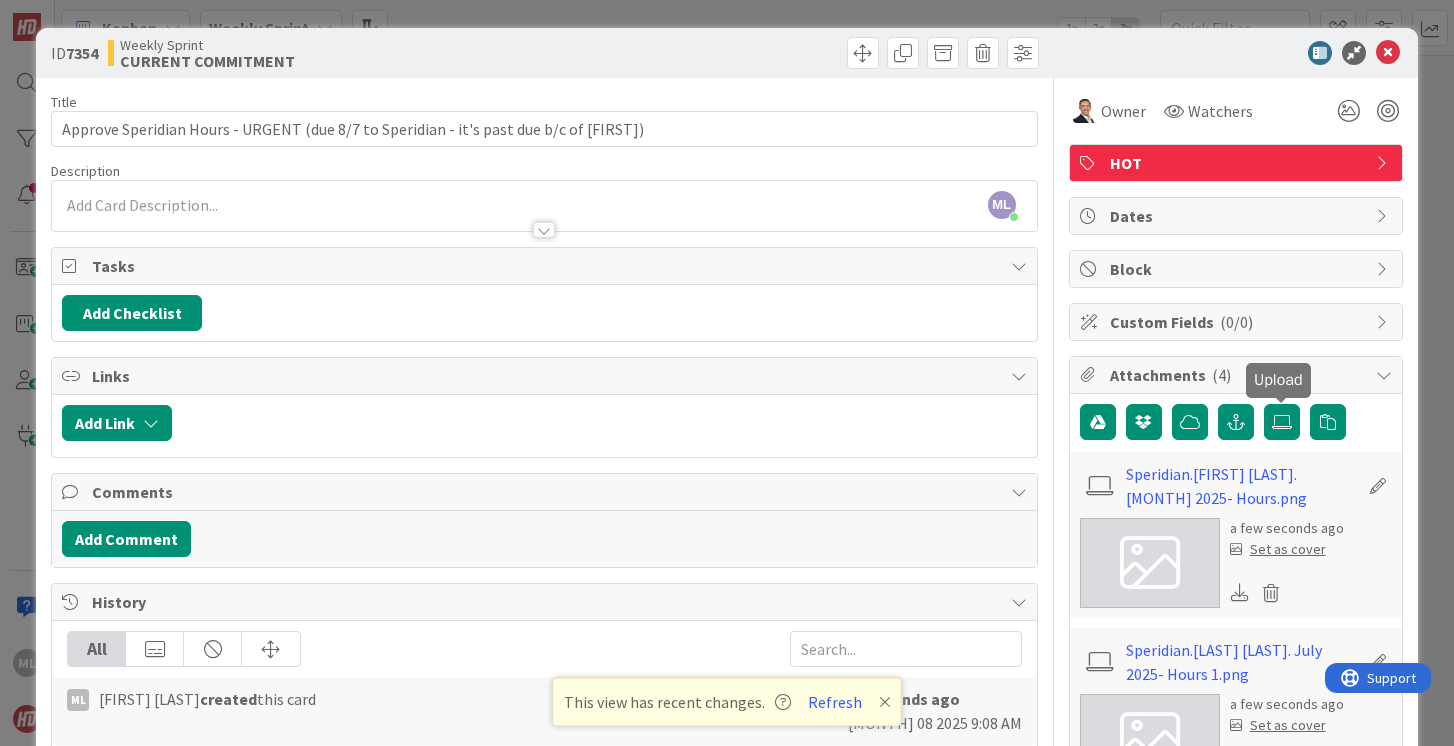 click on "ML   [FIRST] [LAST] just joined" at bounding box center [544, 206] 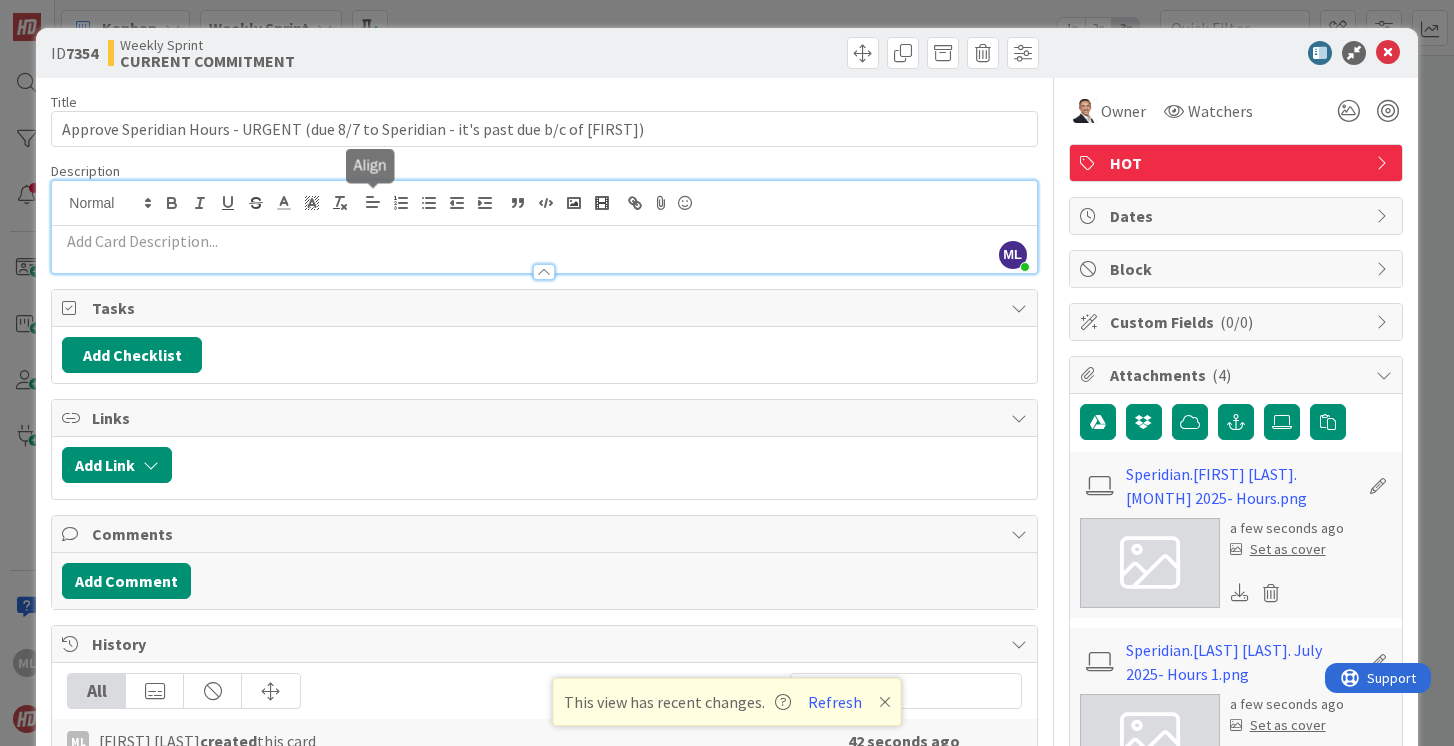 type 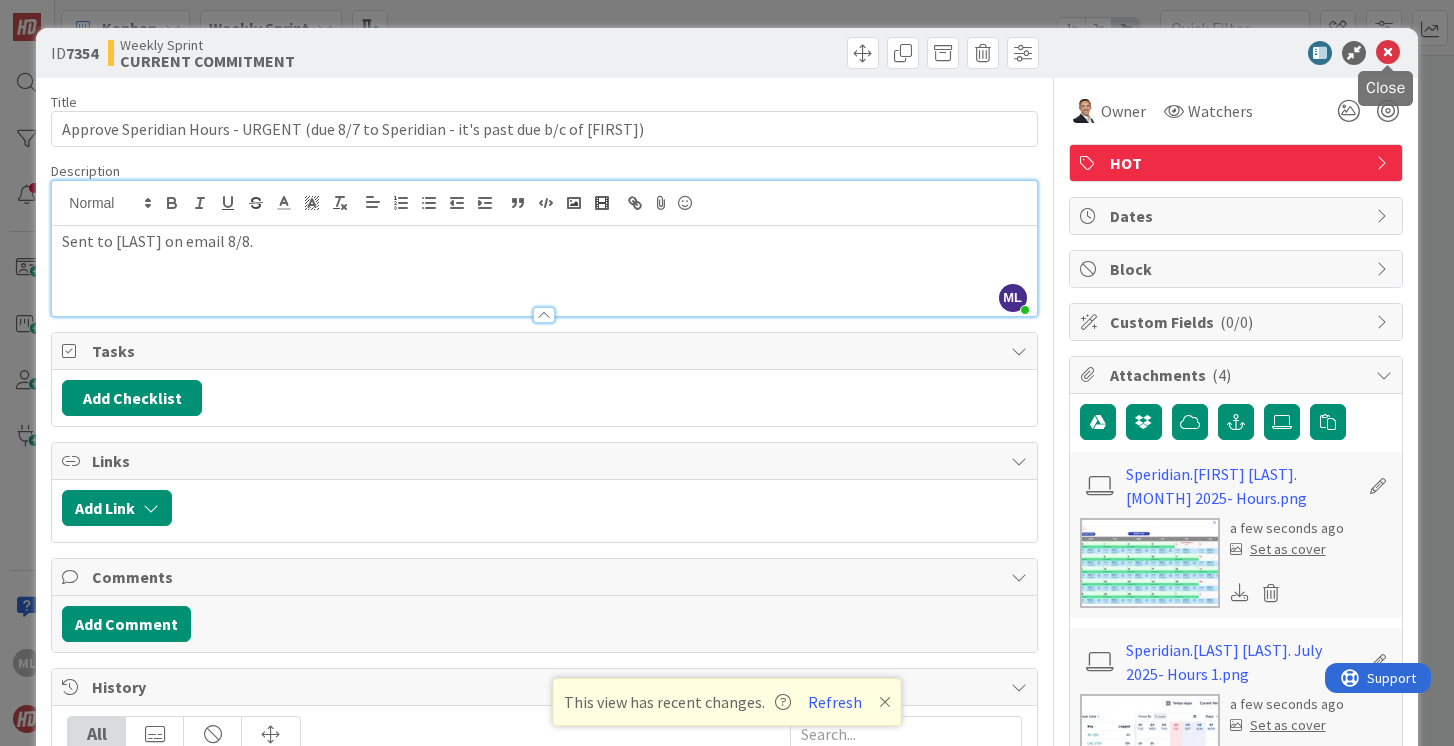 click at bounding box center (1388, 53) 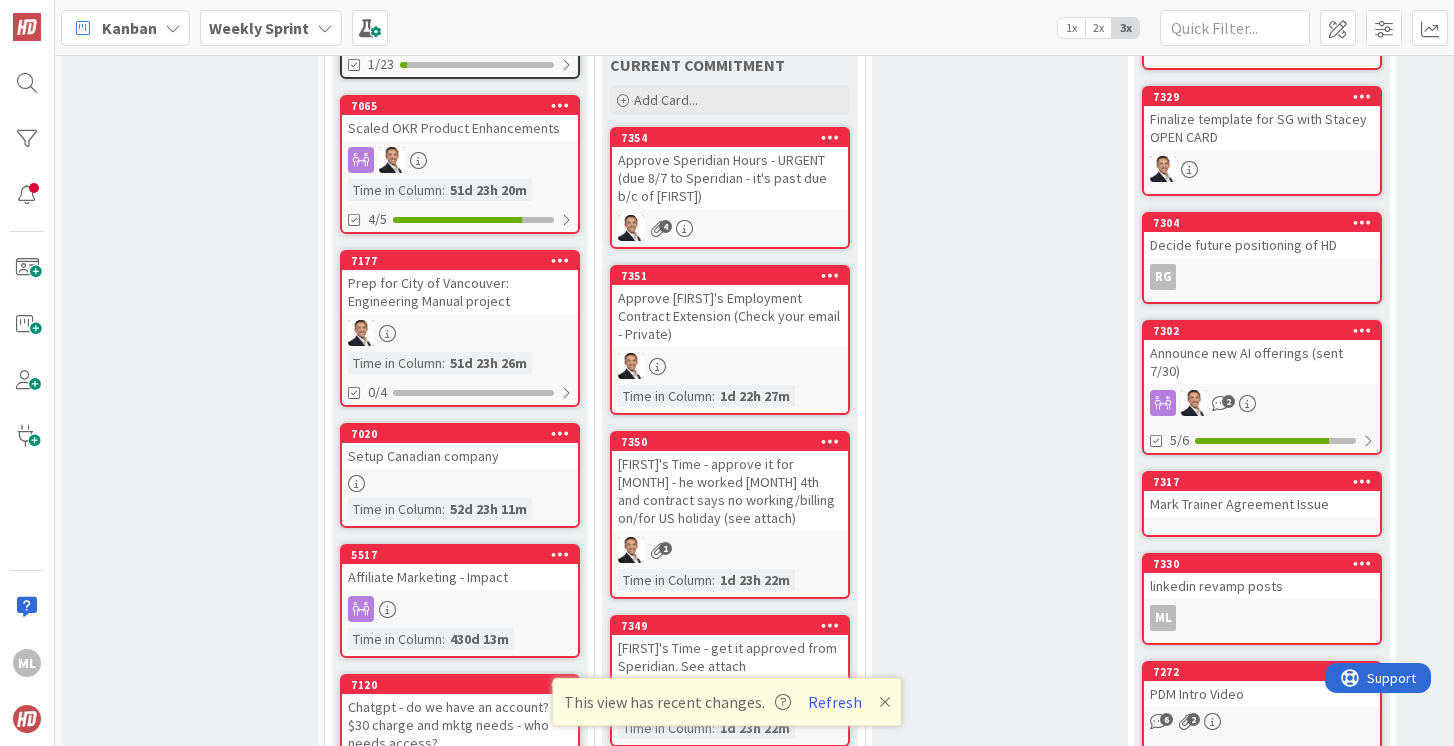 scroll, scrollTop: 0, scrollLeft: 0, axis: both 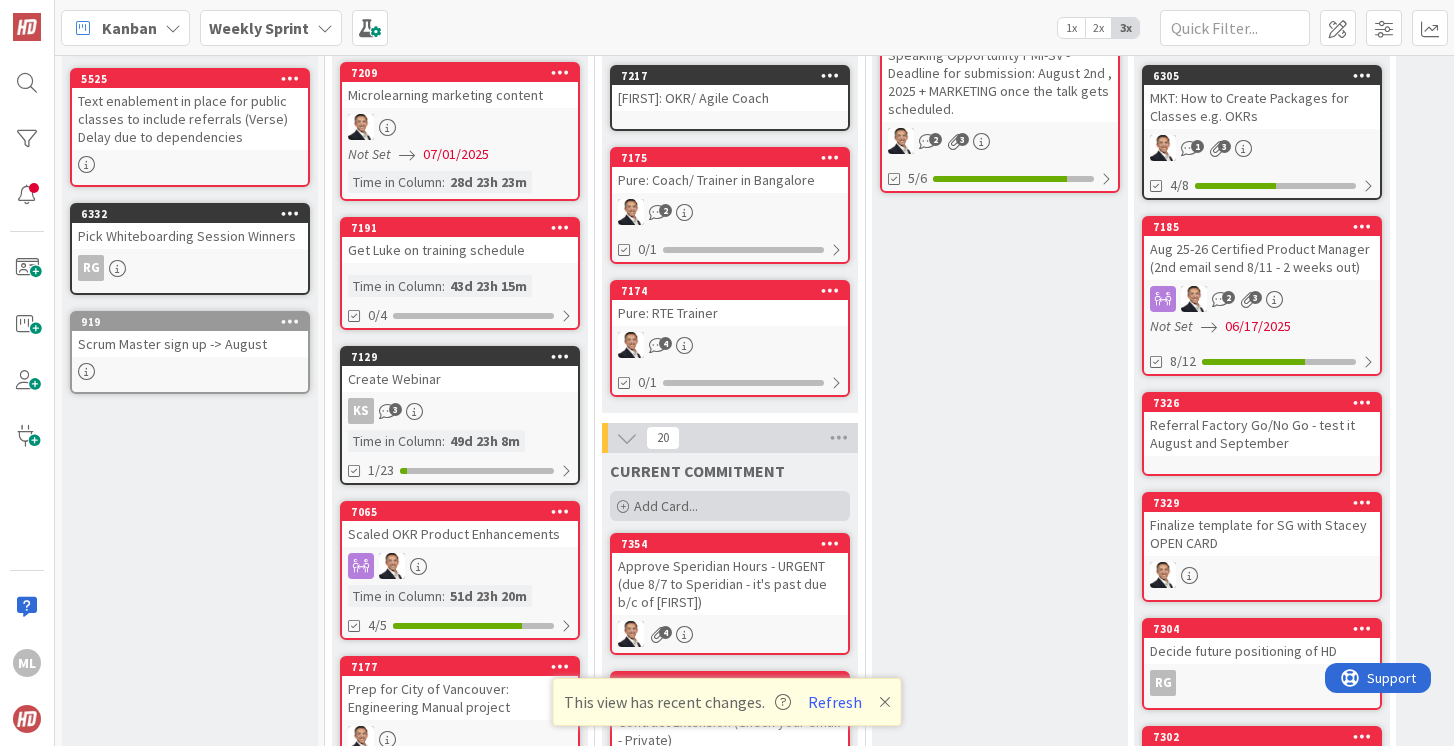 click on "Add Card..." at bounding box center [666, 506] 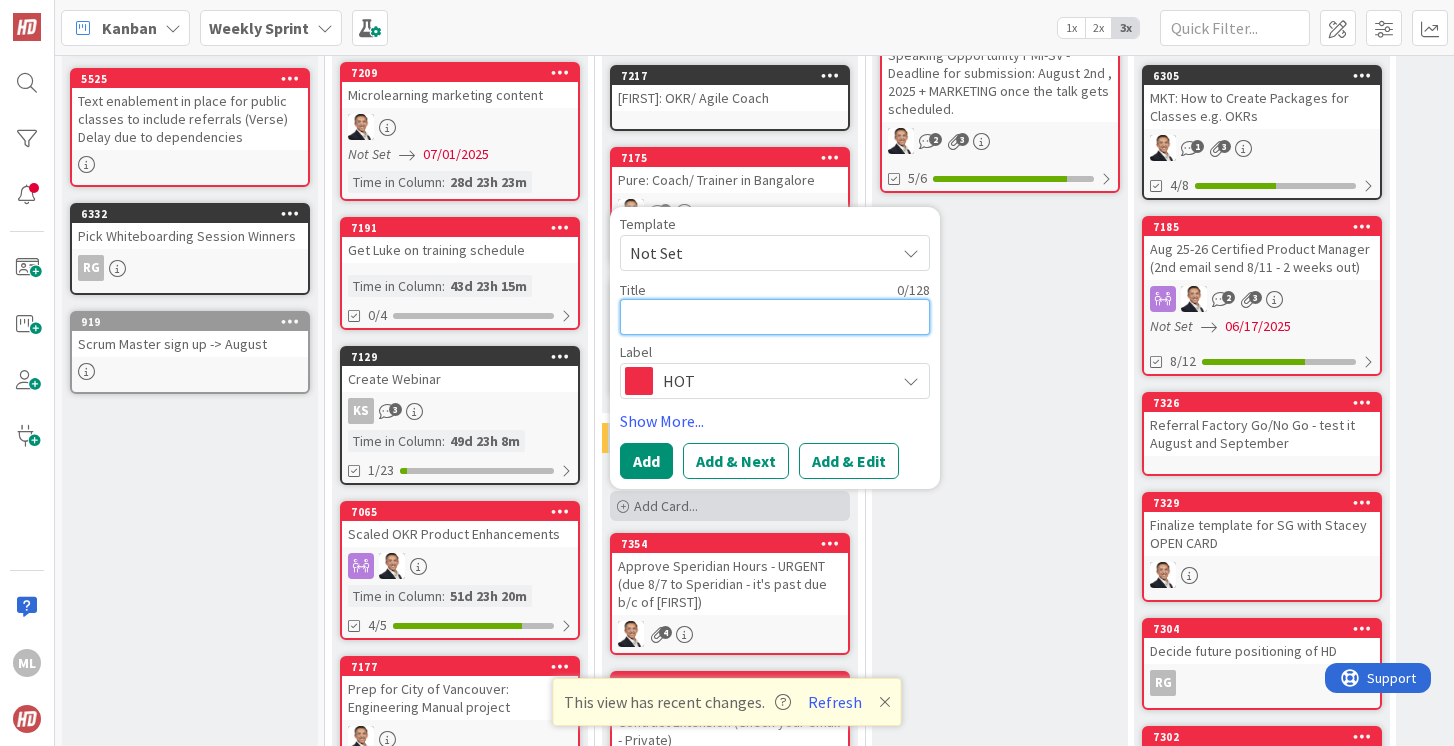type on "x" 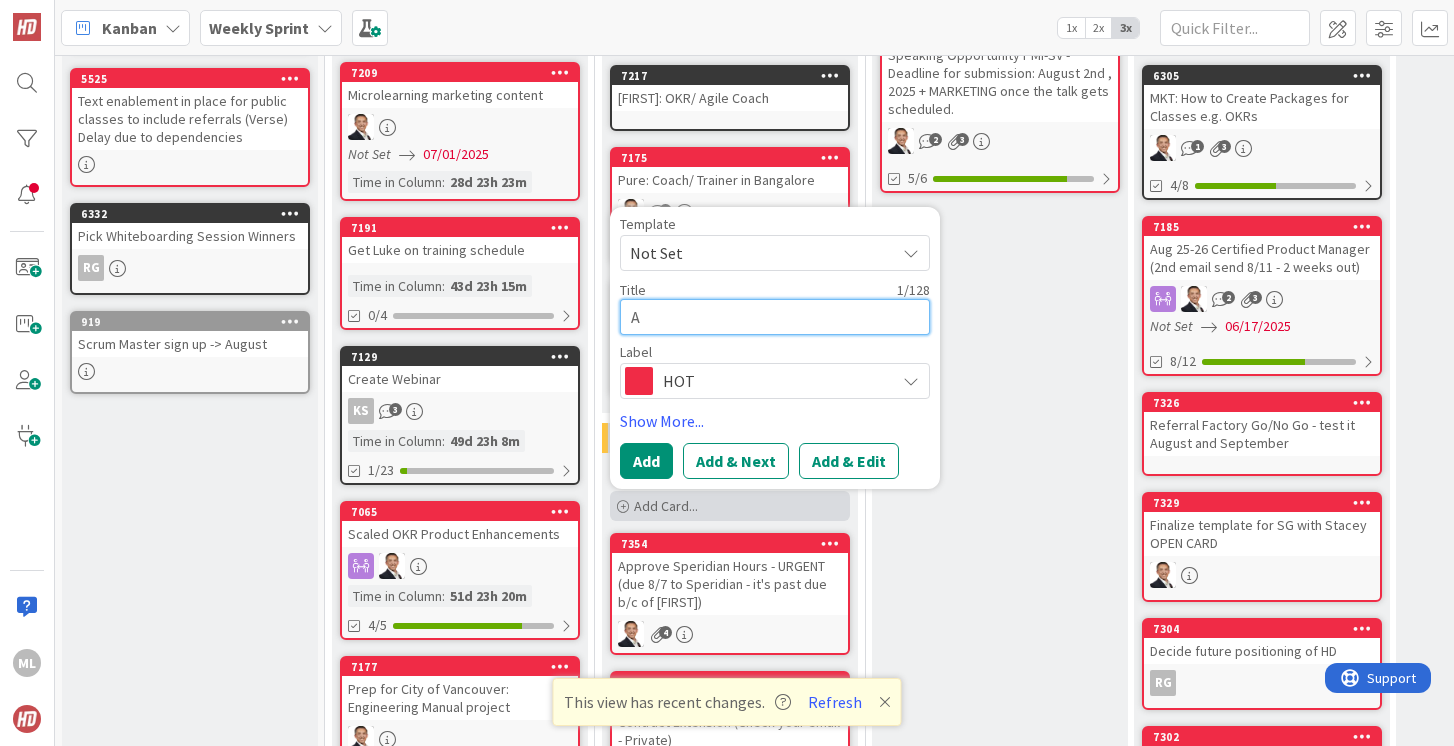 type on "x" 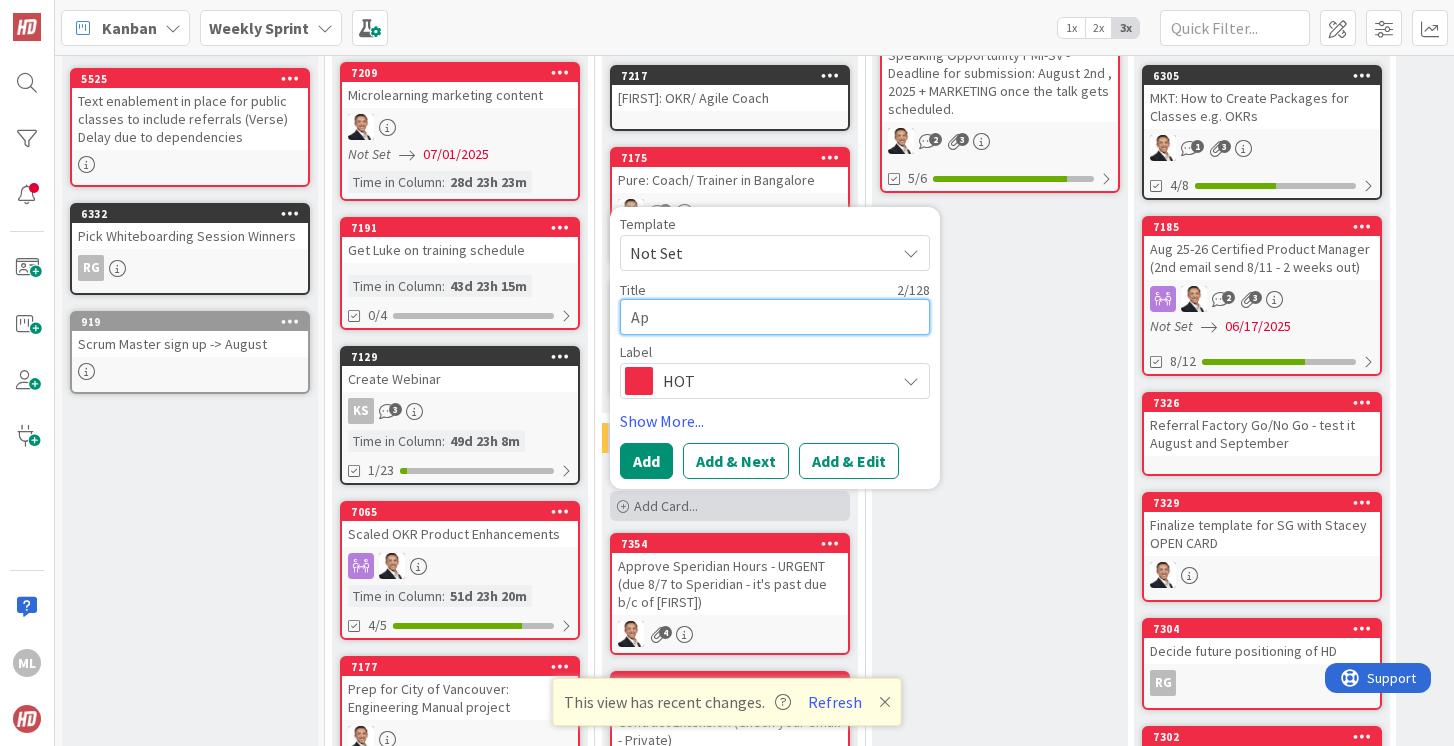 type on "x" 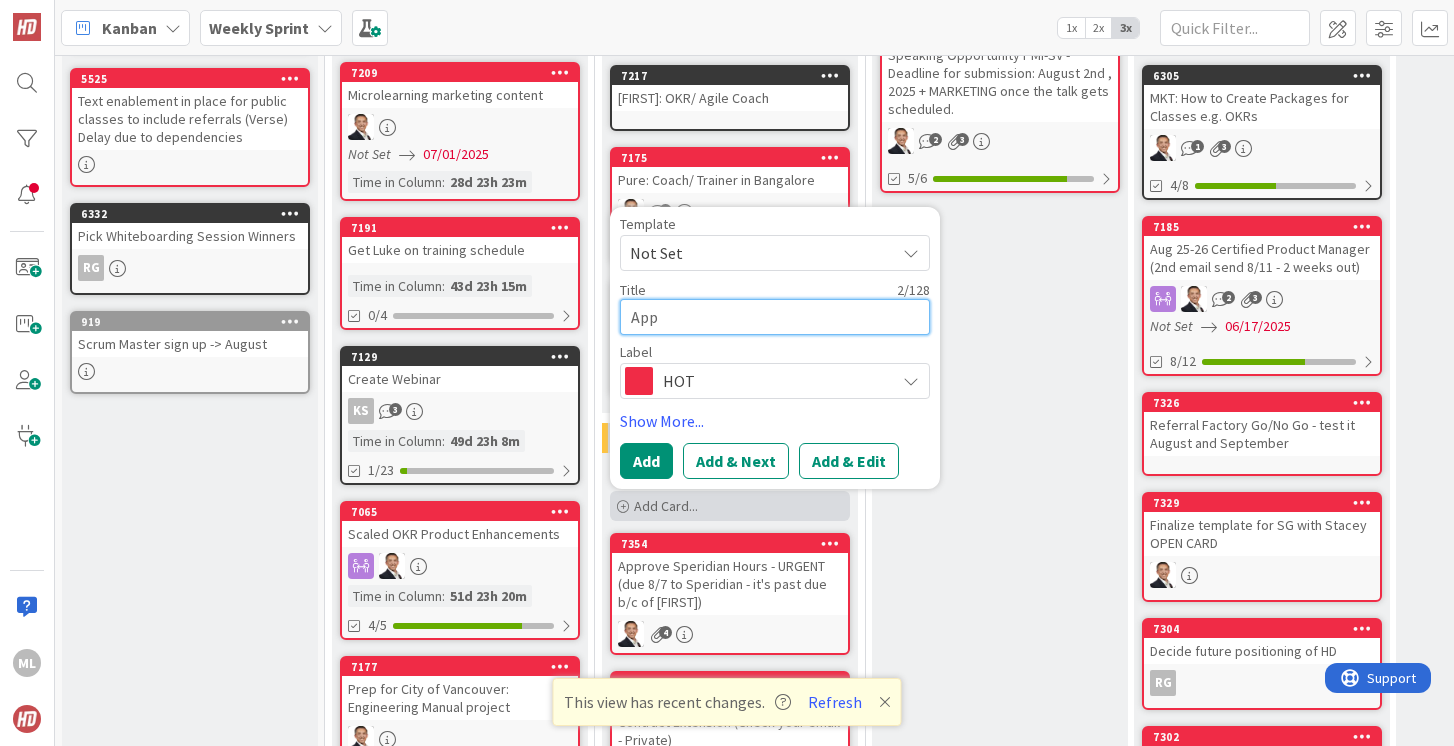 type on "Appr" 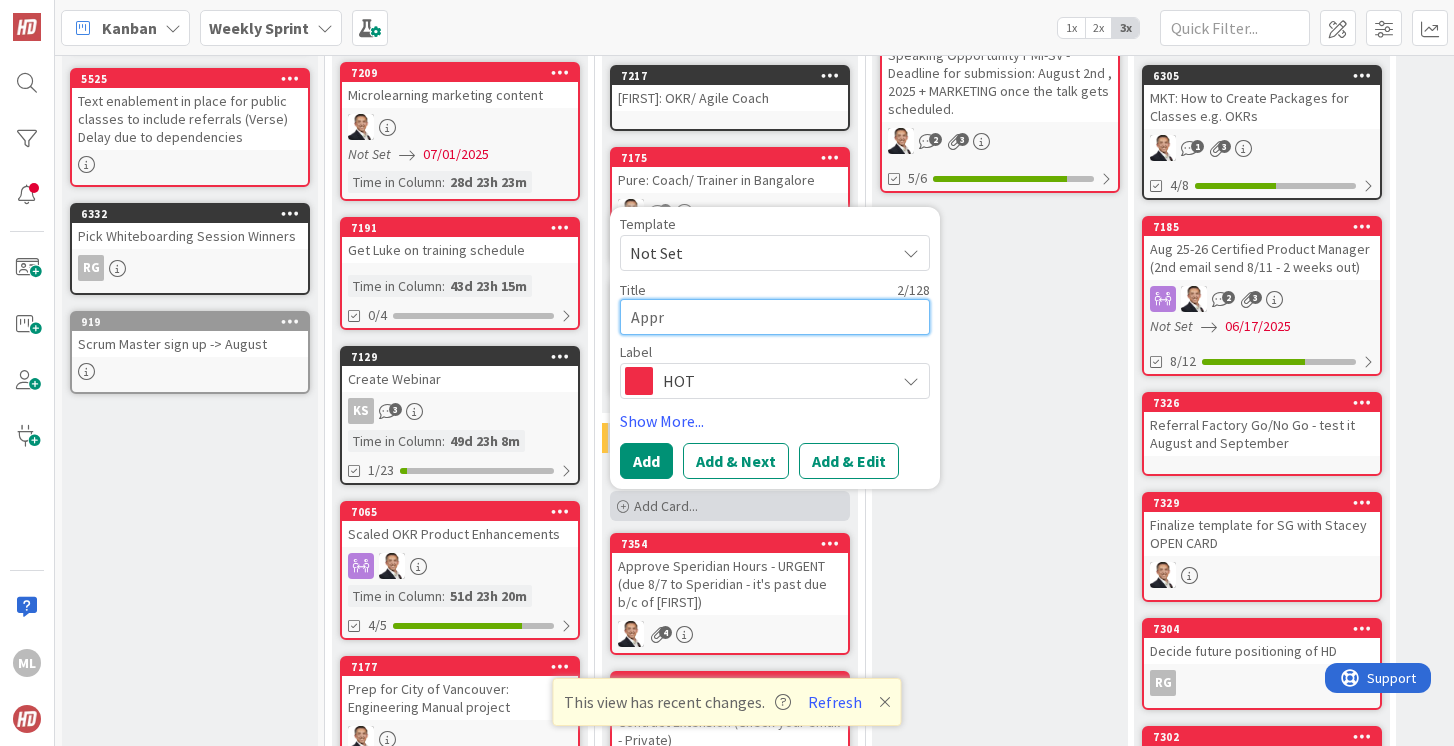 type on "x" 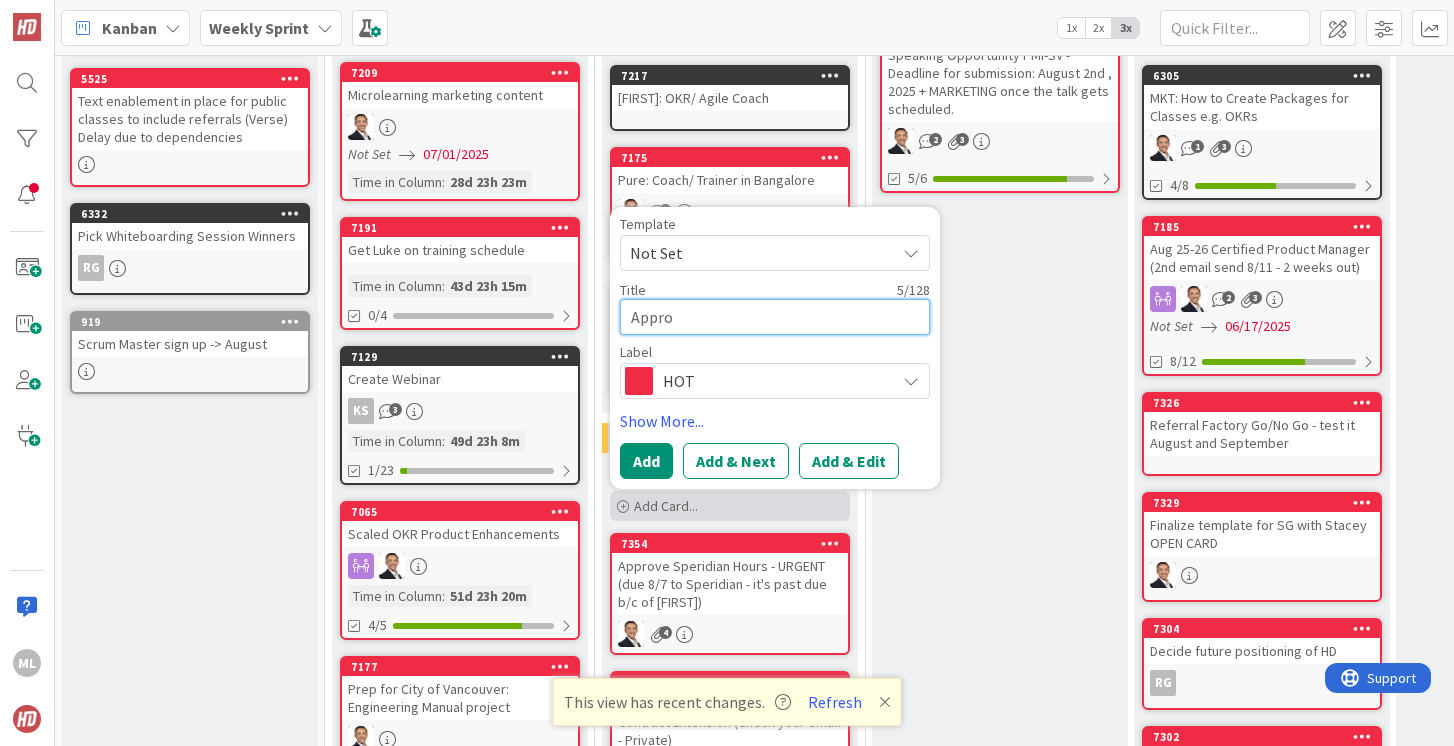 type on "x" 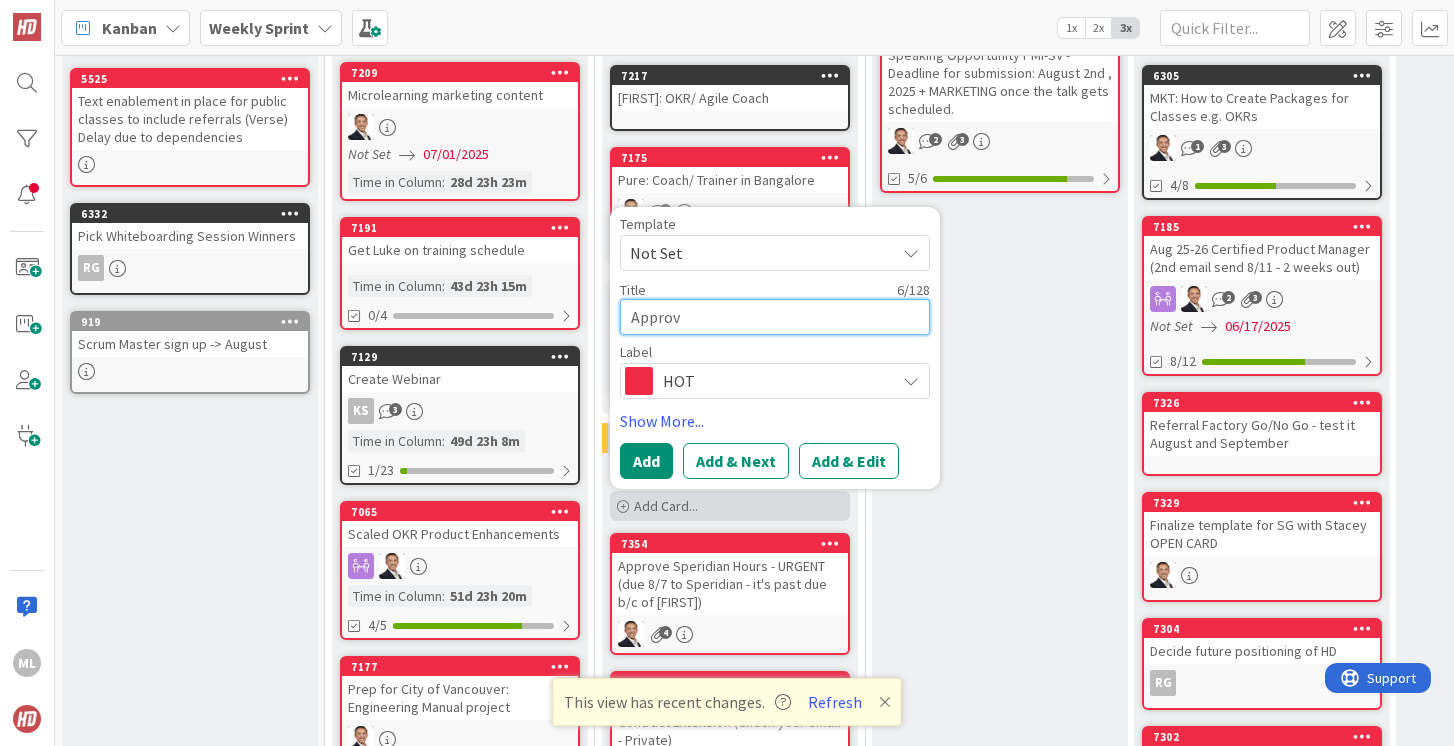 type on "x" 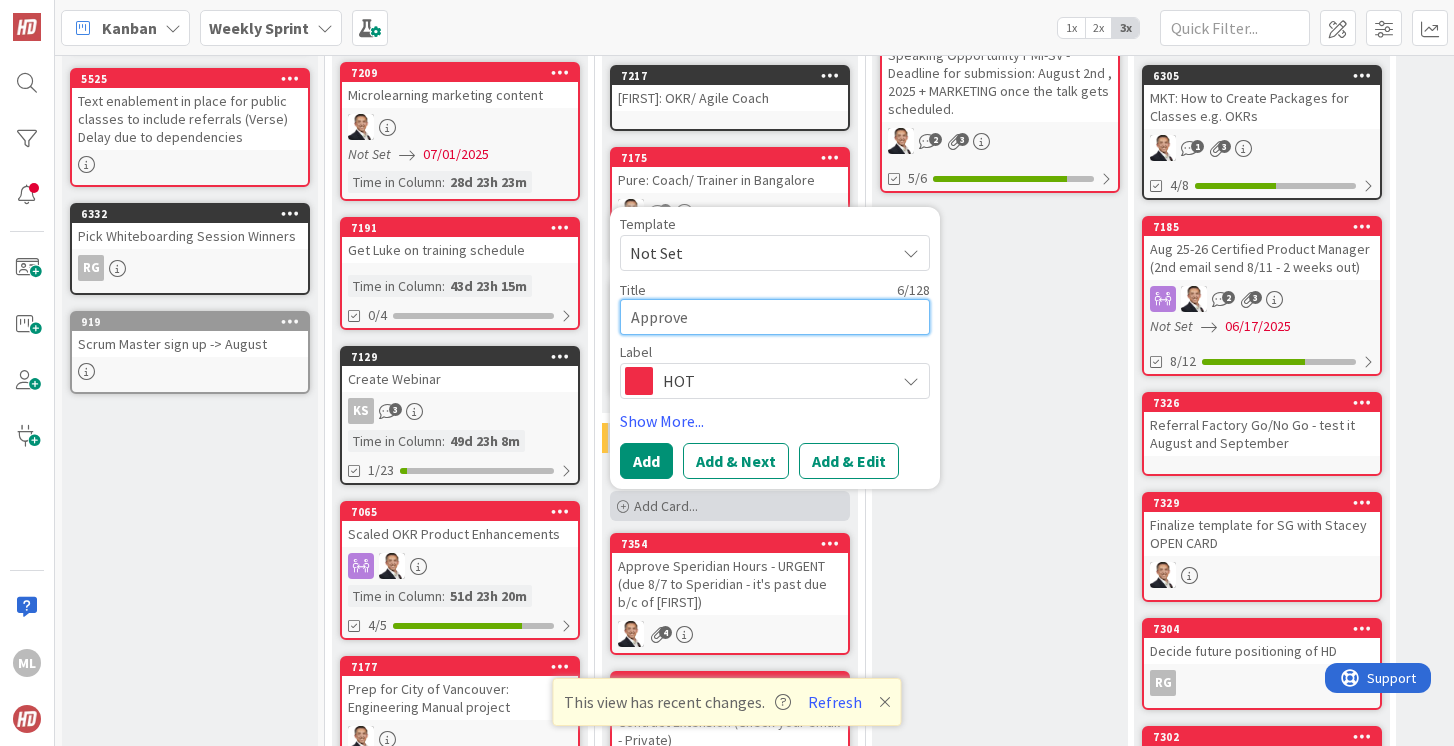 type on "x" 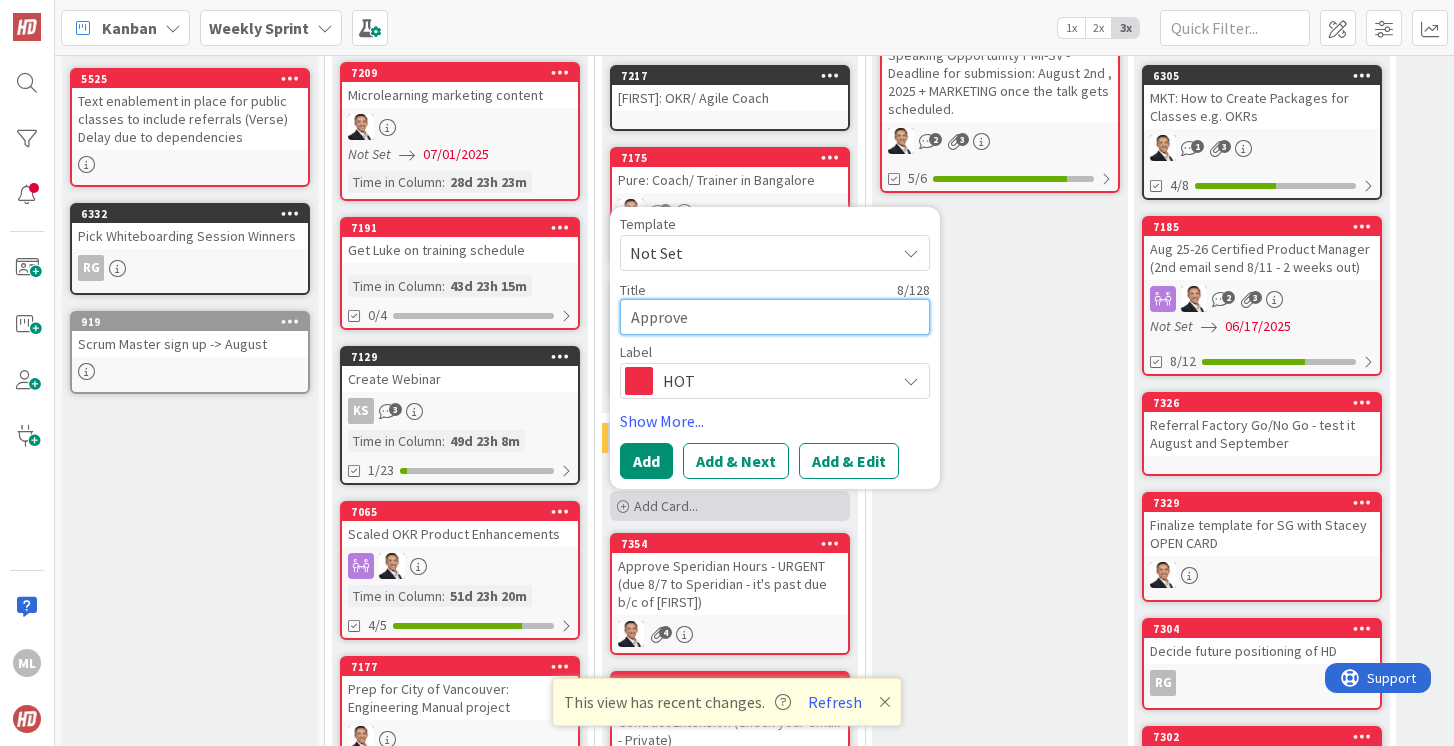 type on "Approve [LAST]" 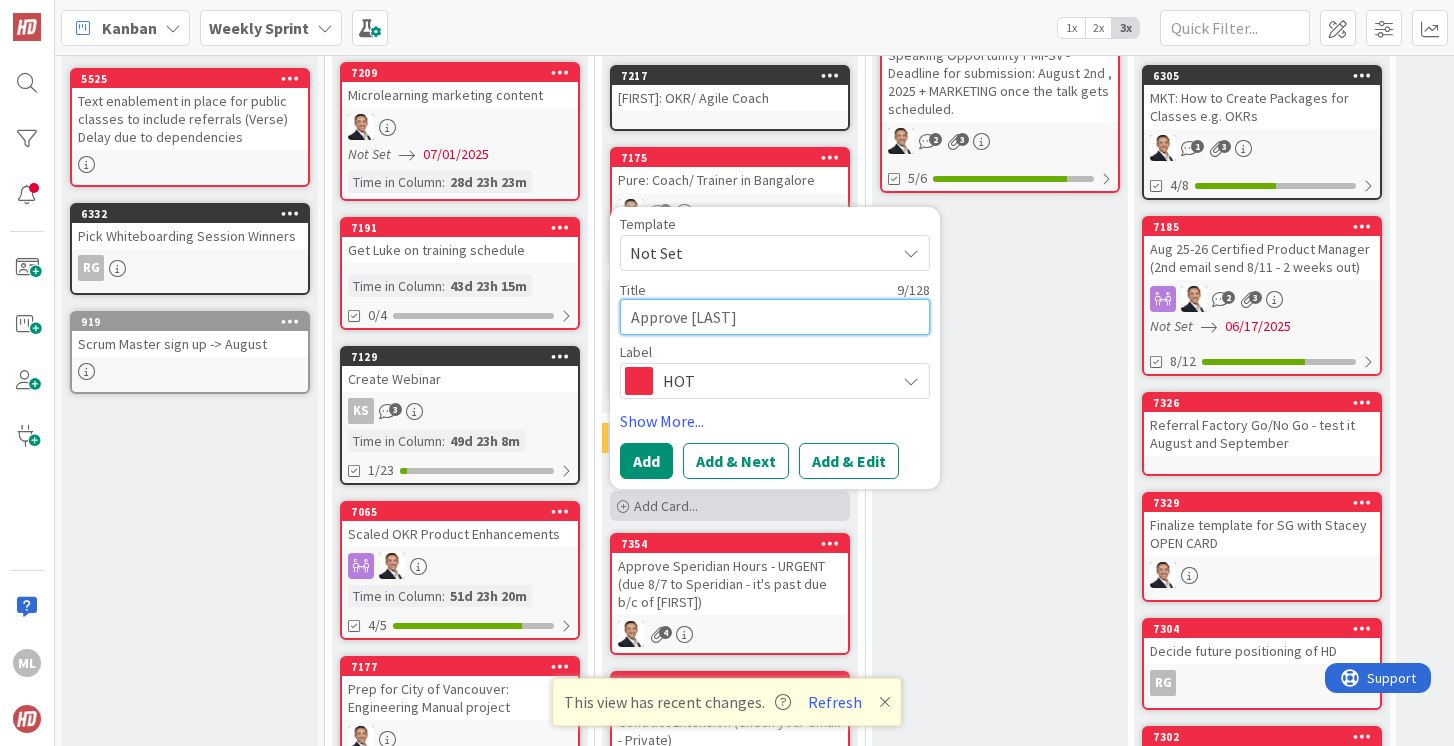 type on "x" 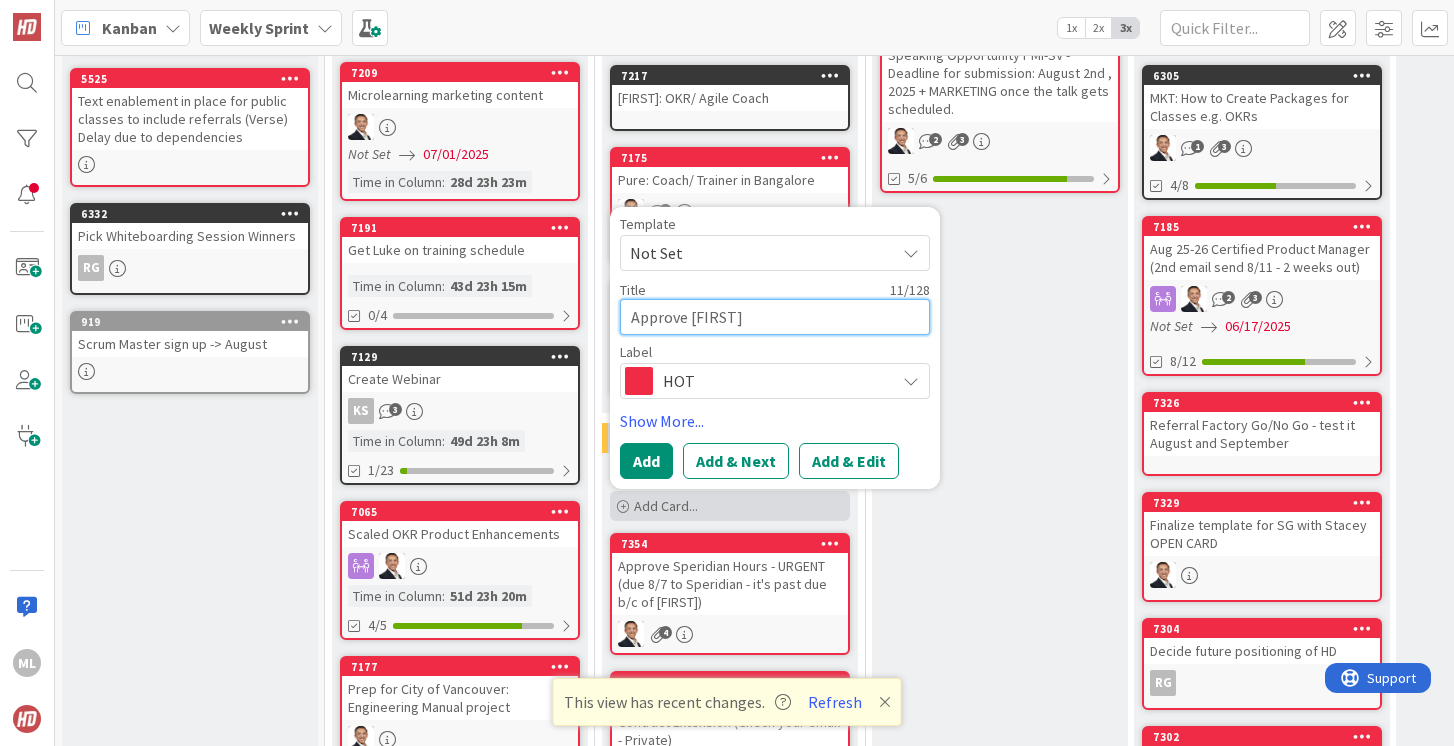 type on "x" 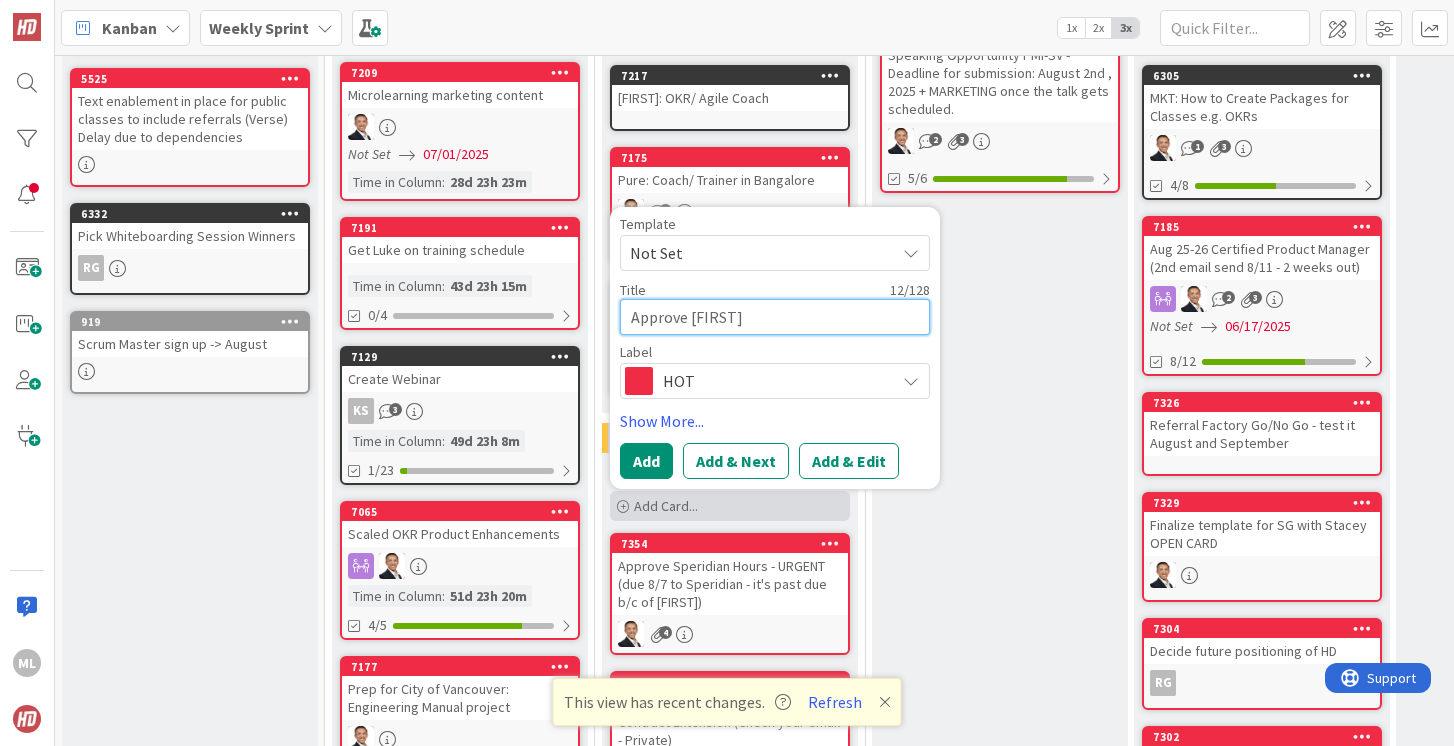 type on "x" 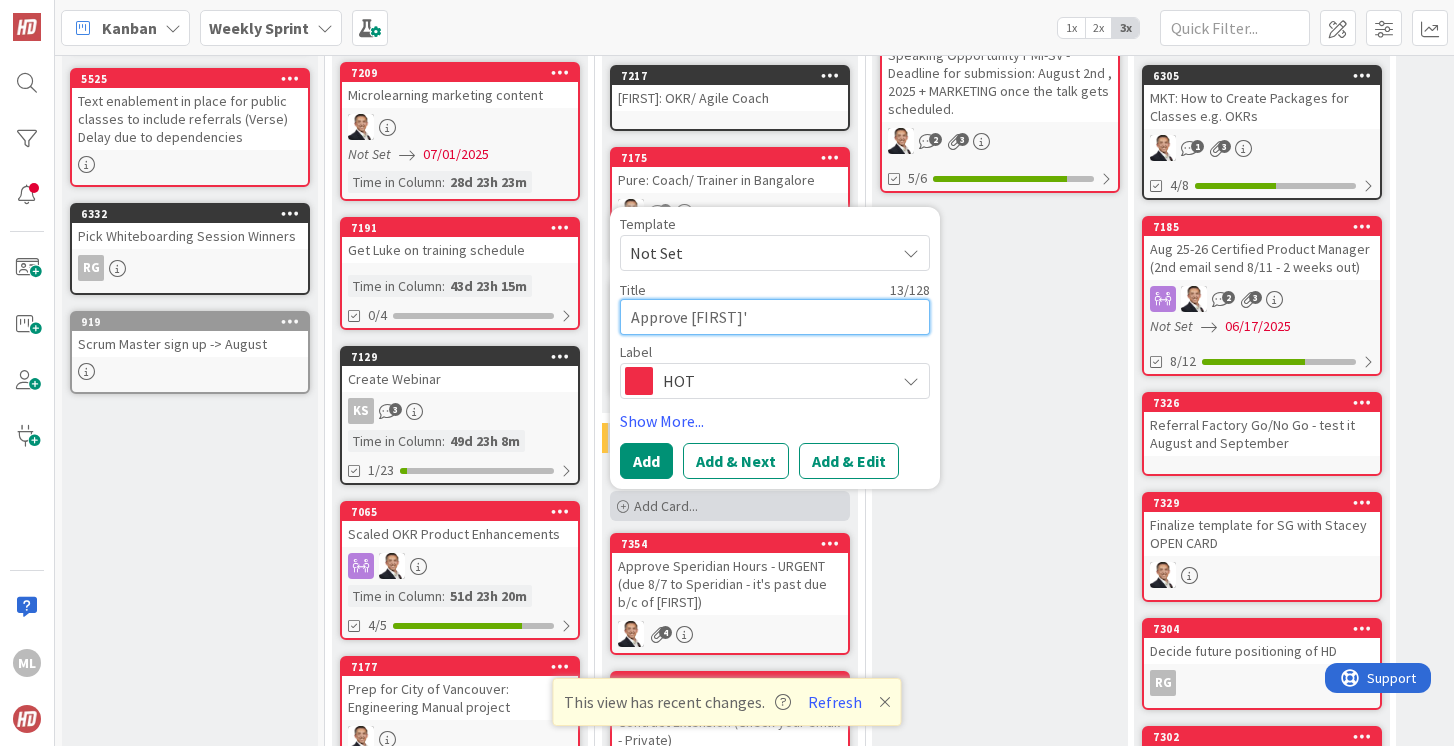 type on "x" 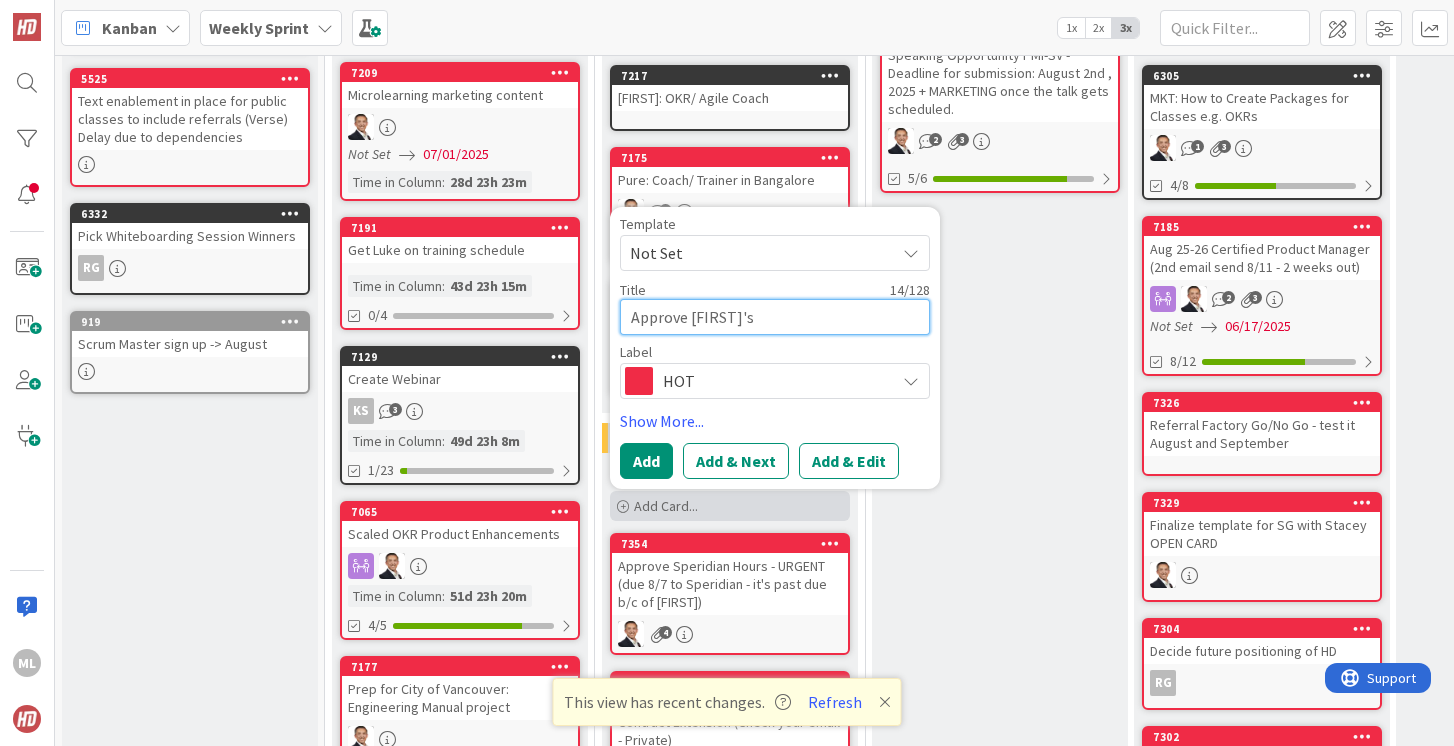 type on "x" 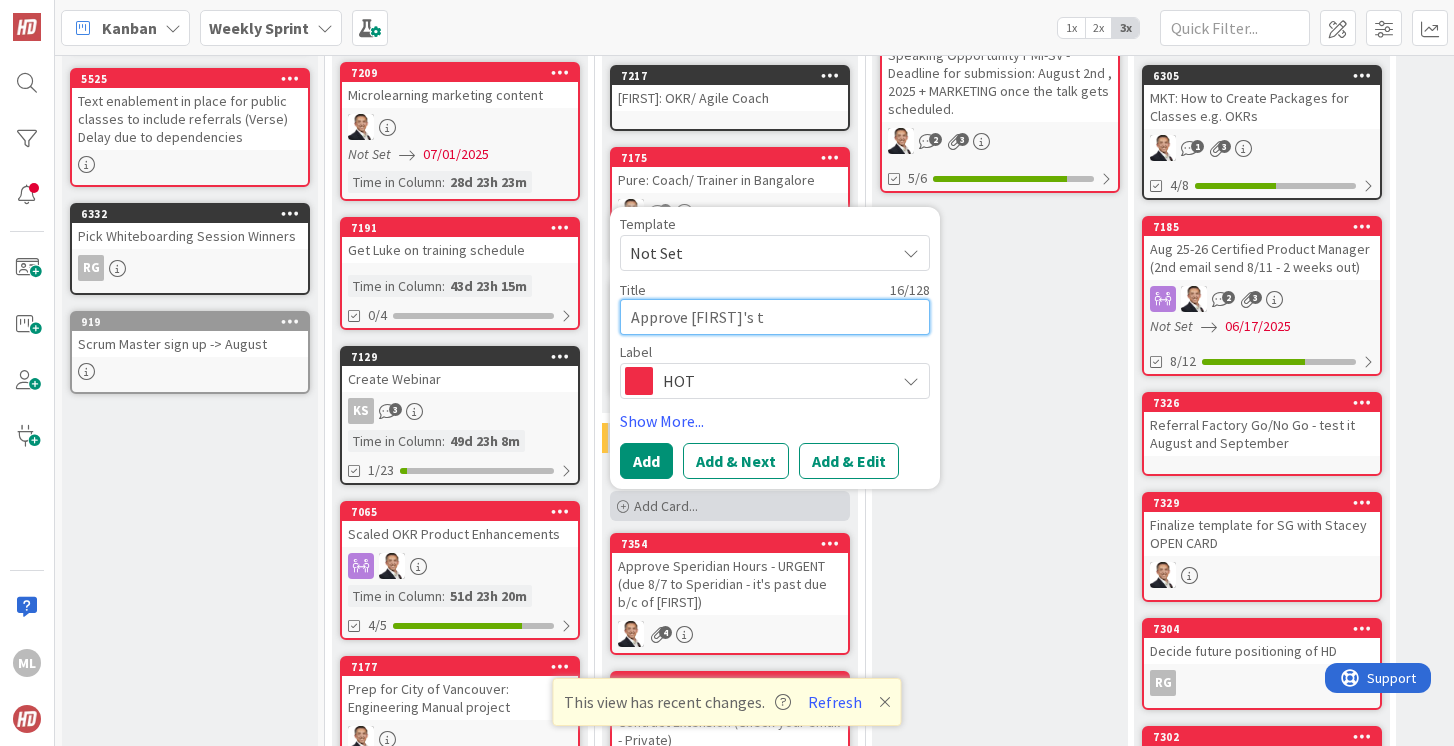 type on "x" 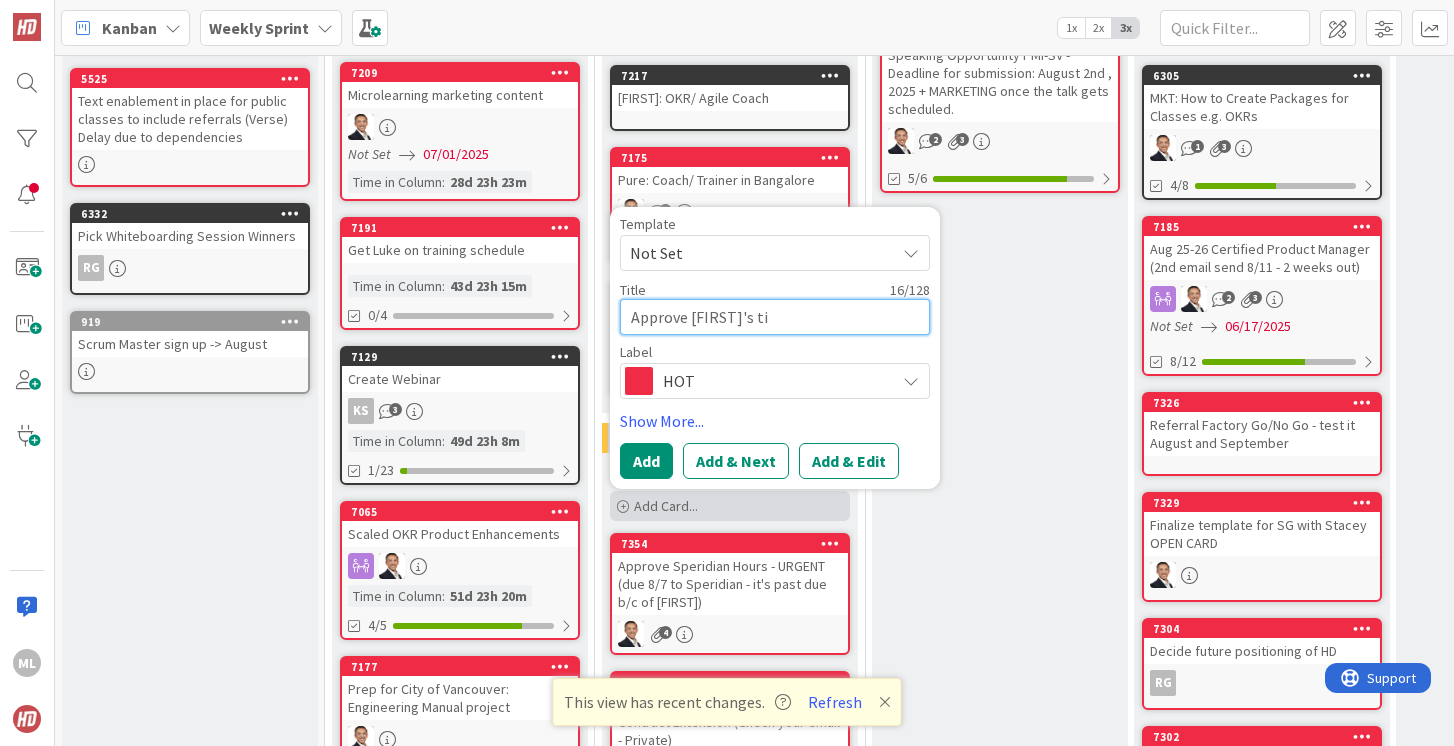 type on "x" 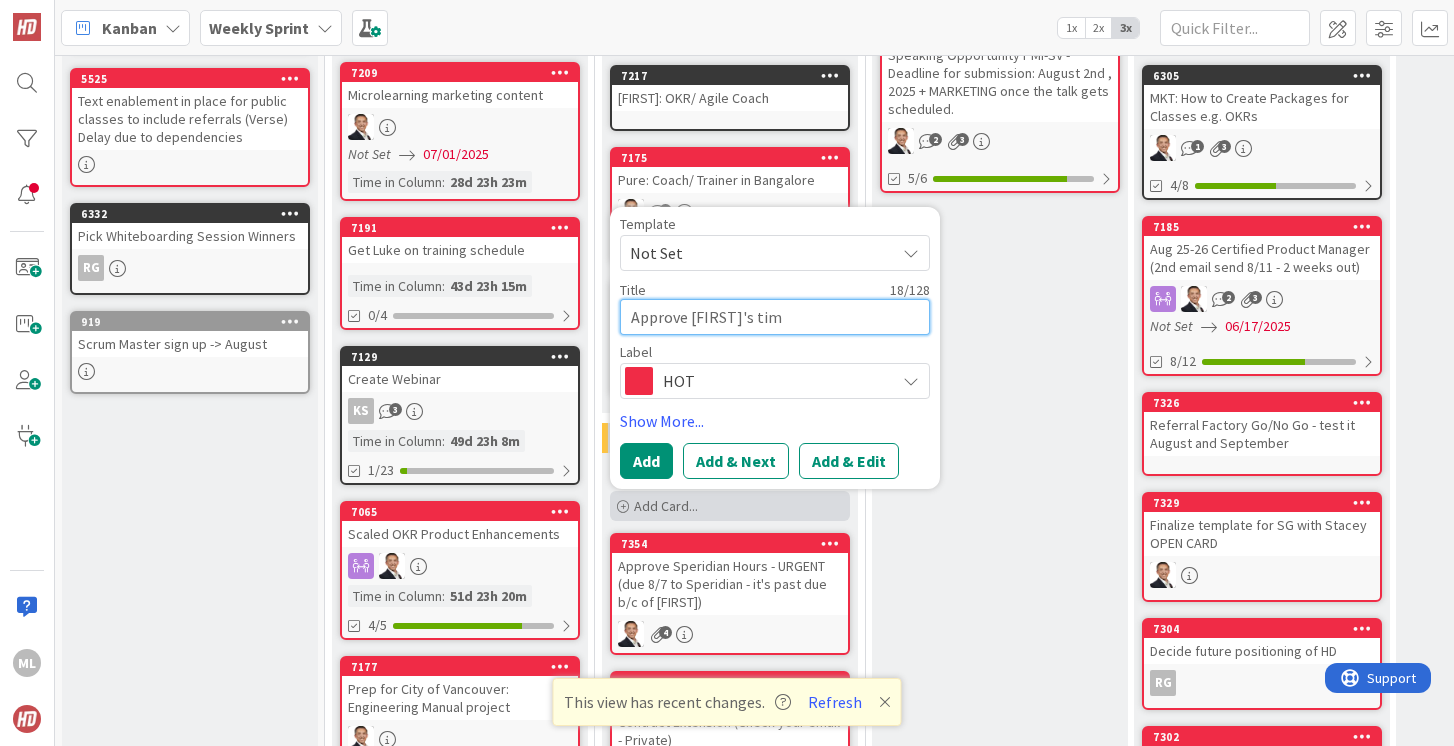 type on "x" 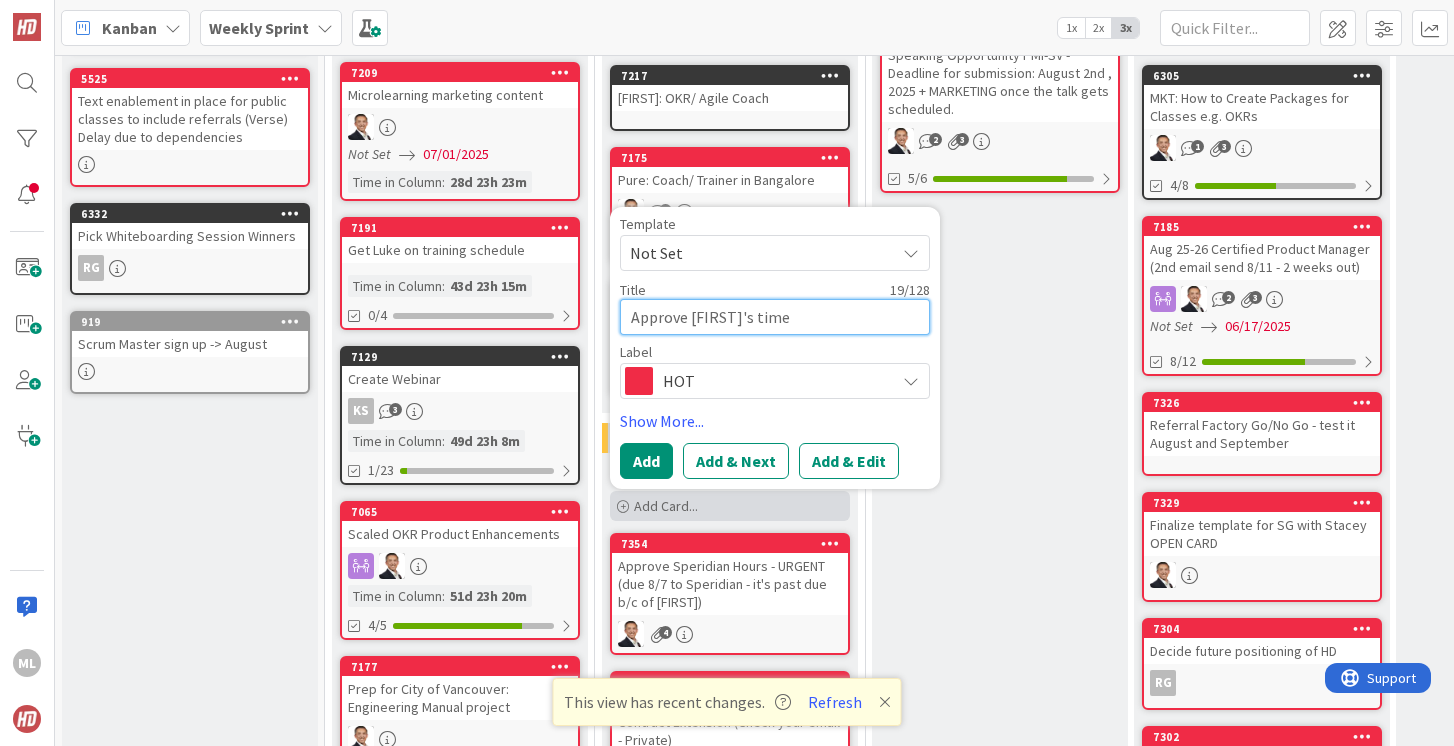 type on "x" 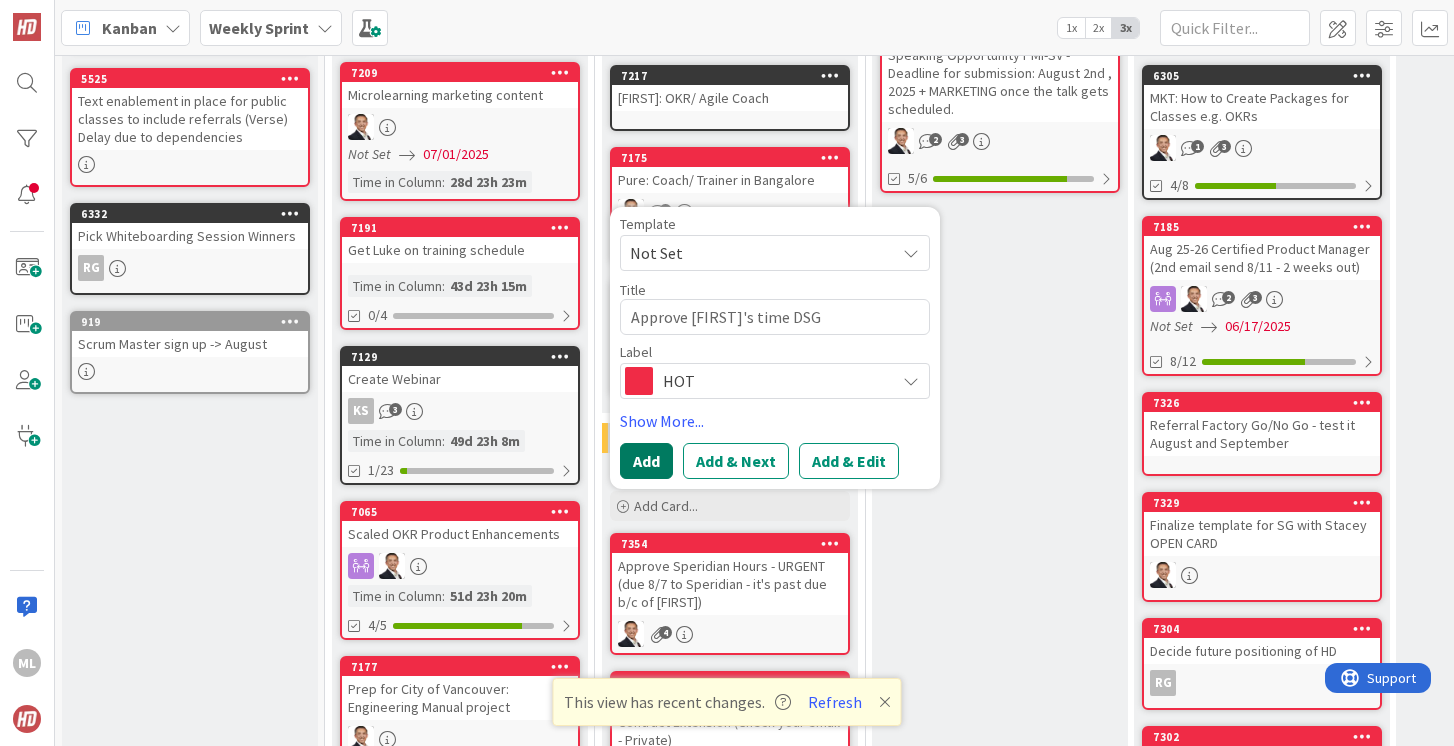 click on "Add" at bounding box center (646, 461) 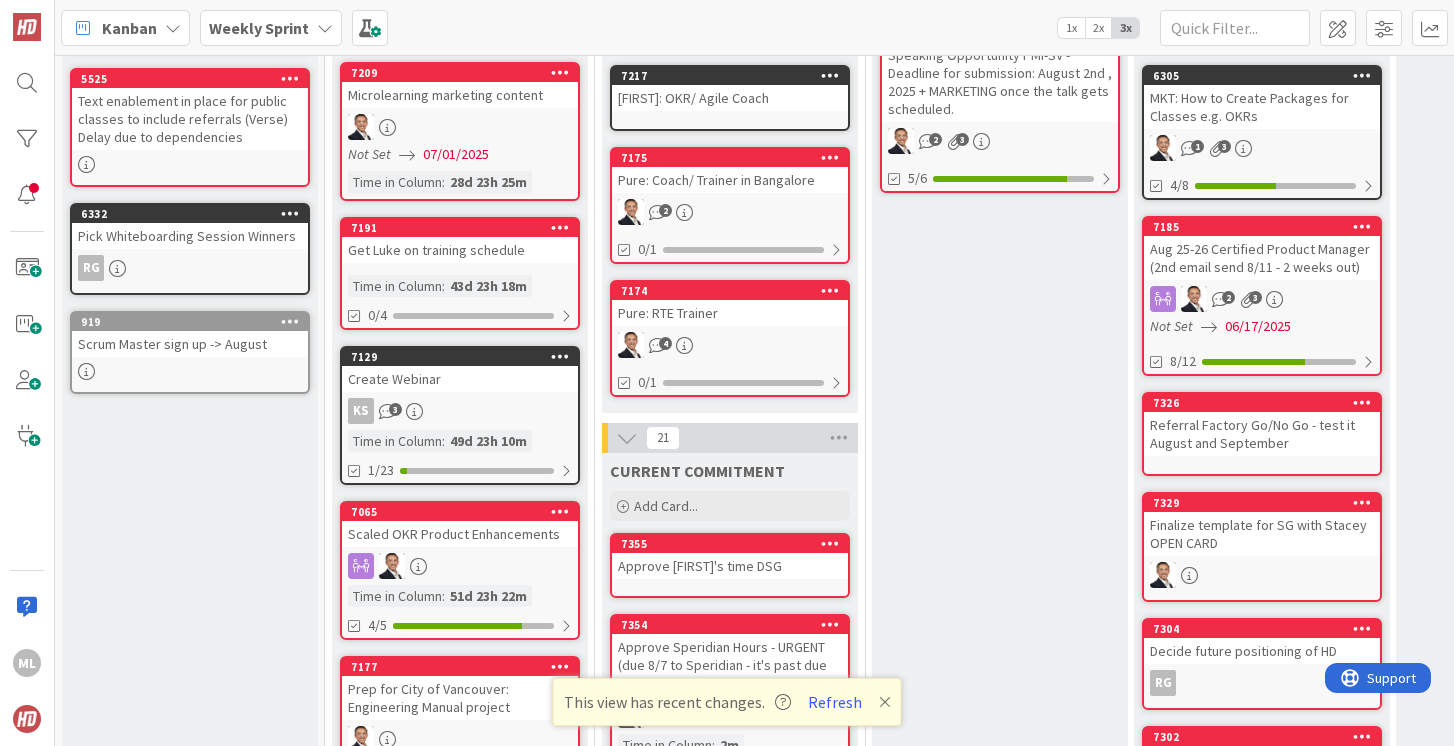 click on "Approve [FIRST]'s time DSG" at bounding box center (730, 566) 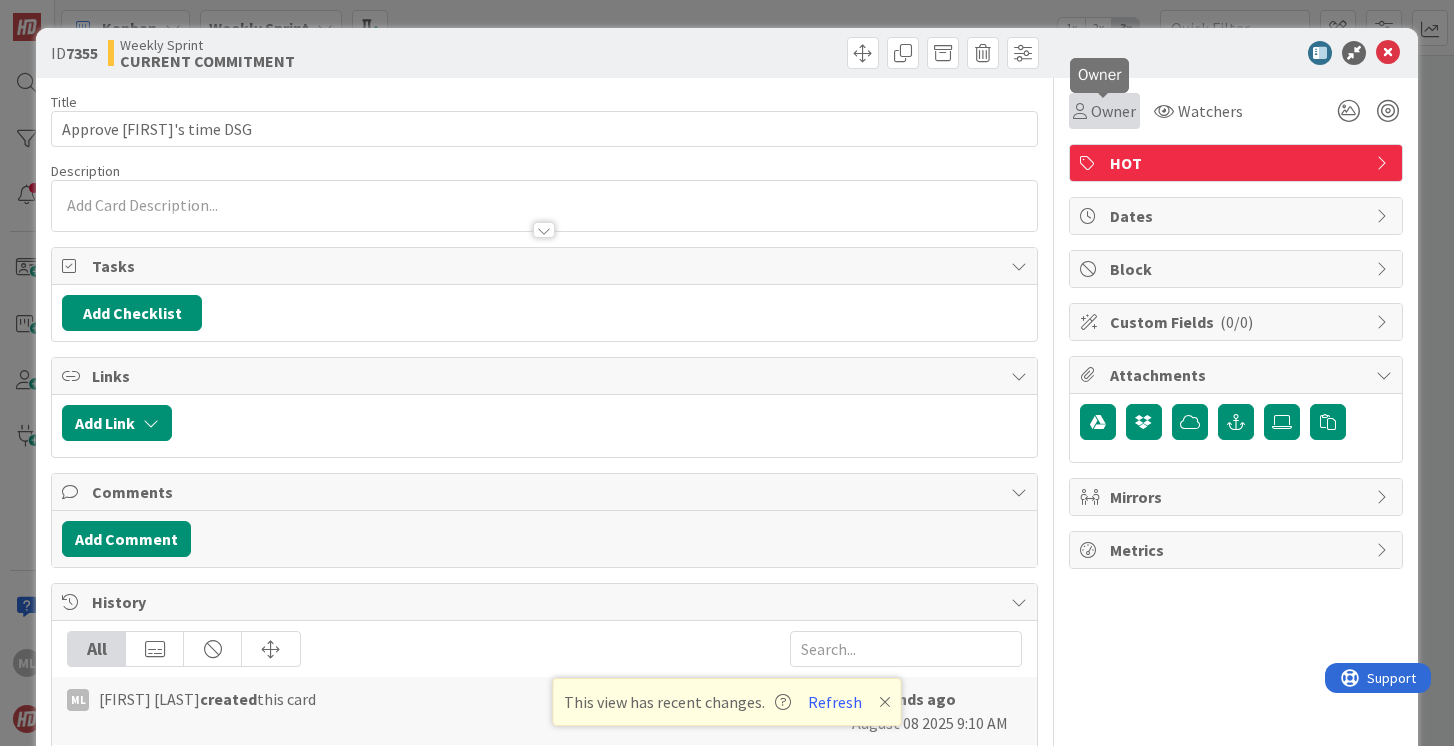 scroll, scrollTop: 0, scrollLeft: 0, axis: both 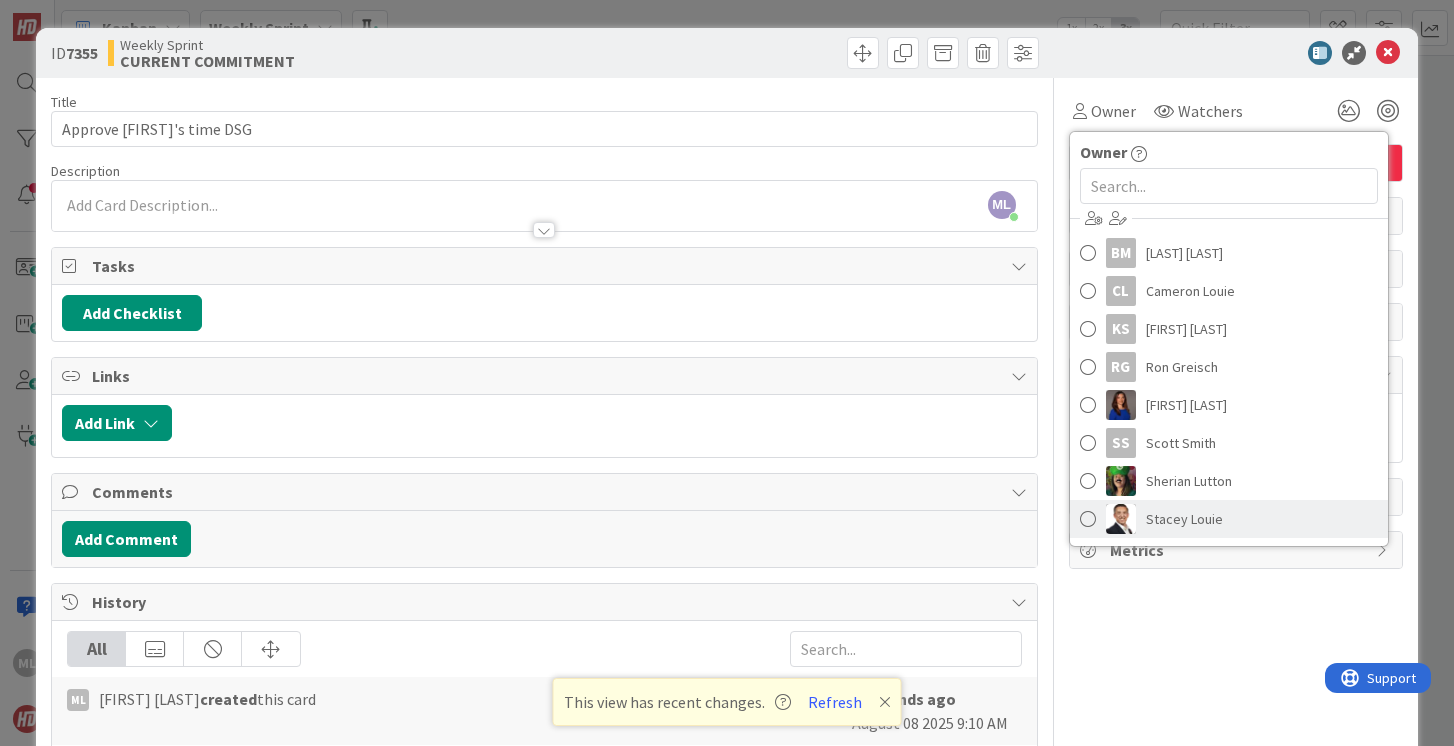 click at bounding box center (1088, 519) 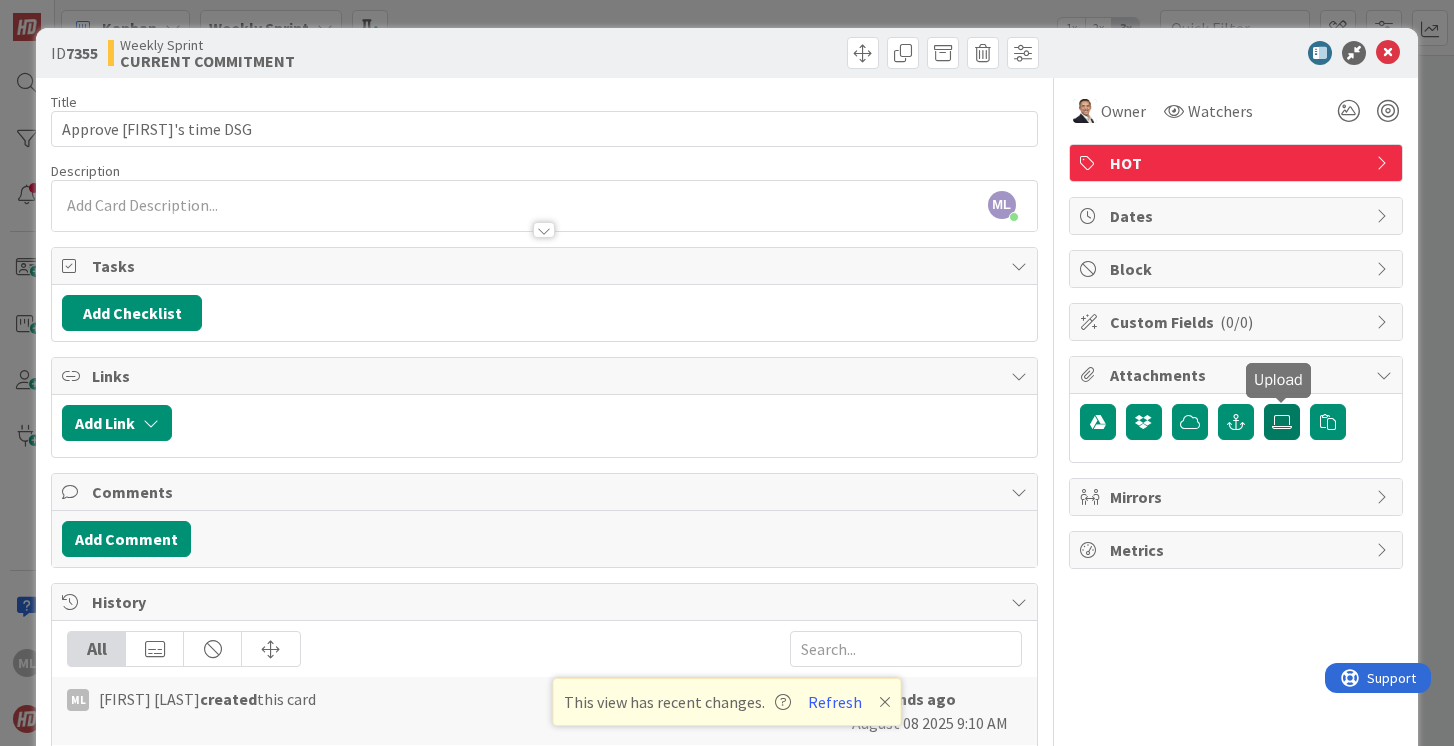 click at bounding box center [1282, 422] 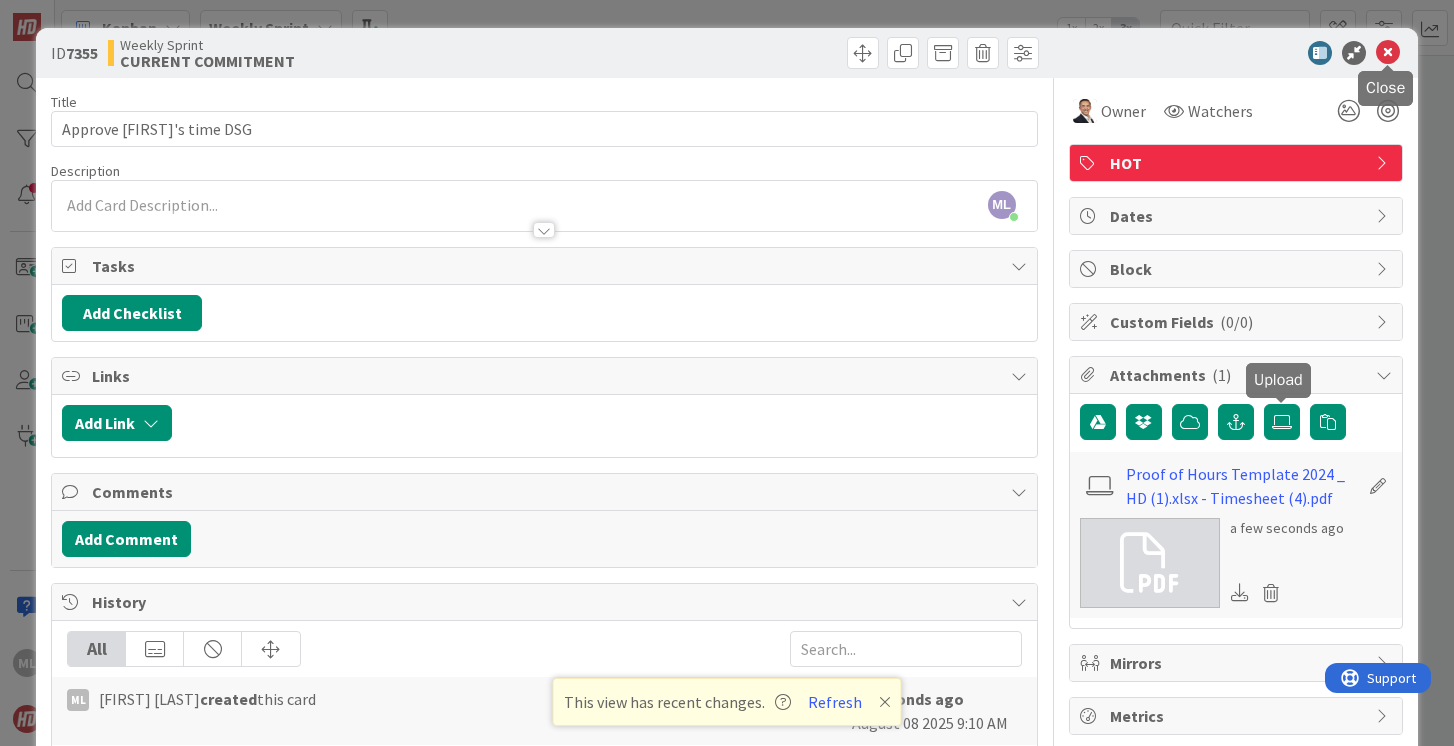 click at bounding box center [1388, 53] 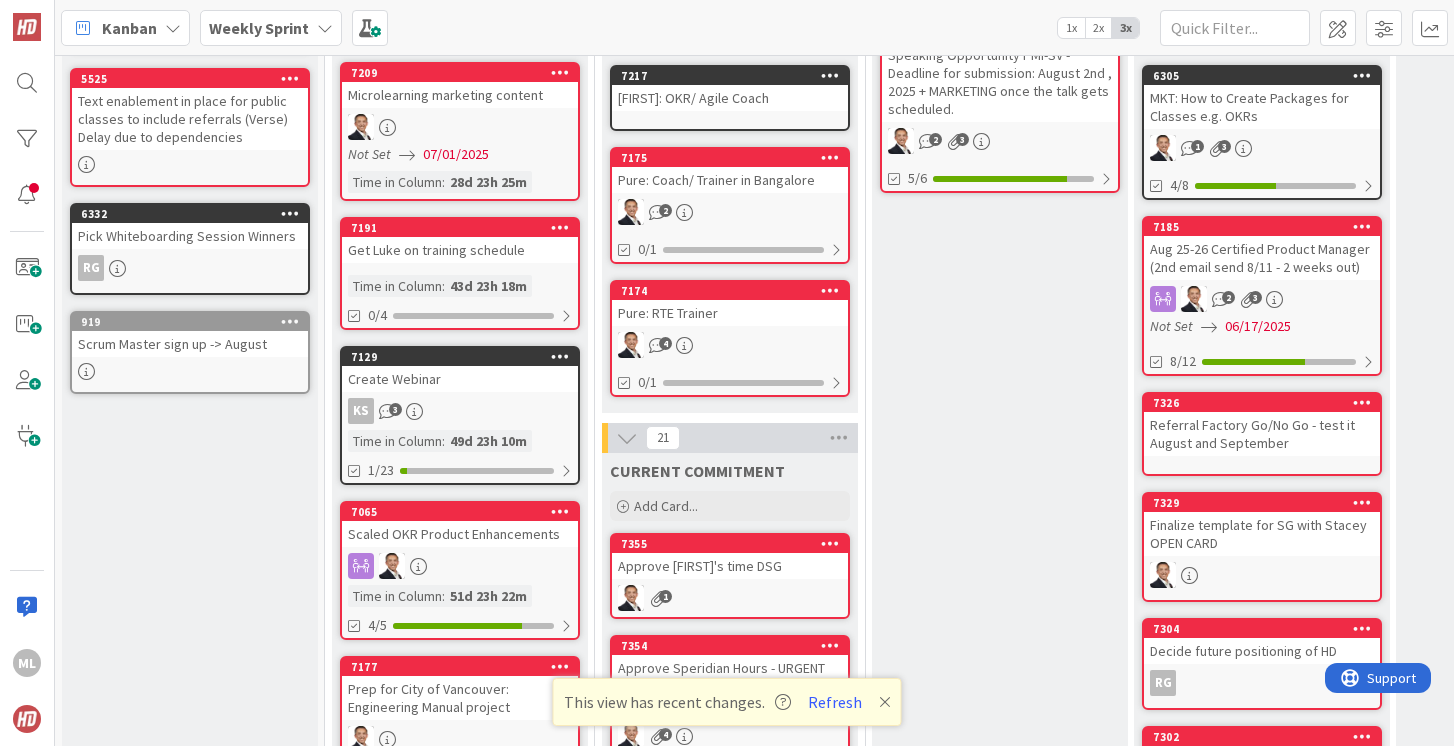 scroll, scrollTop: 0, scrollLeft: 0, axis: both 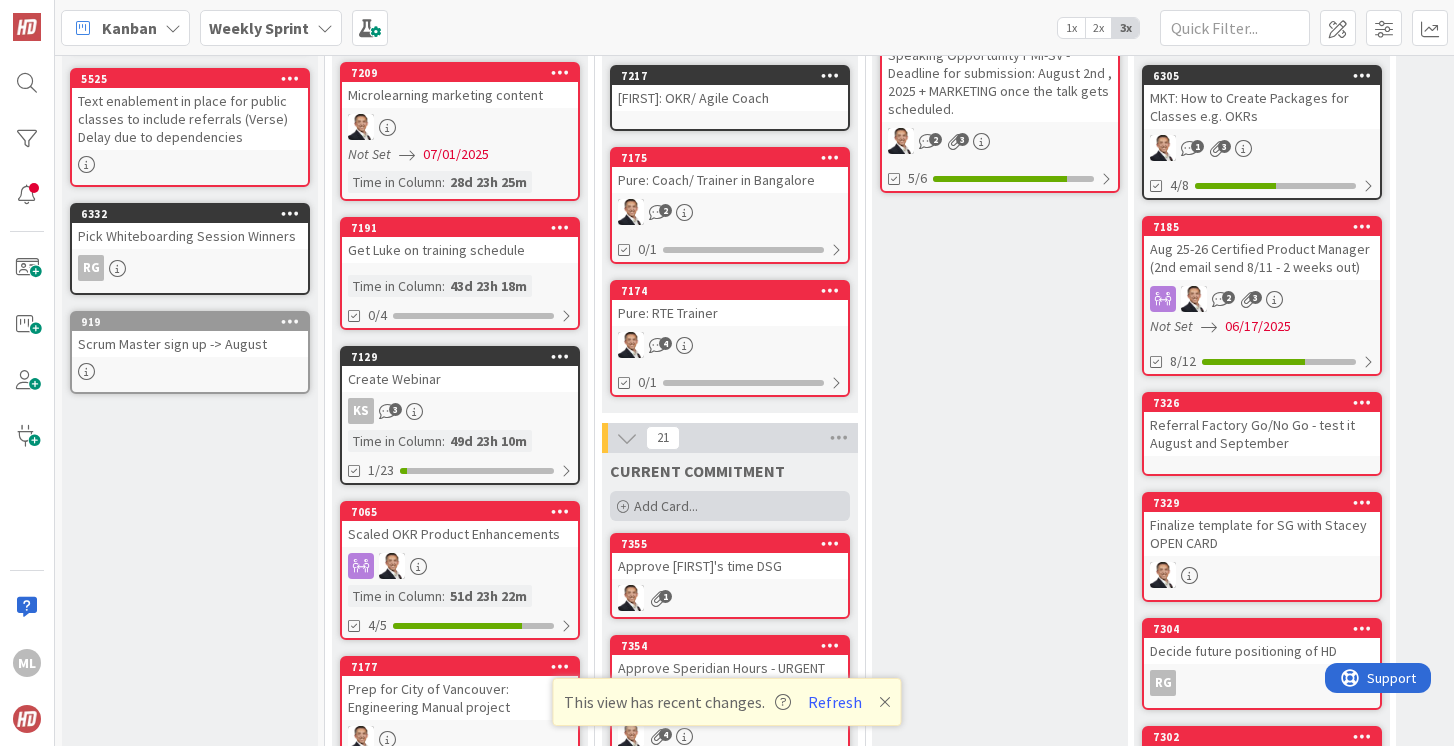 click on "Add Card..." at bounding box center [666, 506] 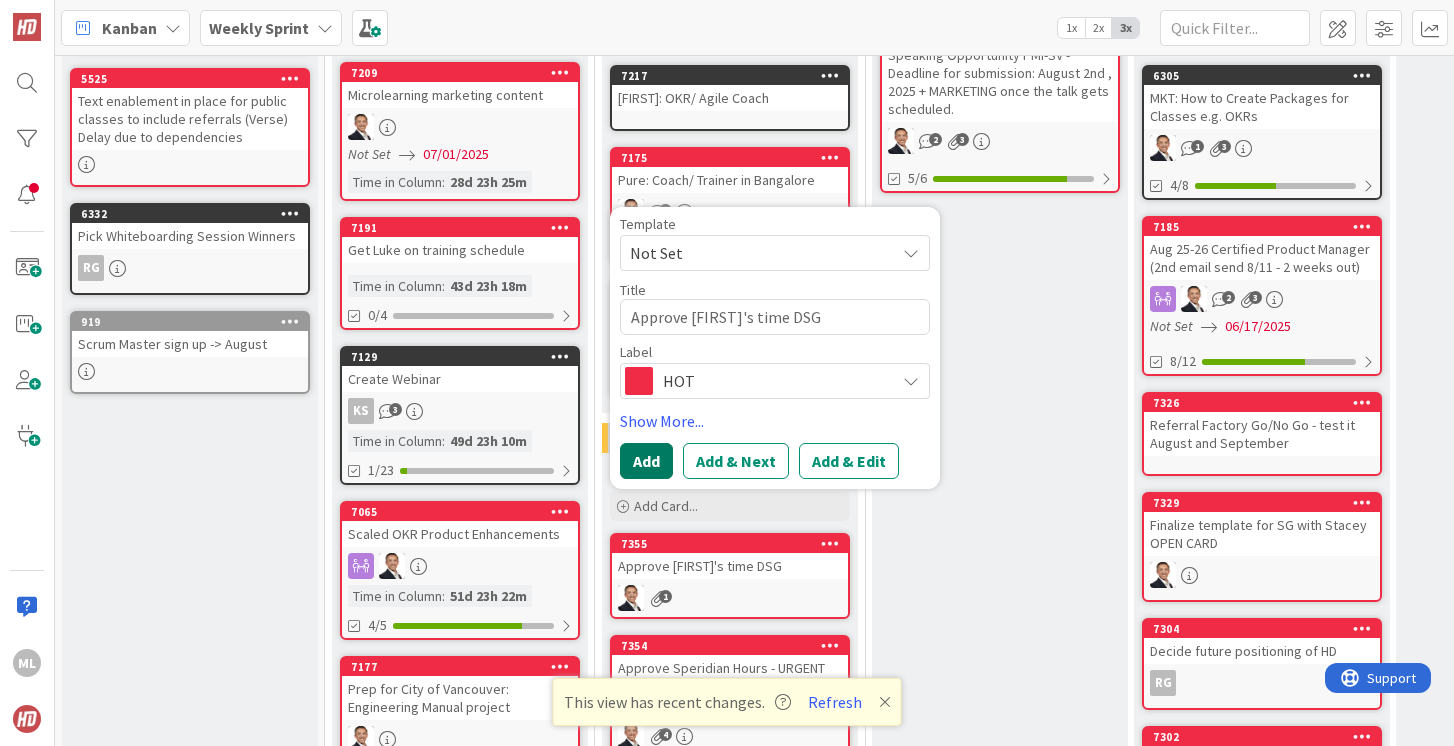 click on "Add" at bounding box center (646, 461) 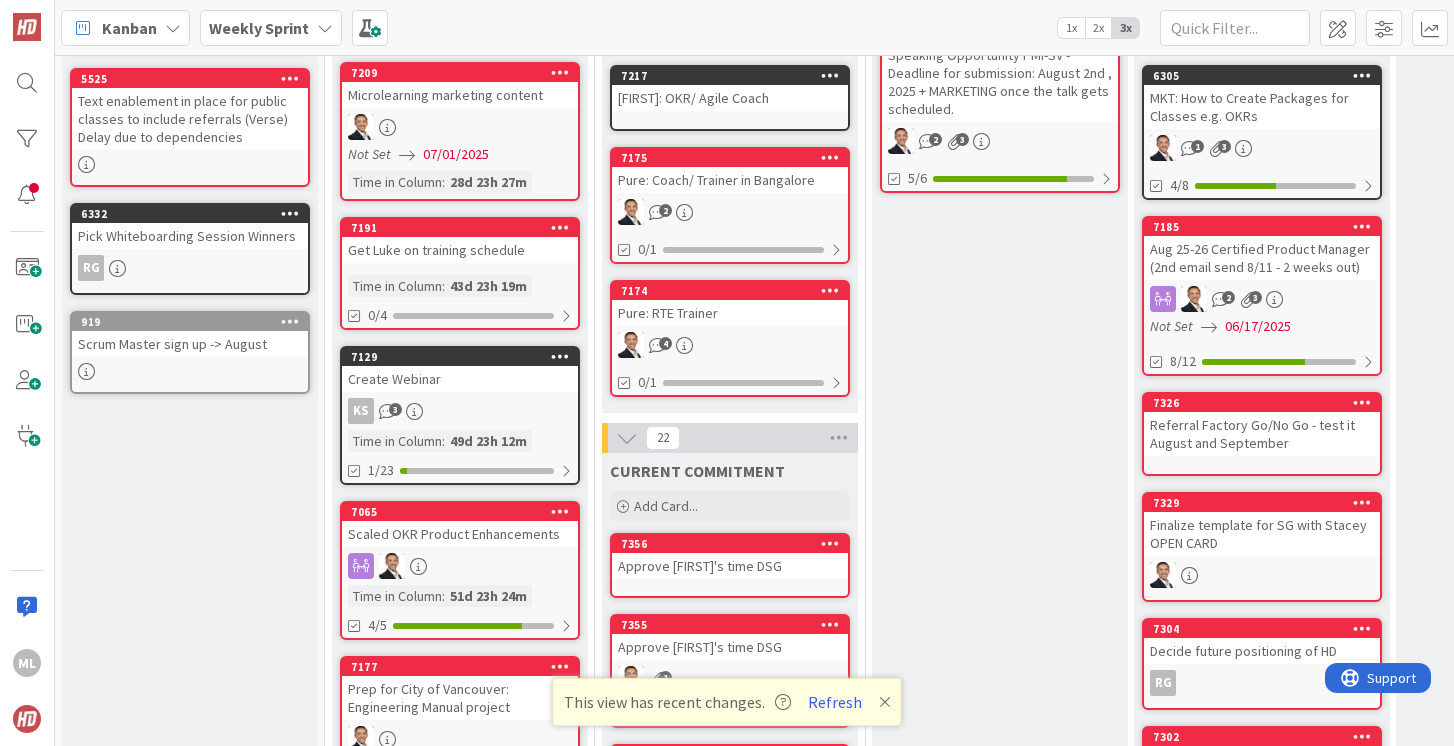 click on "Approve [FIRST]'s time DSG" at bounding box center [730, 566] 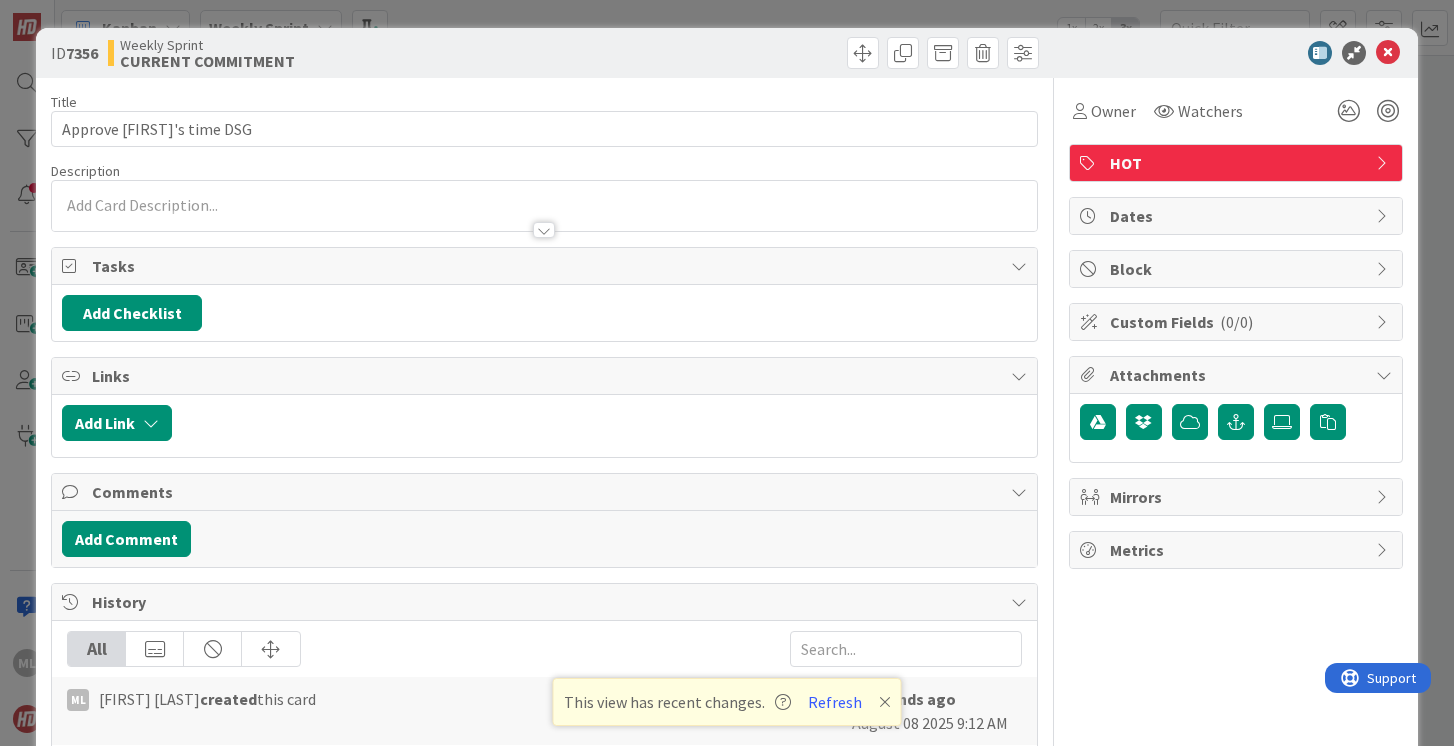 scroll, scrollTop: 0, scrollLeft: 0, axis: both 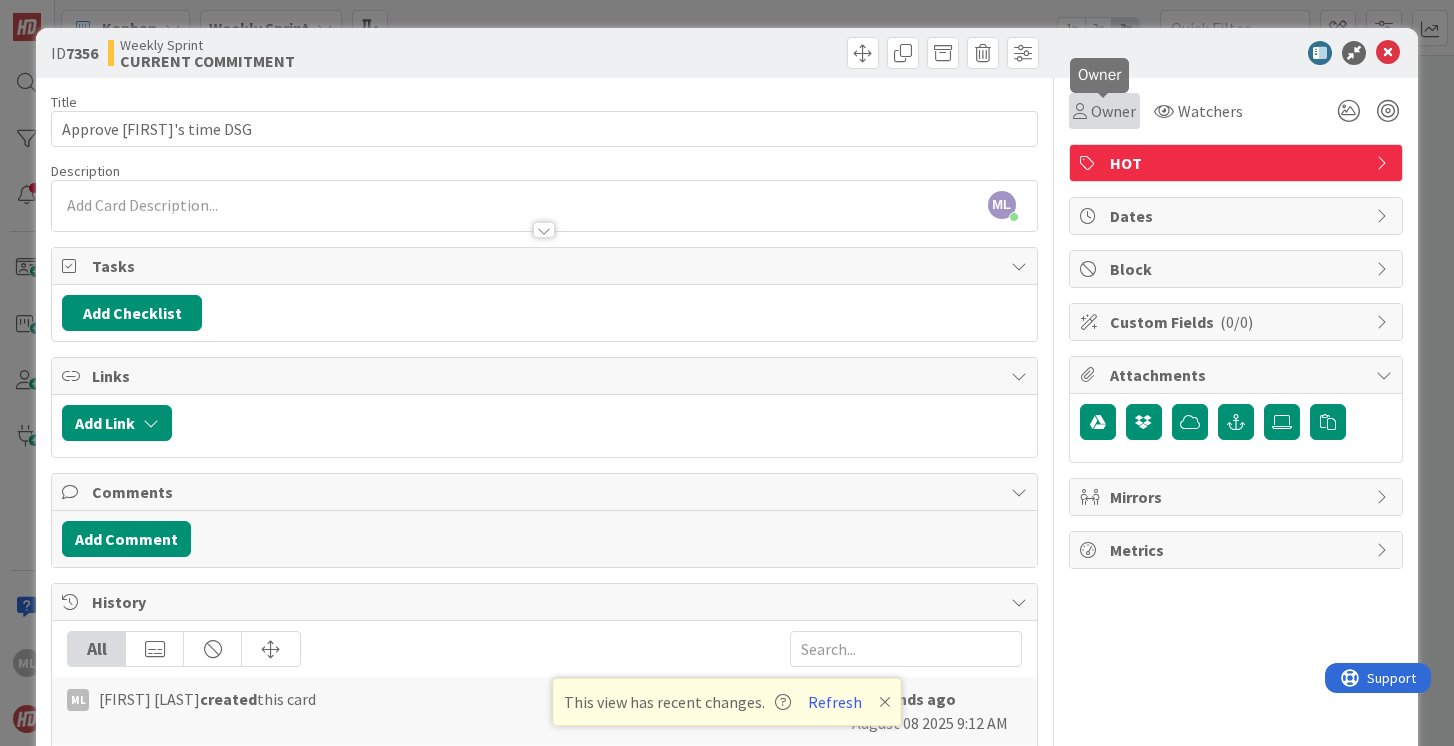 click on "Owner" at bounding box center [1113, 111] 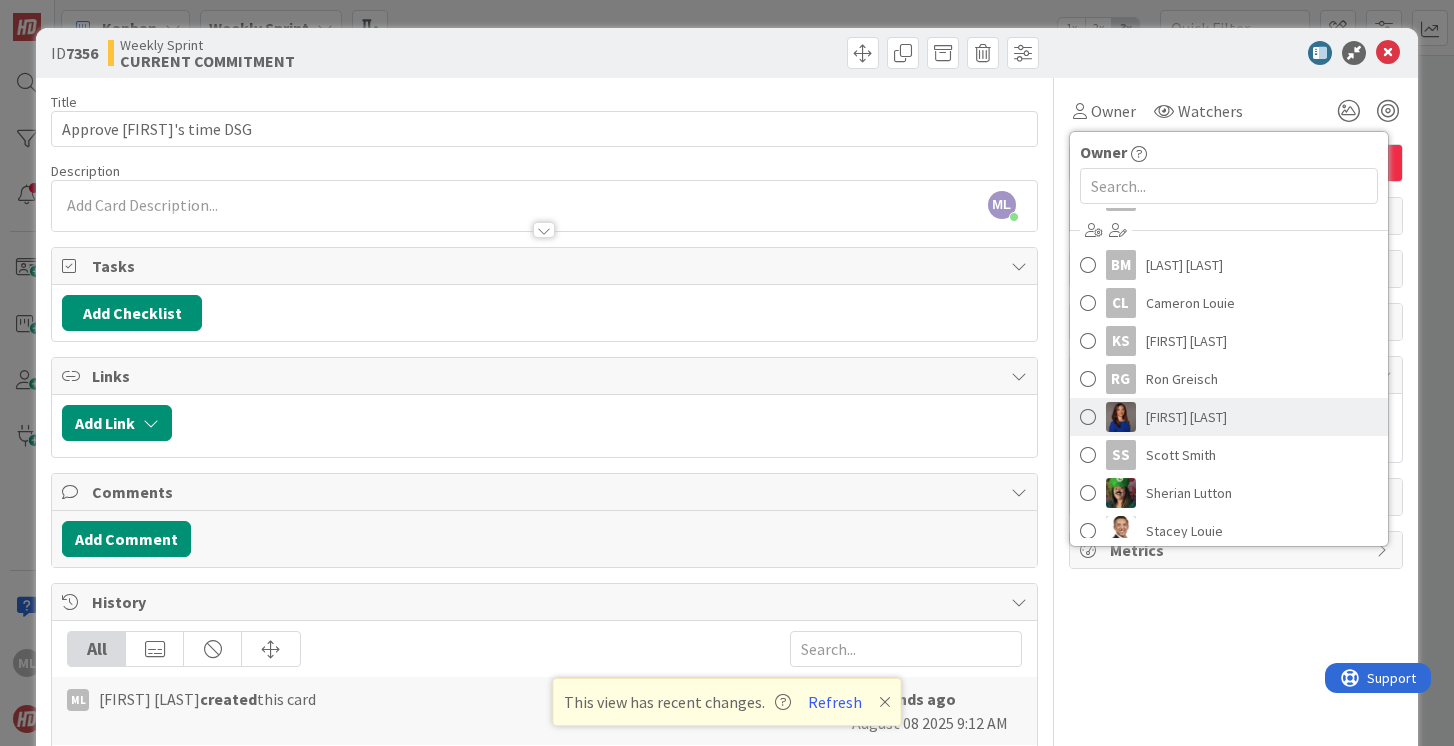 scroll, scrollTop: 74, scrollLeft: 0, axis: vertical 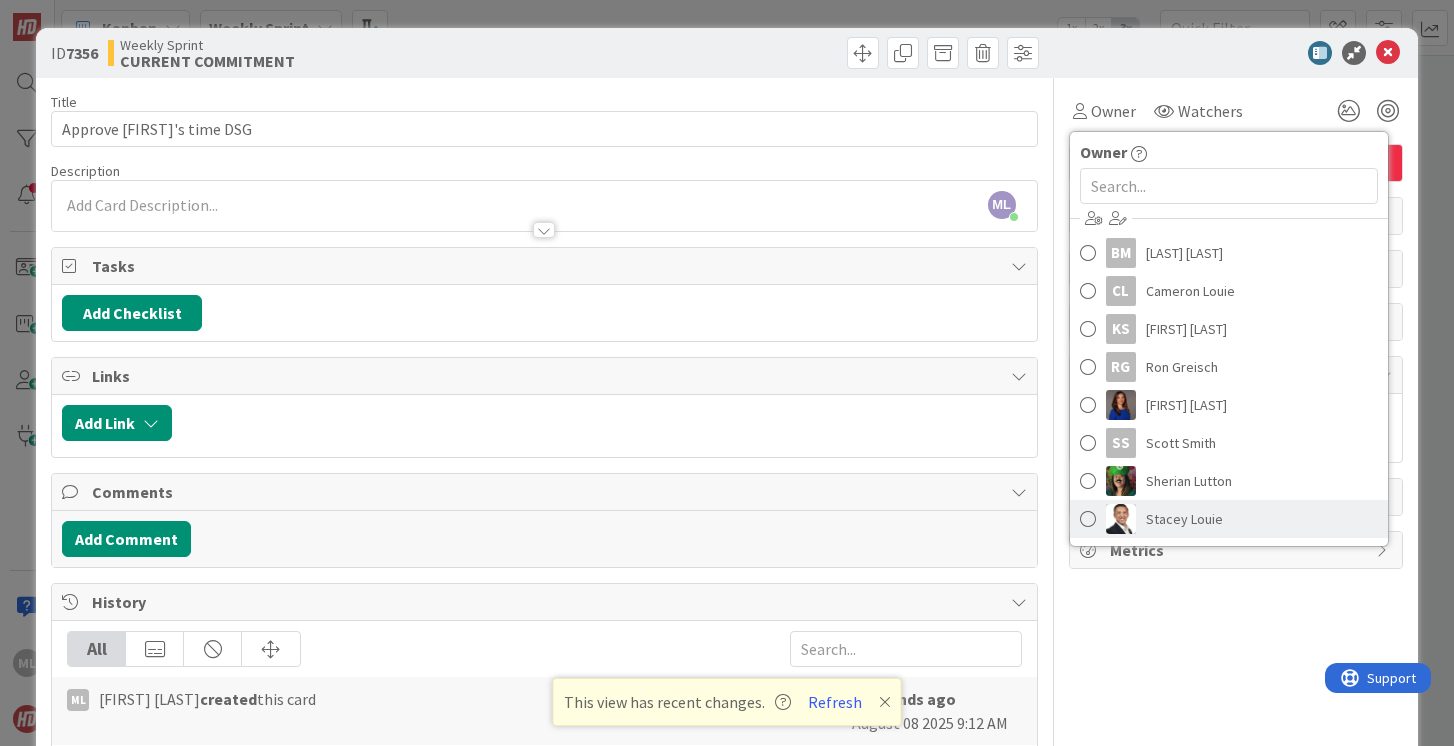 click at bounding box center (1088, 519) 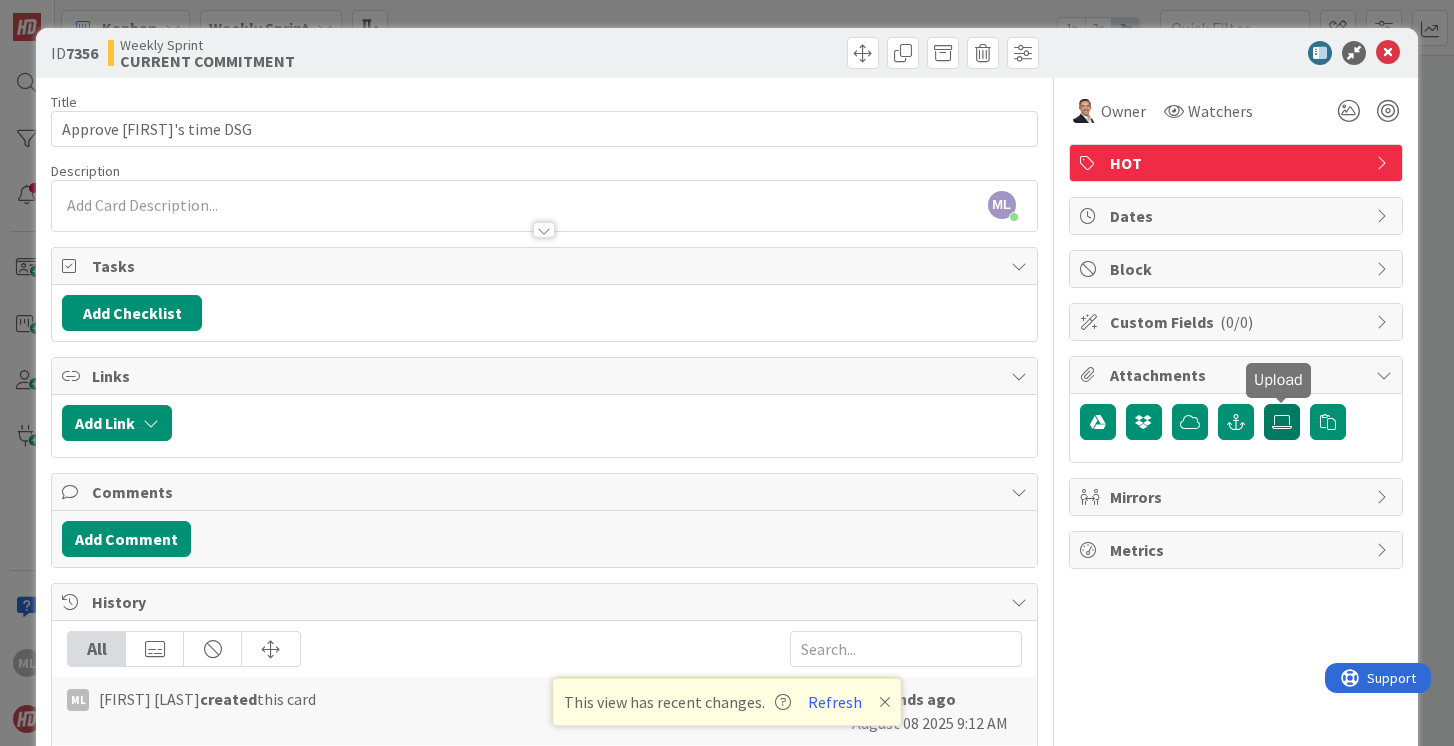 click at bounding box center (1282, 422) 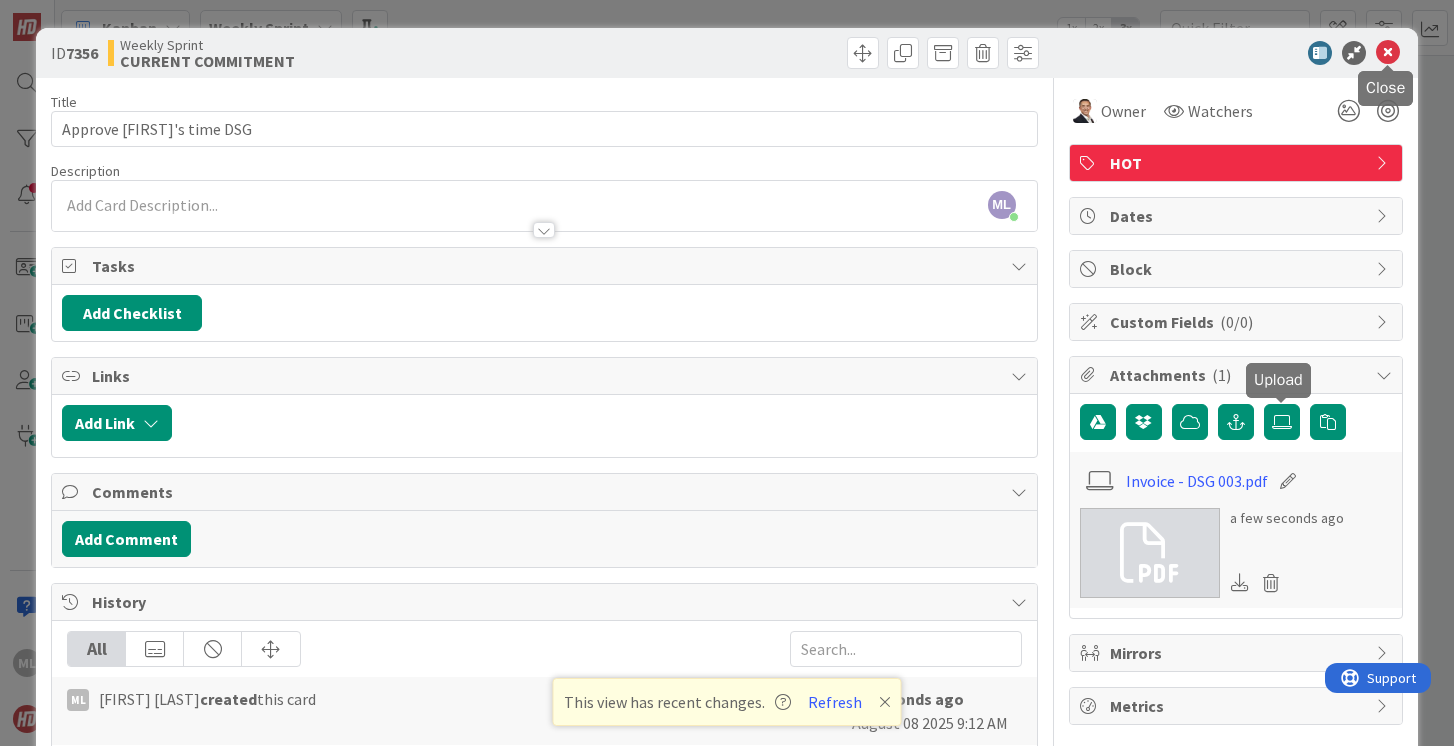 click at bounding box center [1388, 53] 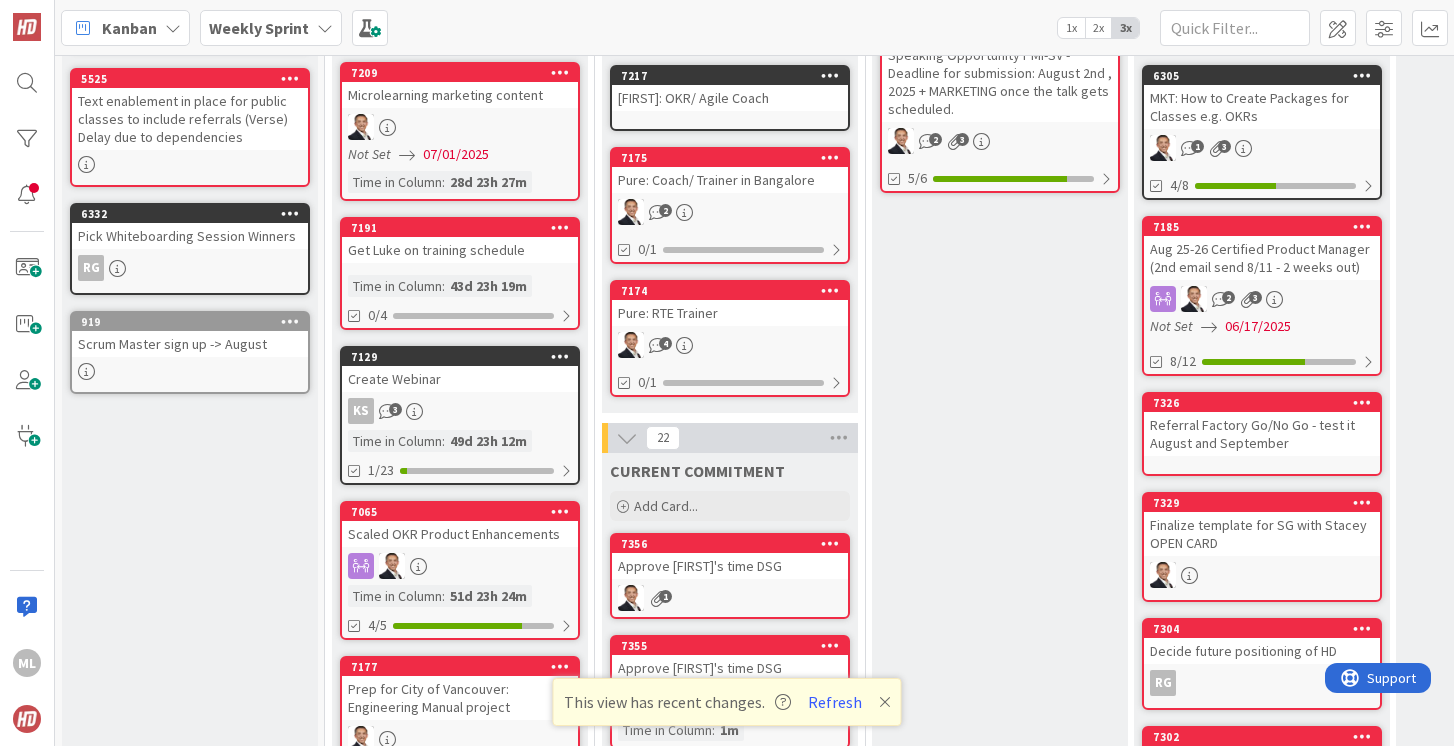 scroll, scrollTop: 0, scrollLeft: 0, axis: both 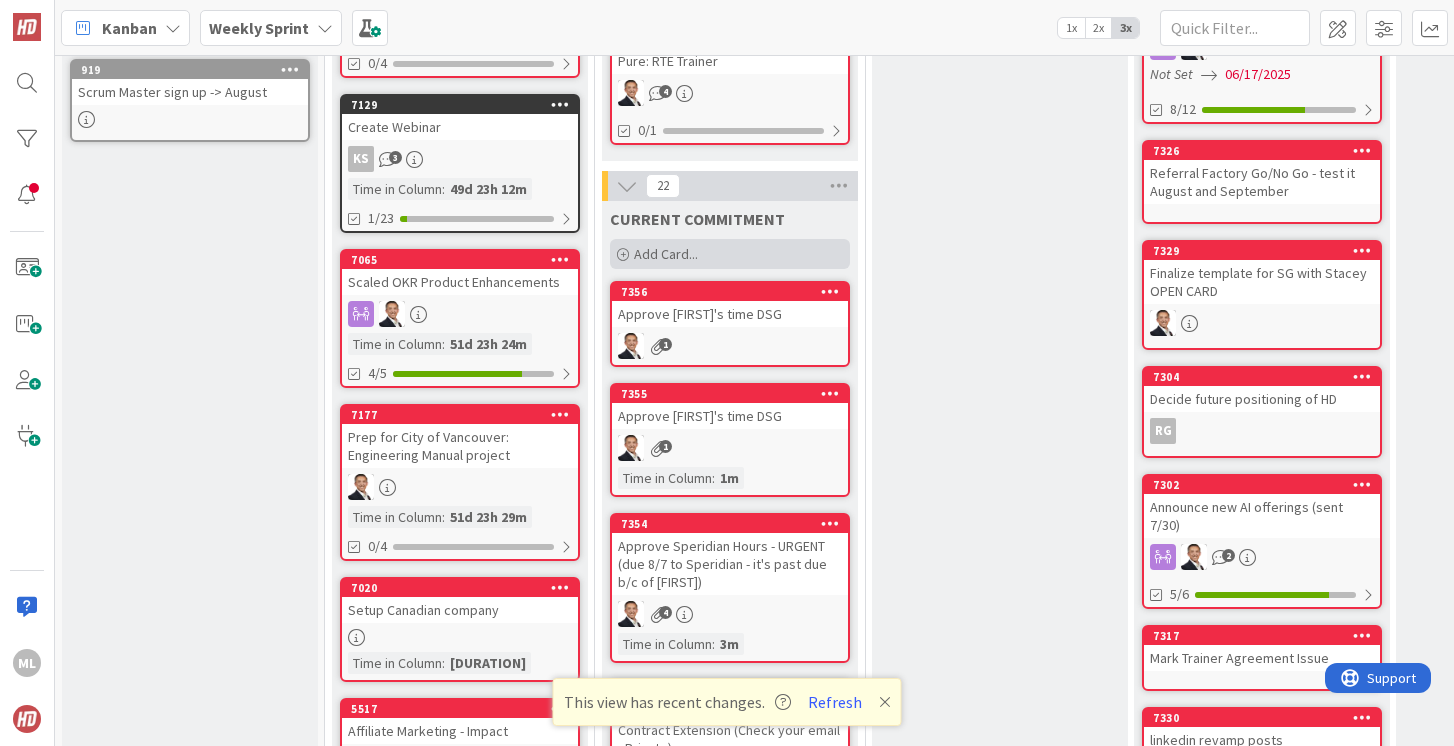 click on "Add Card..." at bounding box center (666, 254) 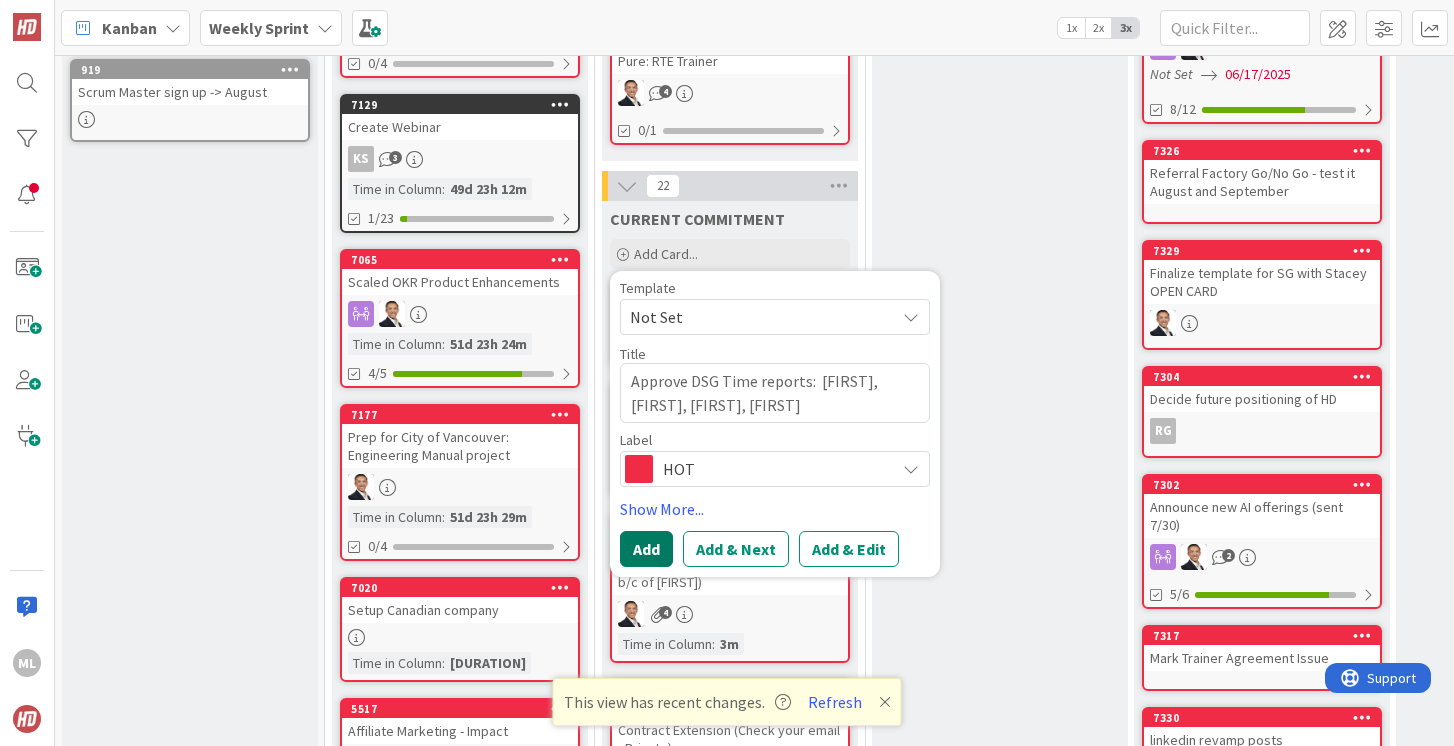 click on "Add" at bounding box center (646, 549) 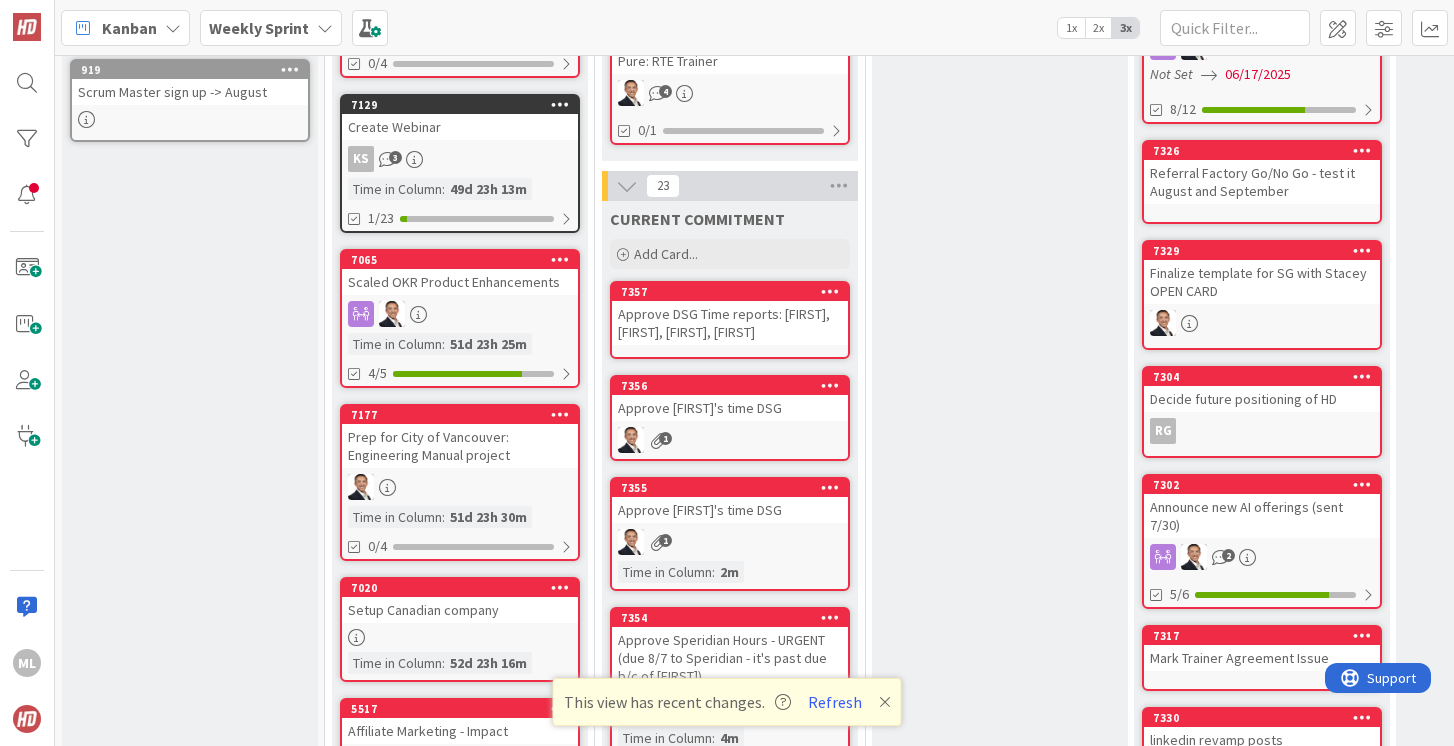 click on "Approve DSG Time reports:  [FIRST], [FIRST], [FIRST], [FIRST]" at bounding box center [730, 323] 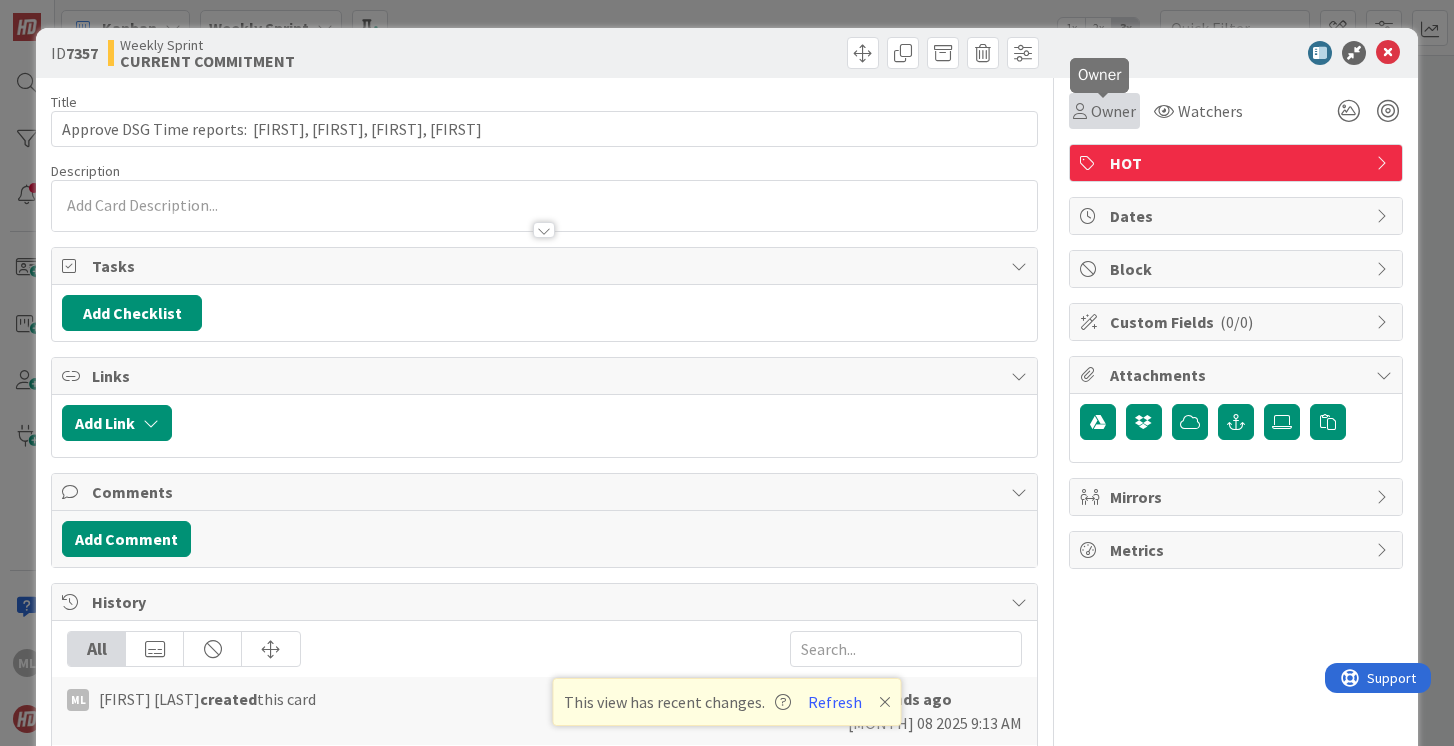 scroll, scrollTop: 0, scrollLeft: 0, axis: both 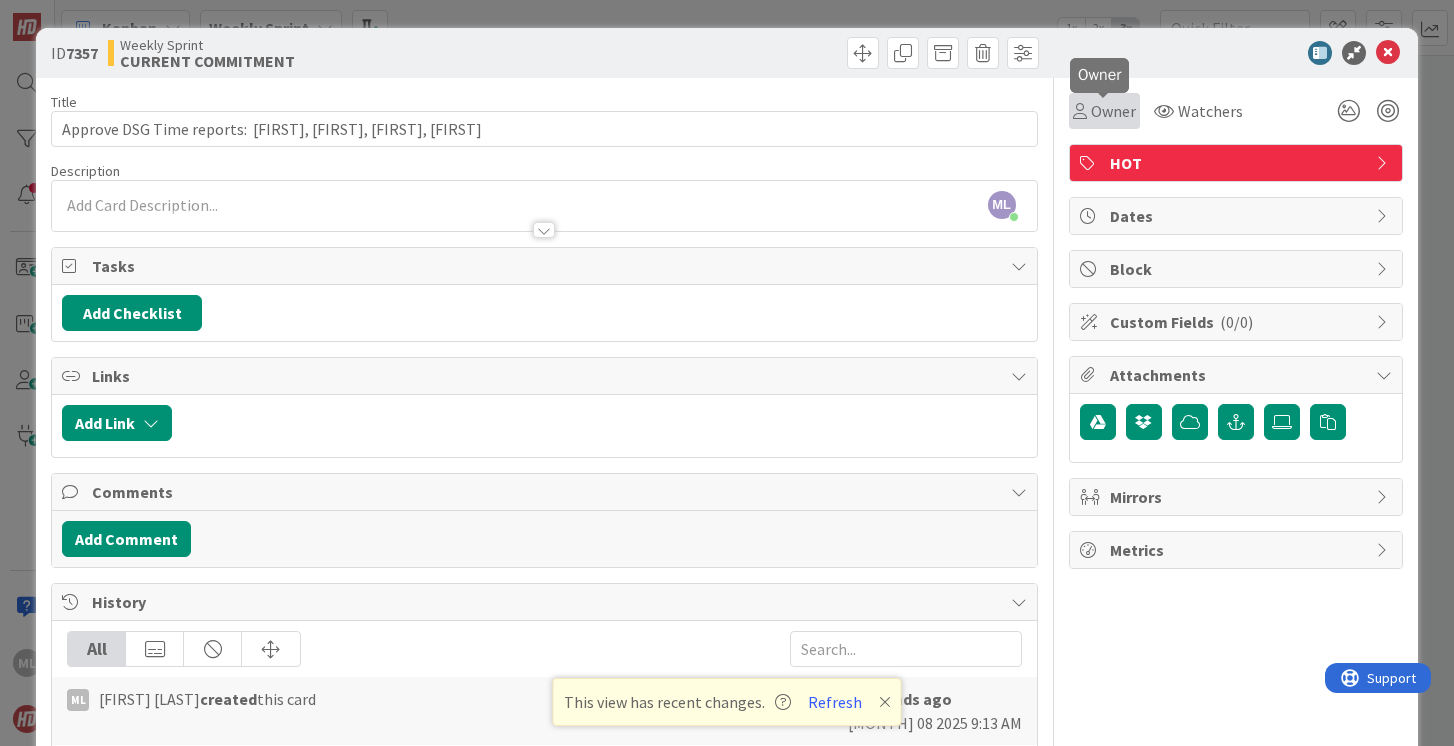 click on "Owner" at bounding box center [1113, 111] 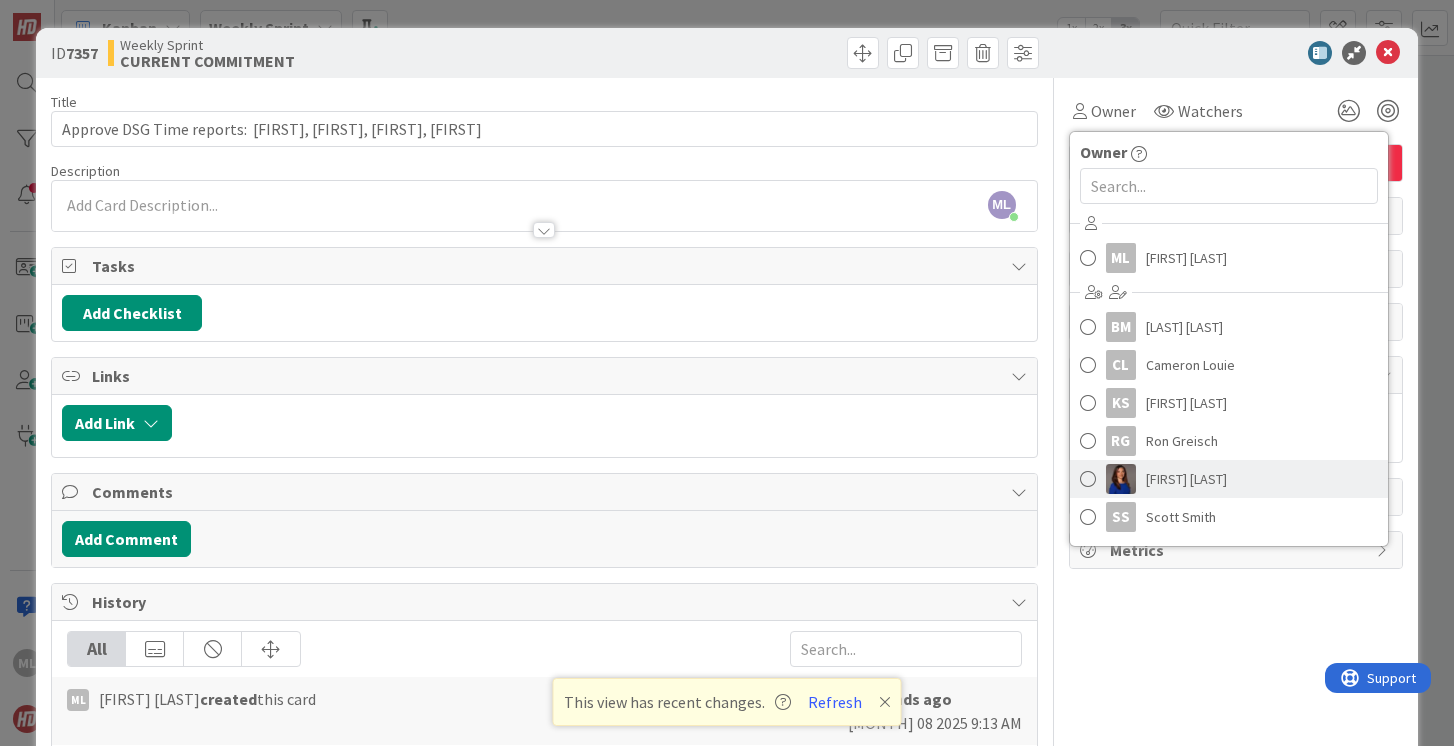 scroll, scrollTop: 74, scrollLeft: 0, axis: vertical 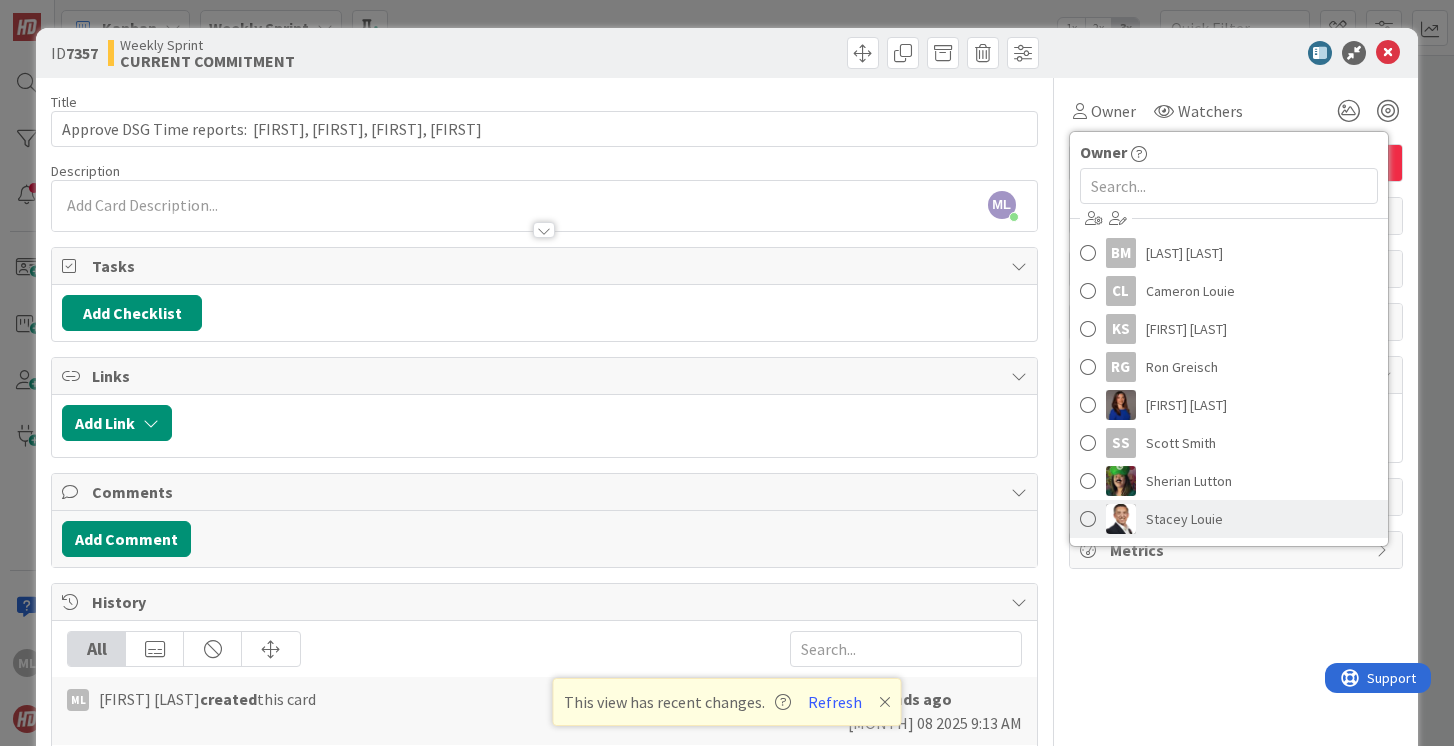 click at bounding box center (1088, 519) 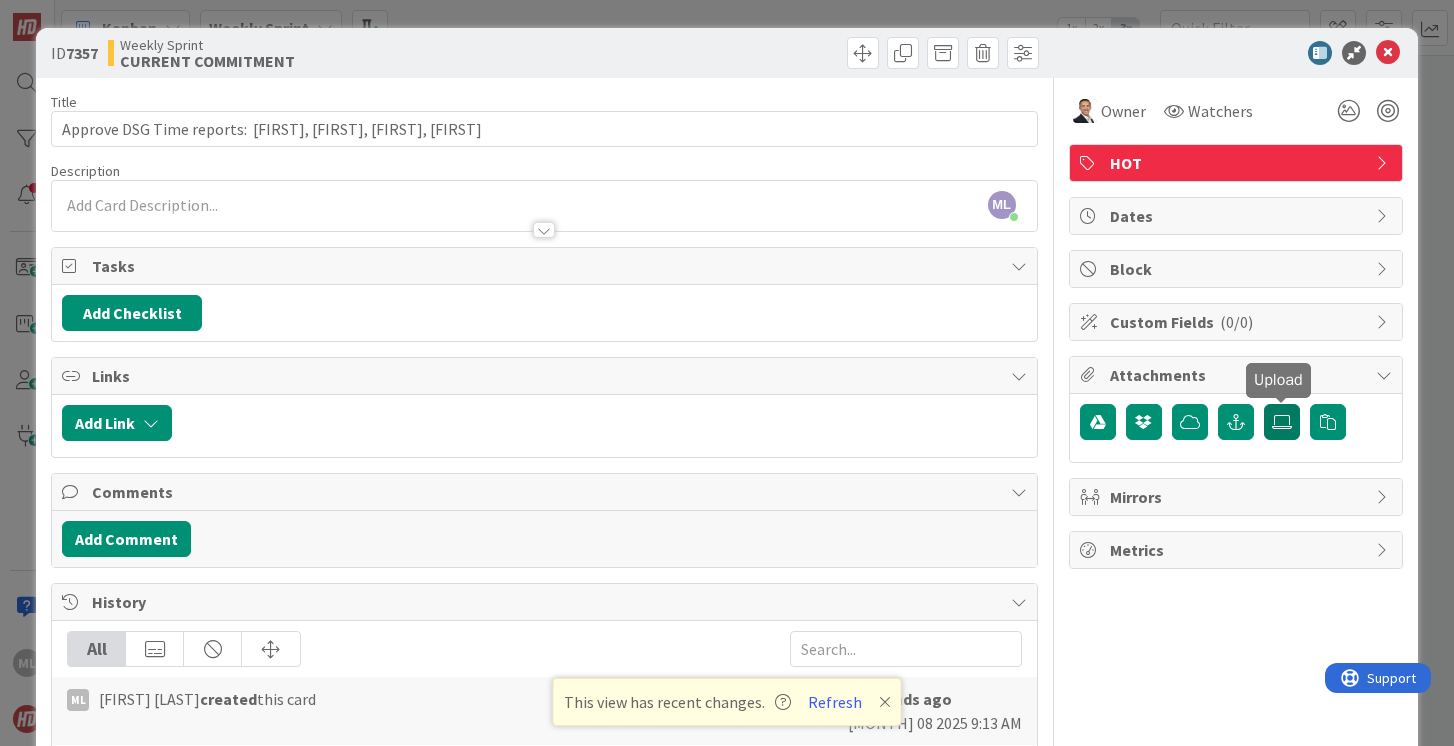 click at bounding box center [1282, 422] 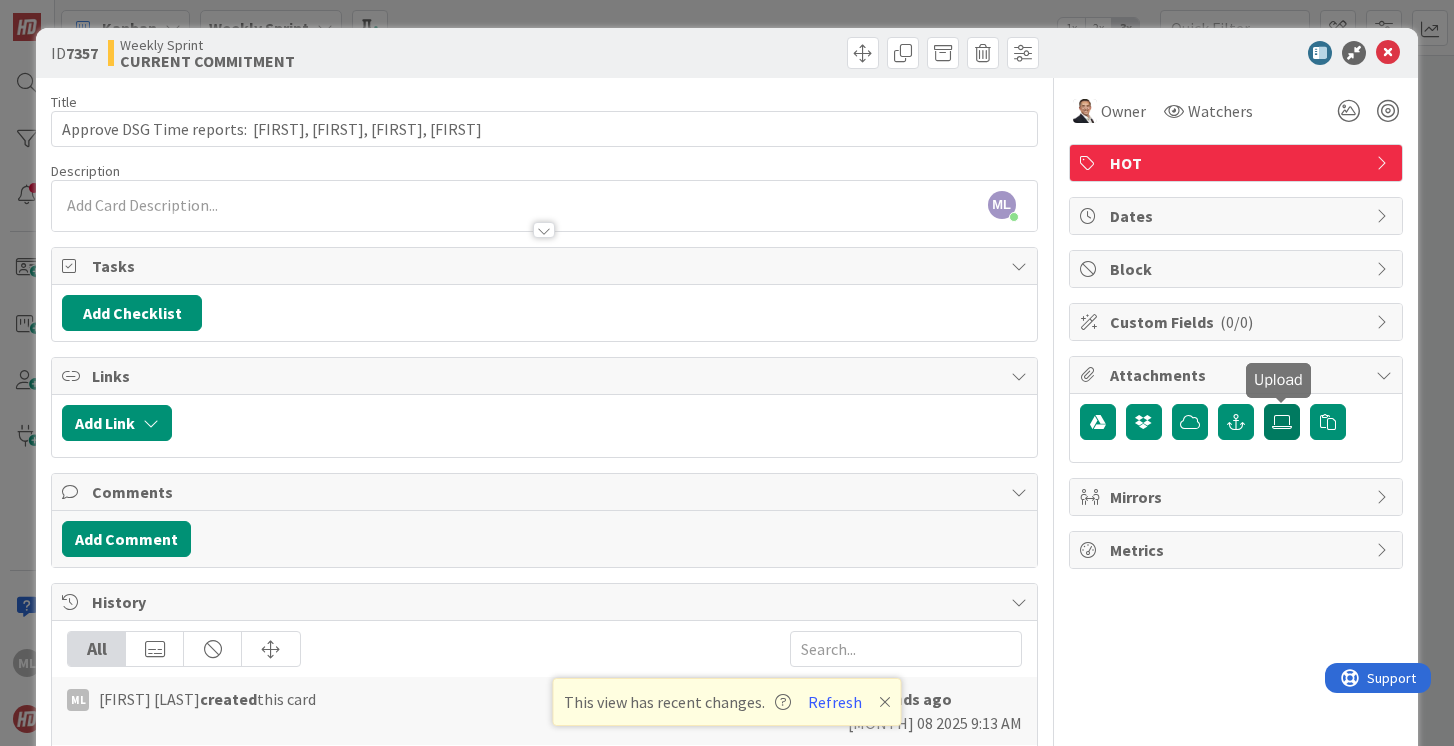 click at bounding box center [1282, 422] 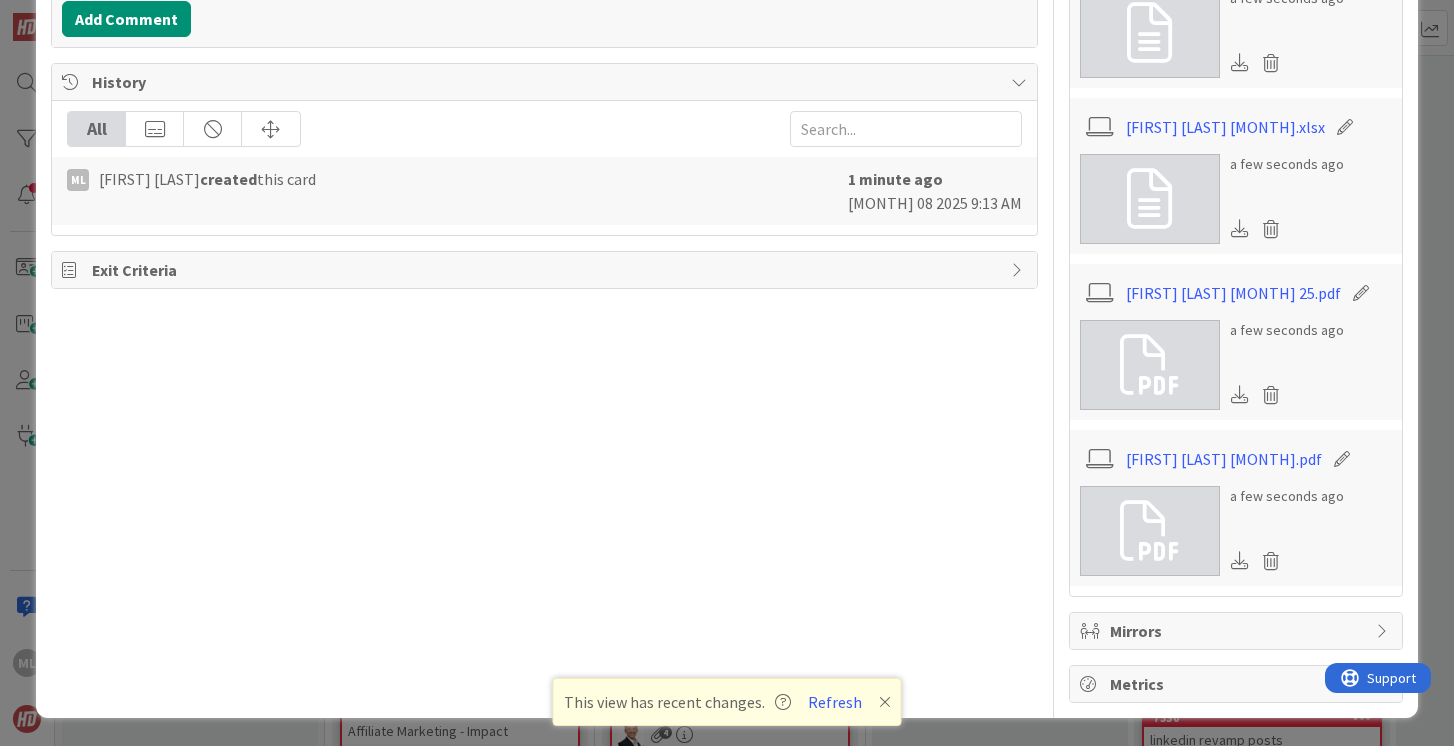 scroll, scrollTop: 0, scrollLeft: 0, axis: both 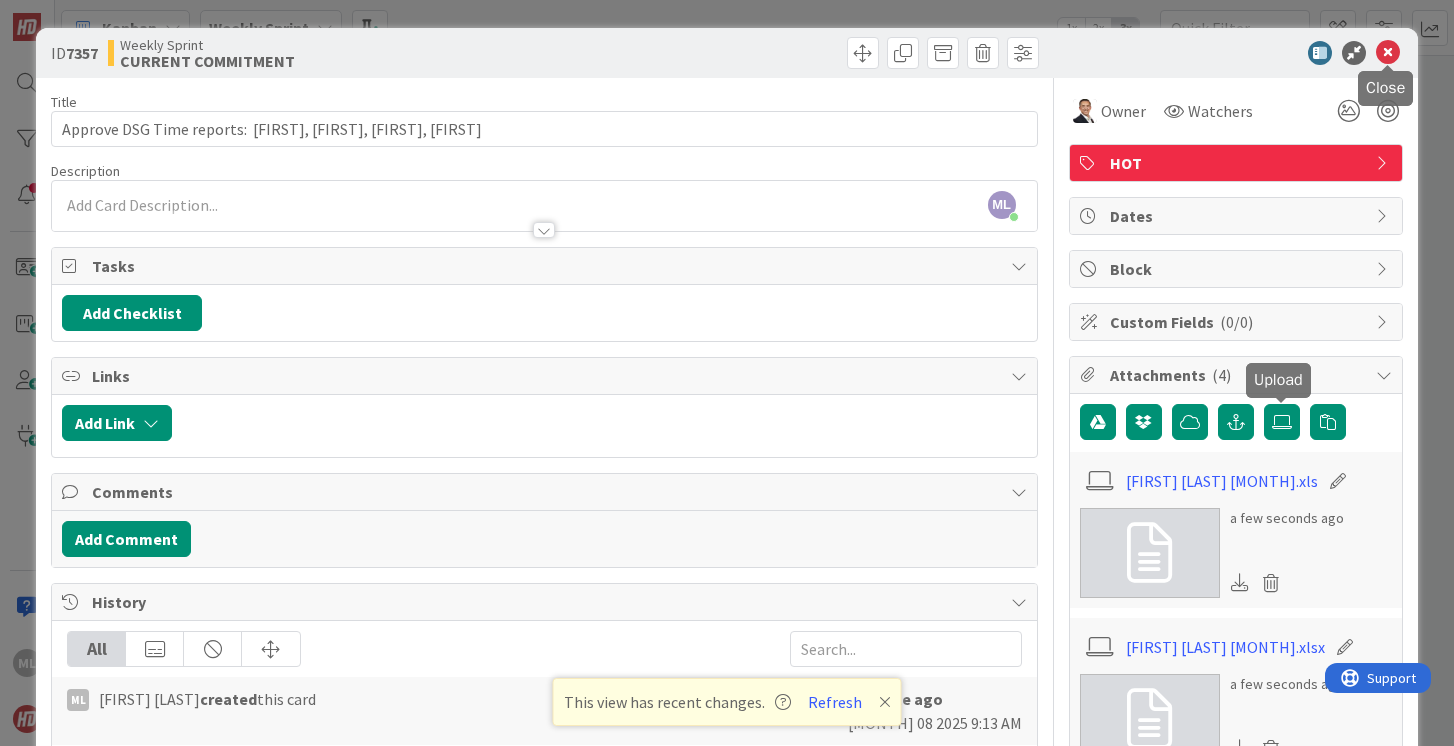 click at bounding box center [1388, 53] 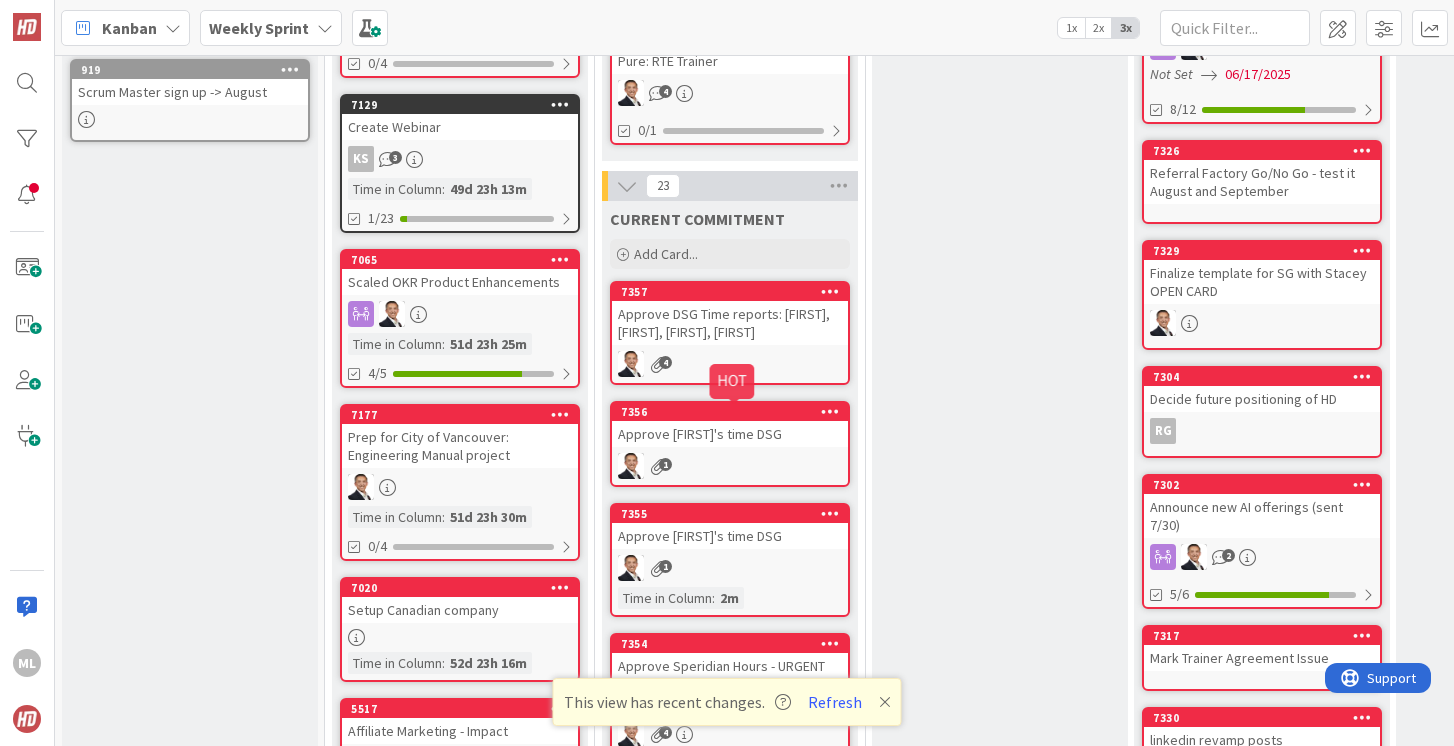 scroll, scrollTop: 0, scrollLeft: 0, axis: both 